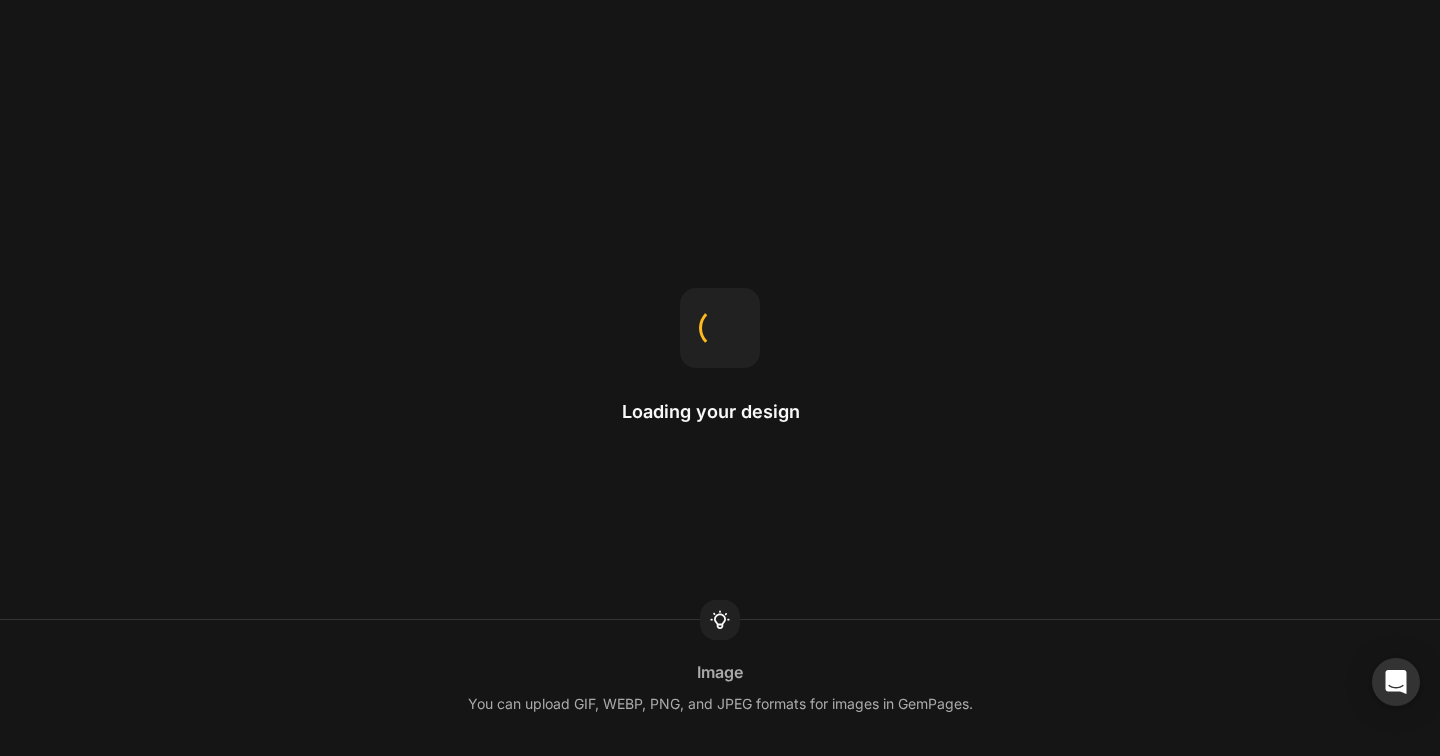 scroll, scrollTop: 0, scrollLeft: 0, axis: both 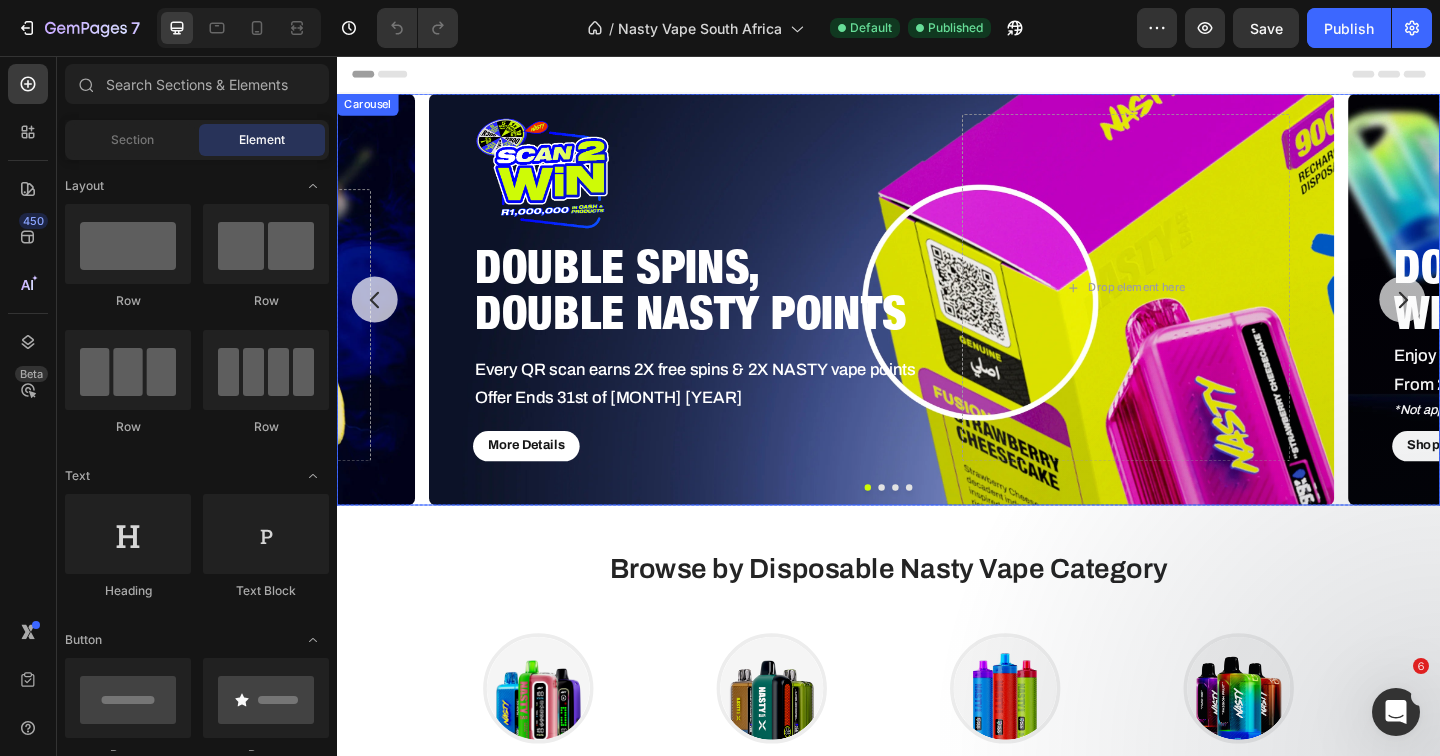 click at bounding box center [1496, 321] 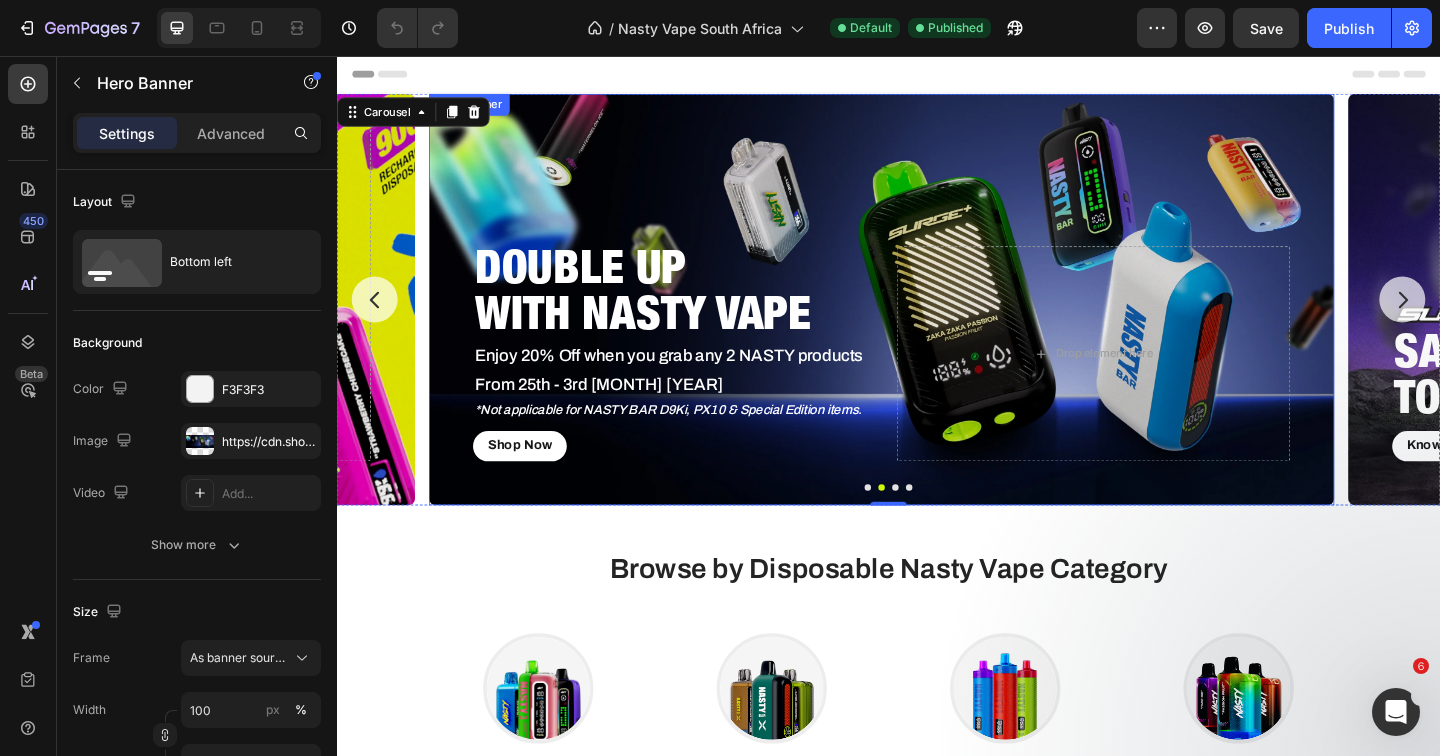 click at bounding box center [929, 321] 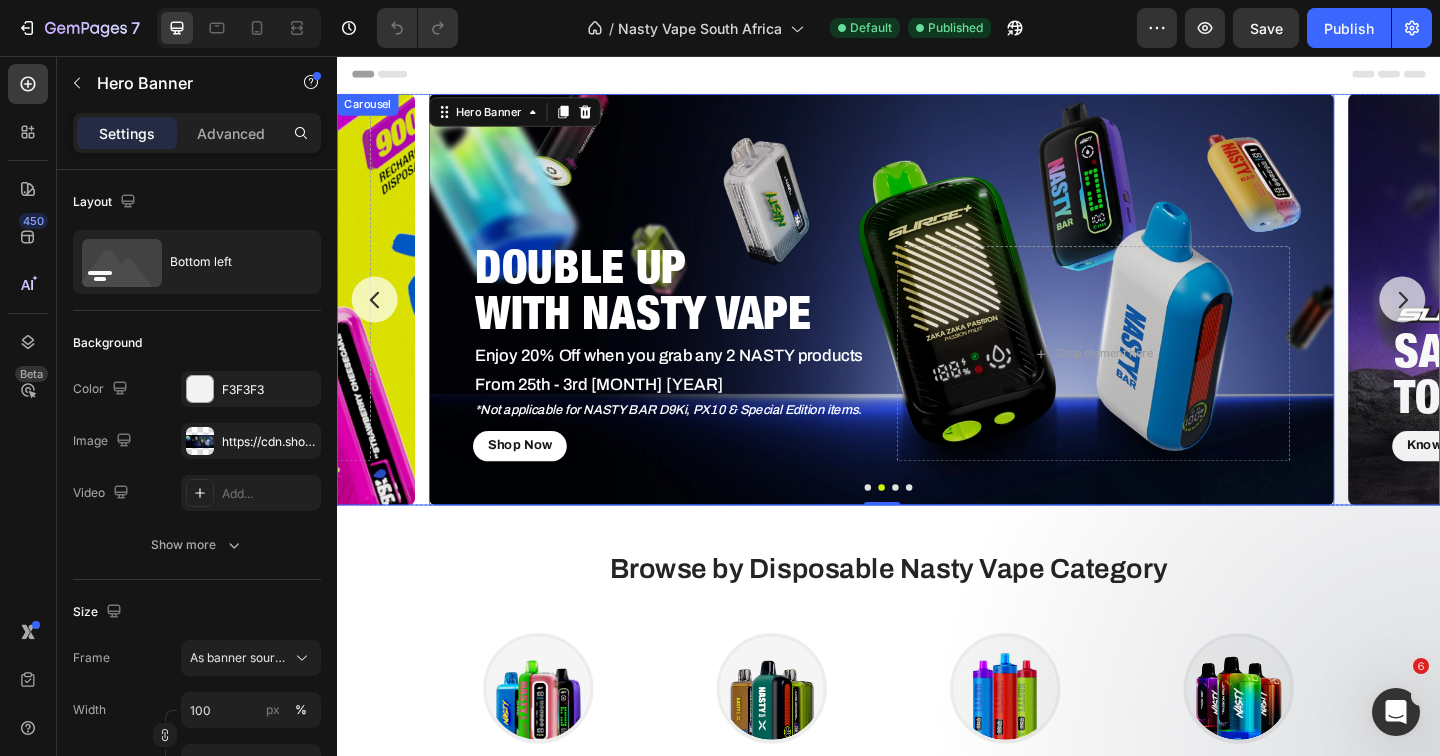 click 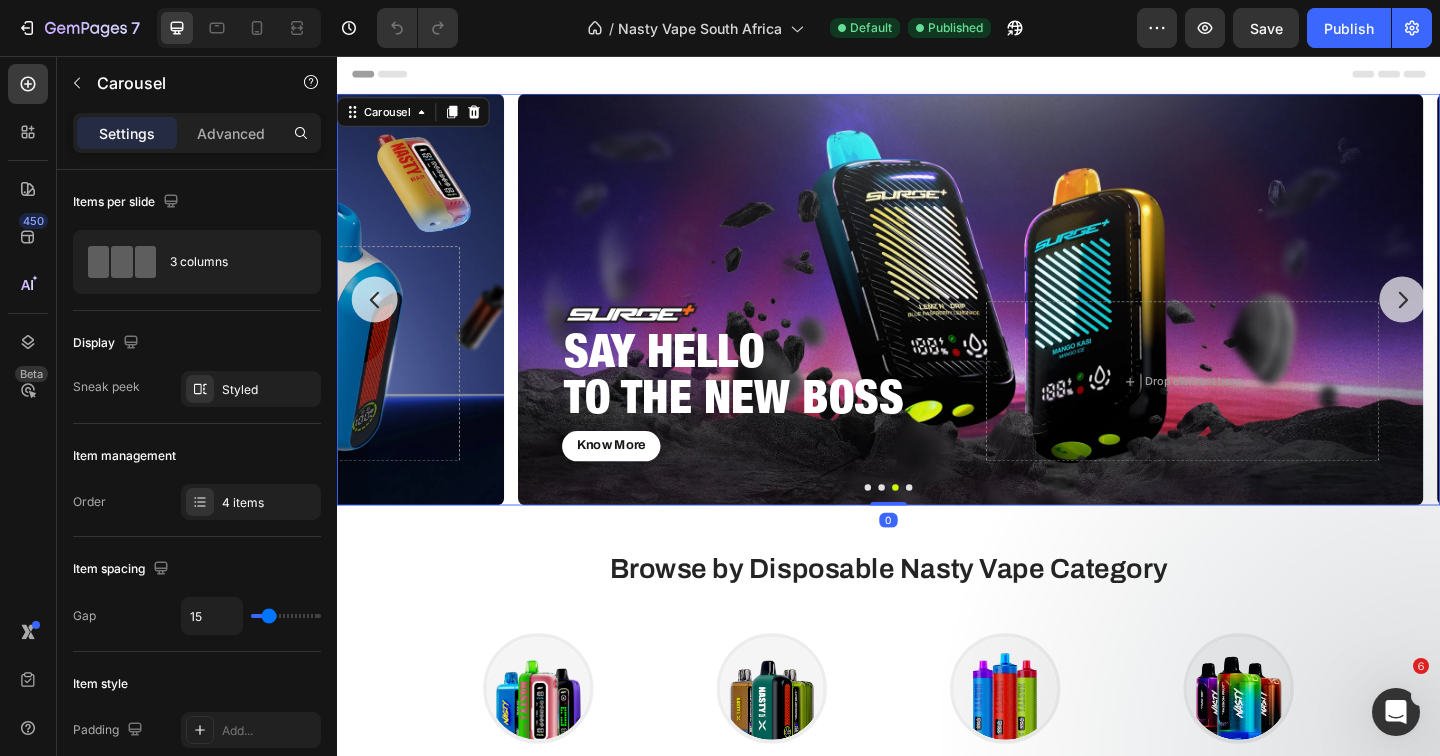 click 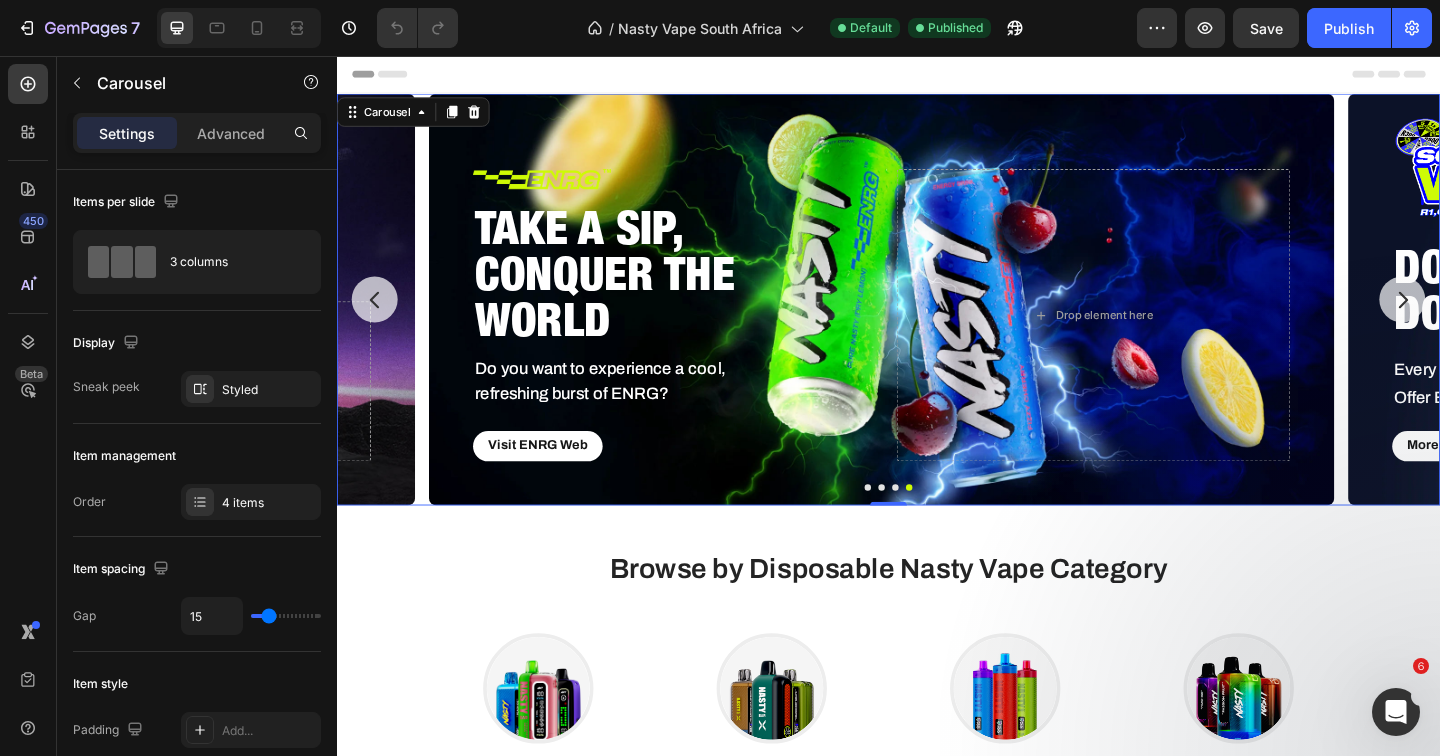 click 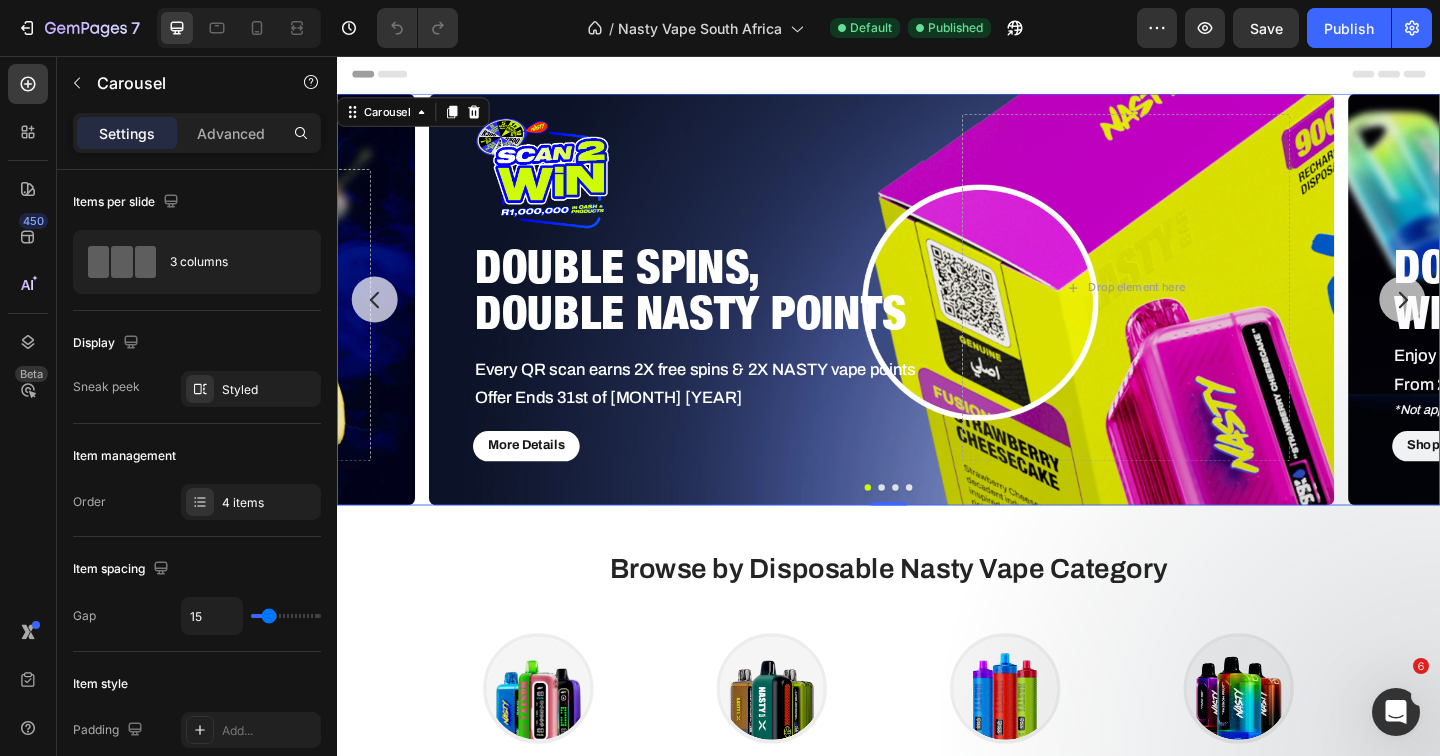 click 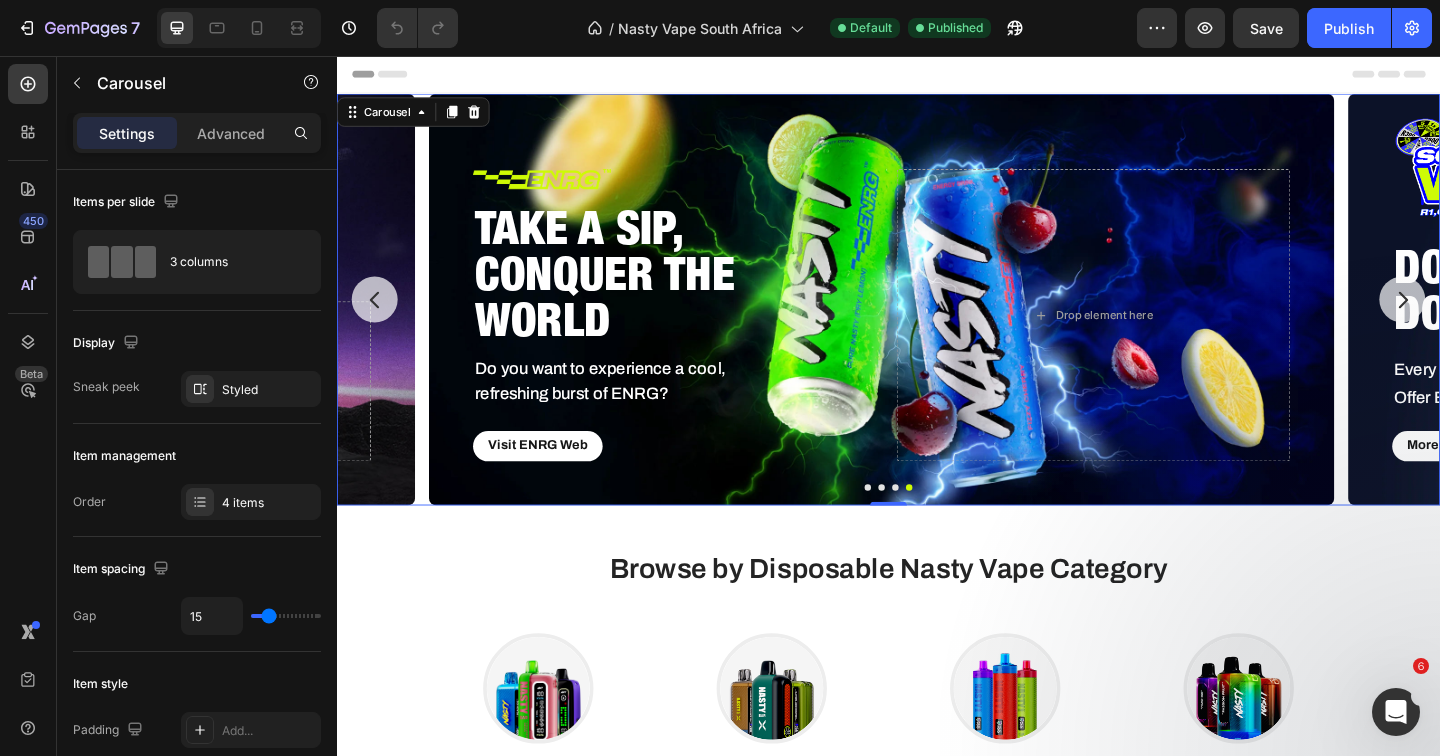 click 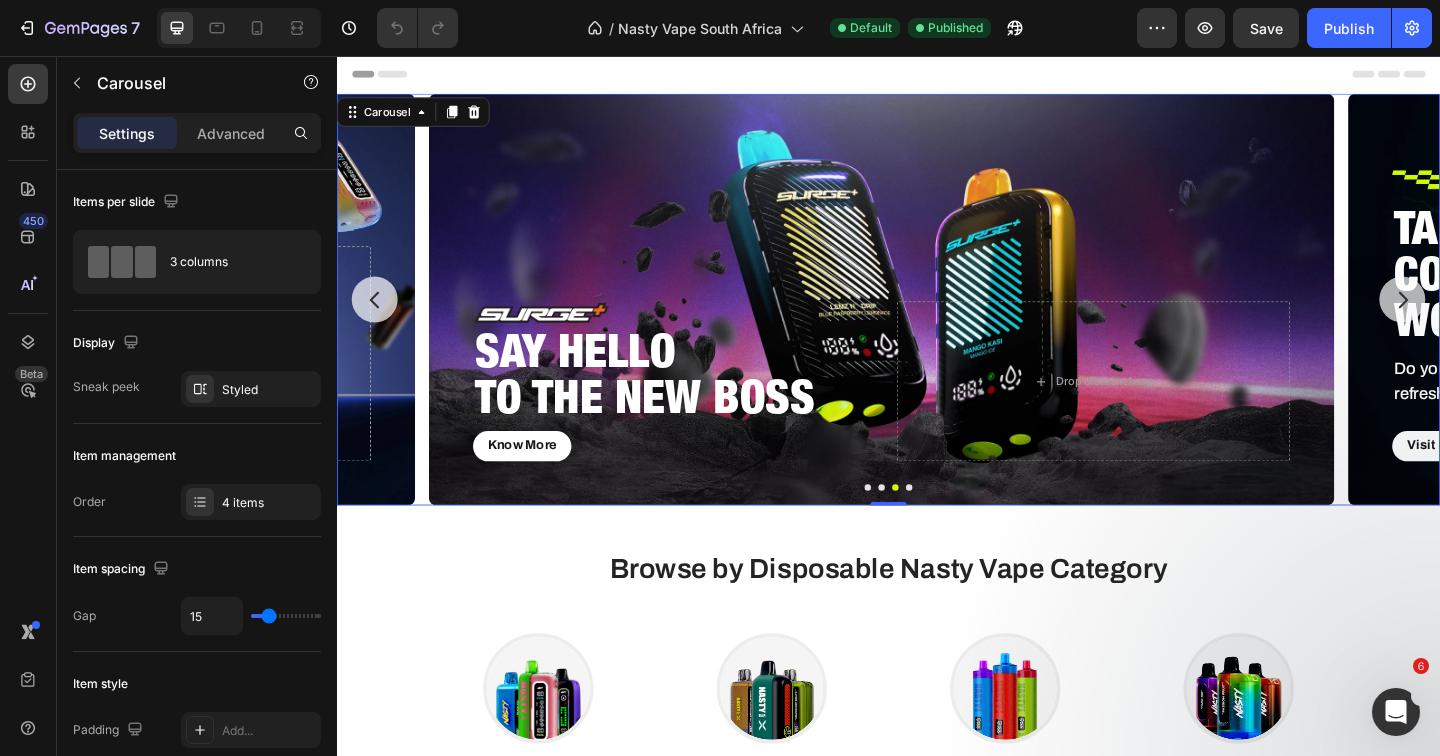 click 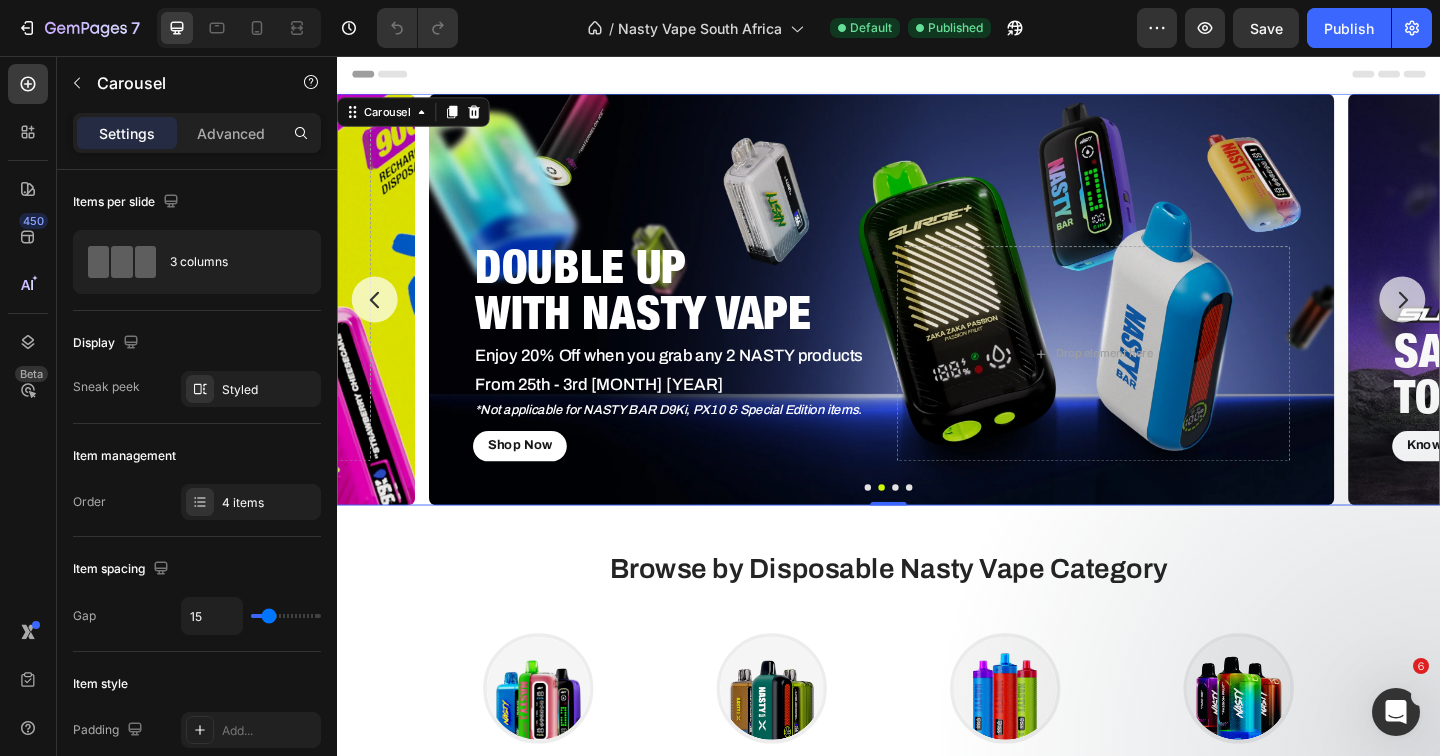 click 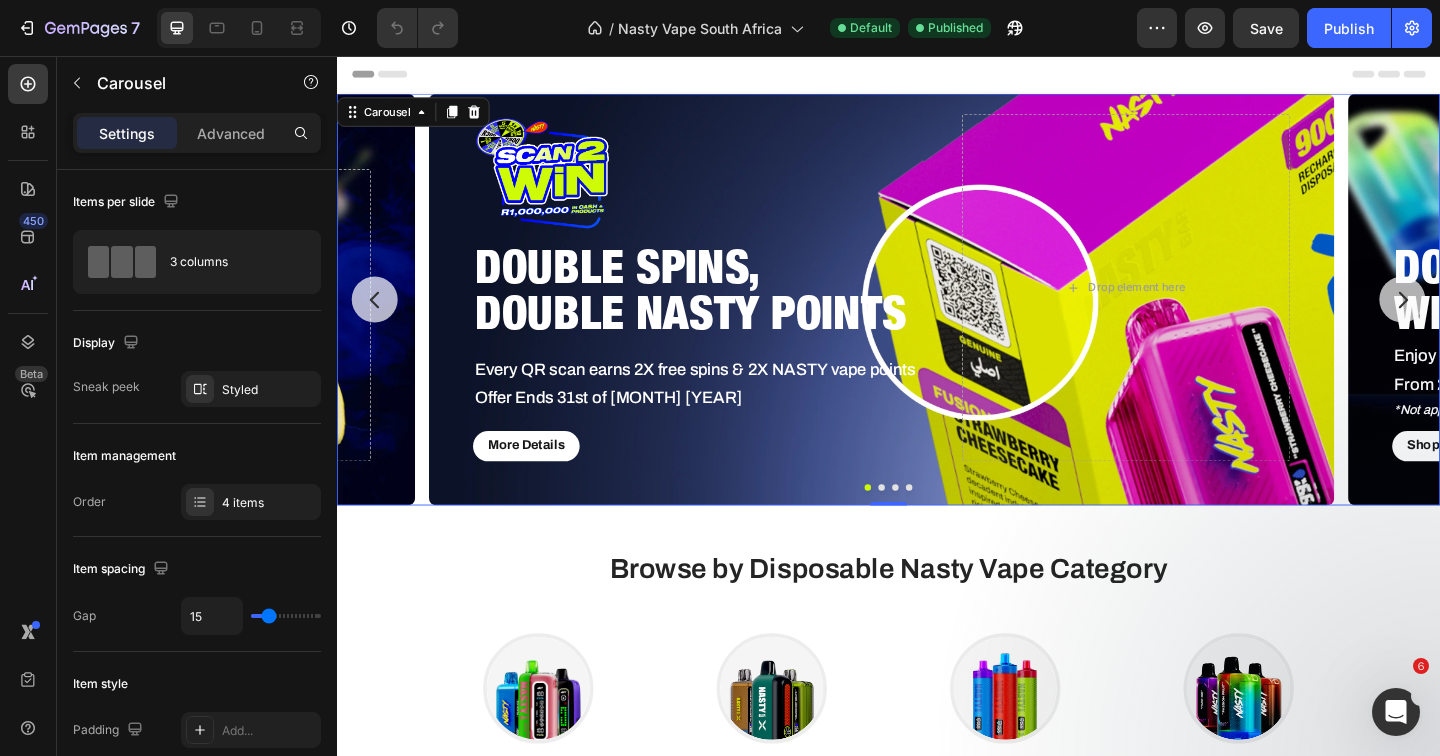 click 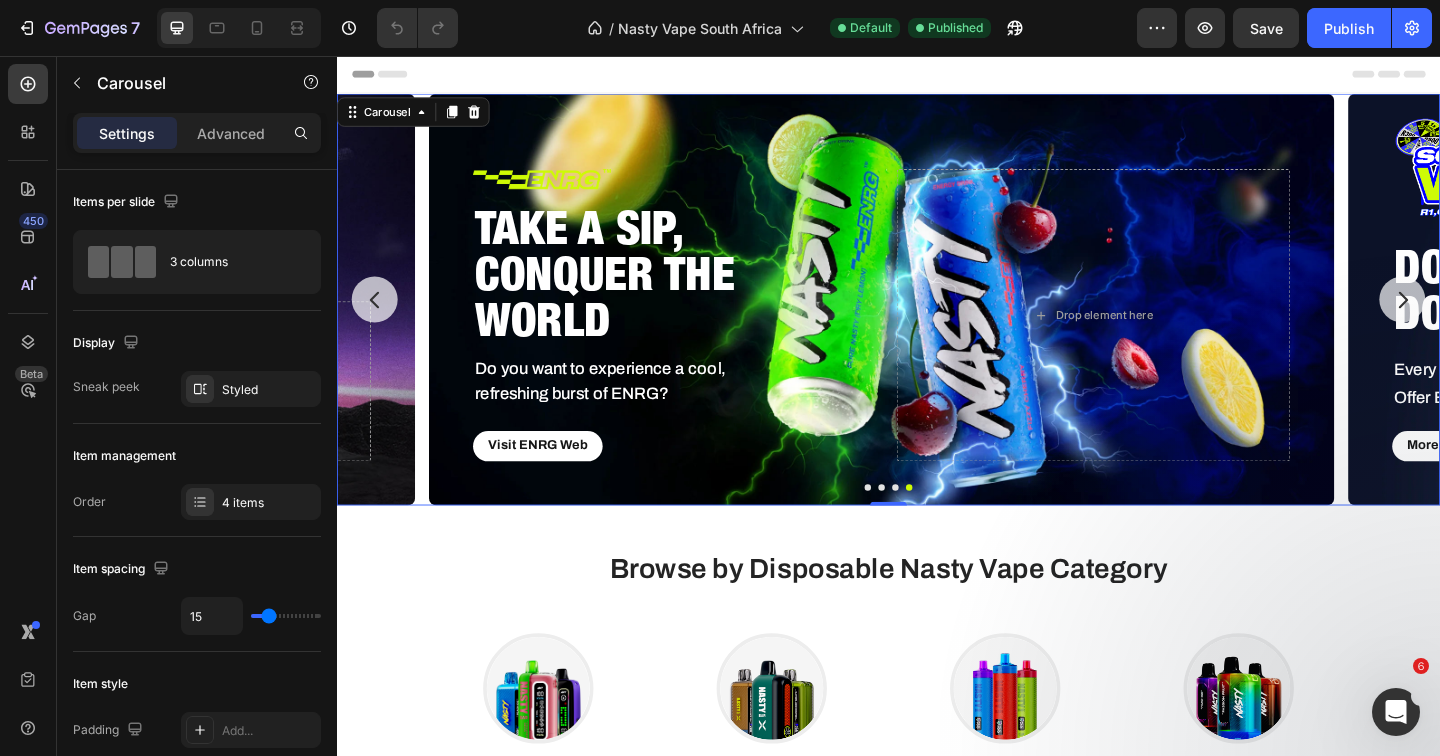 click 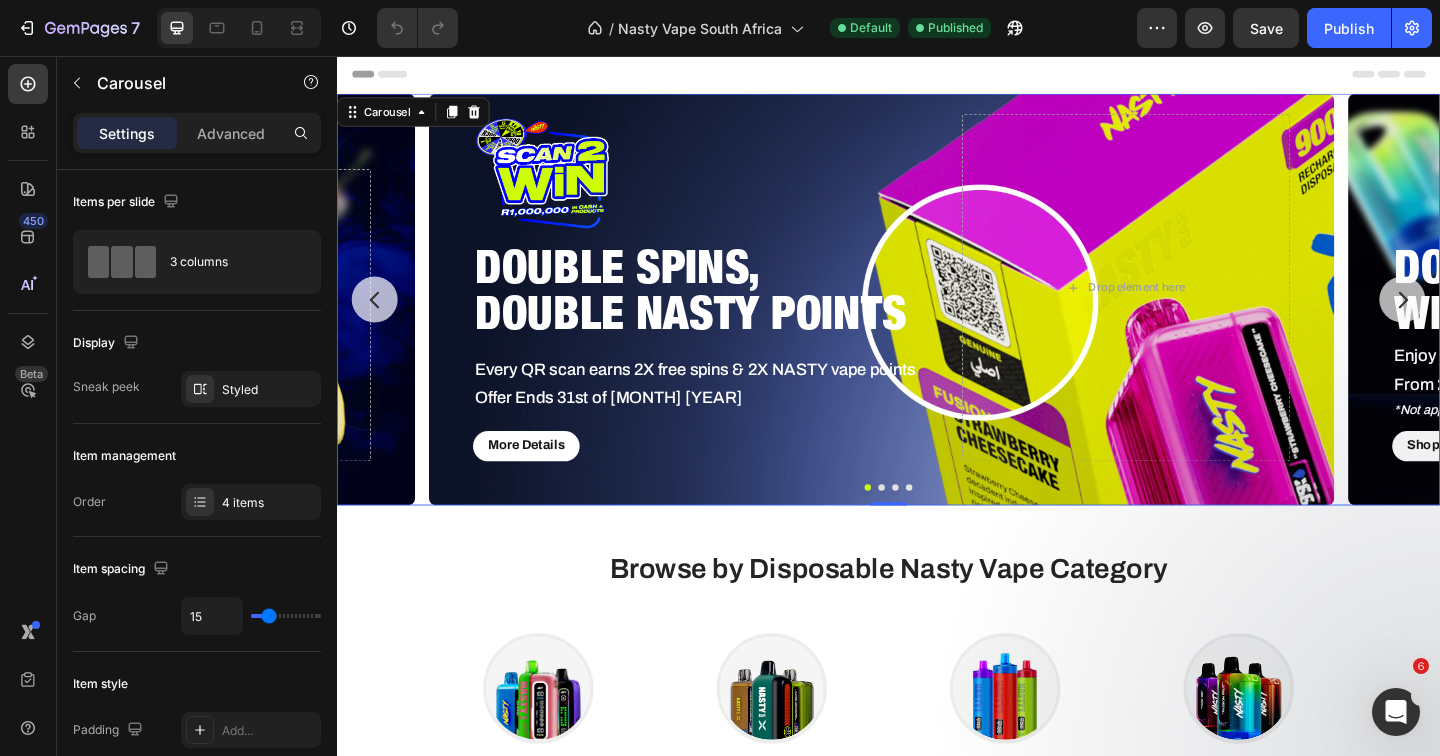 click 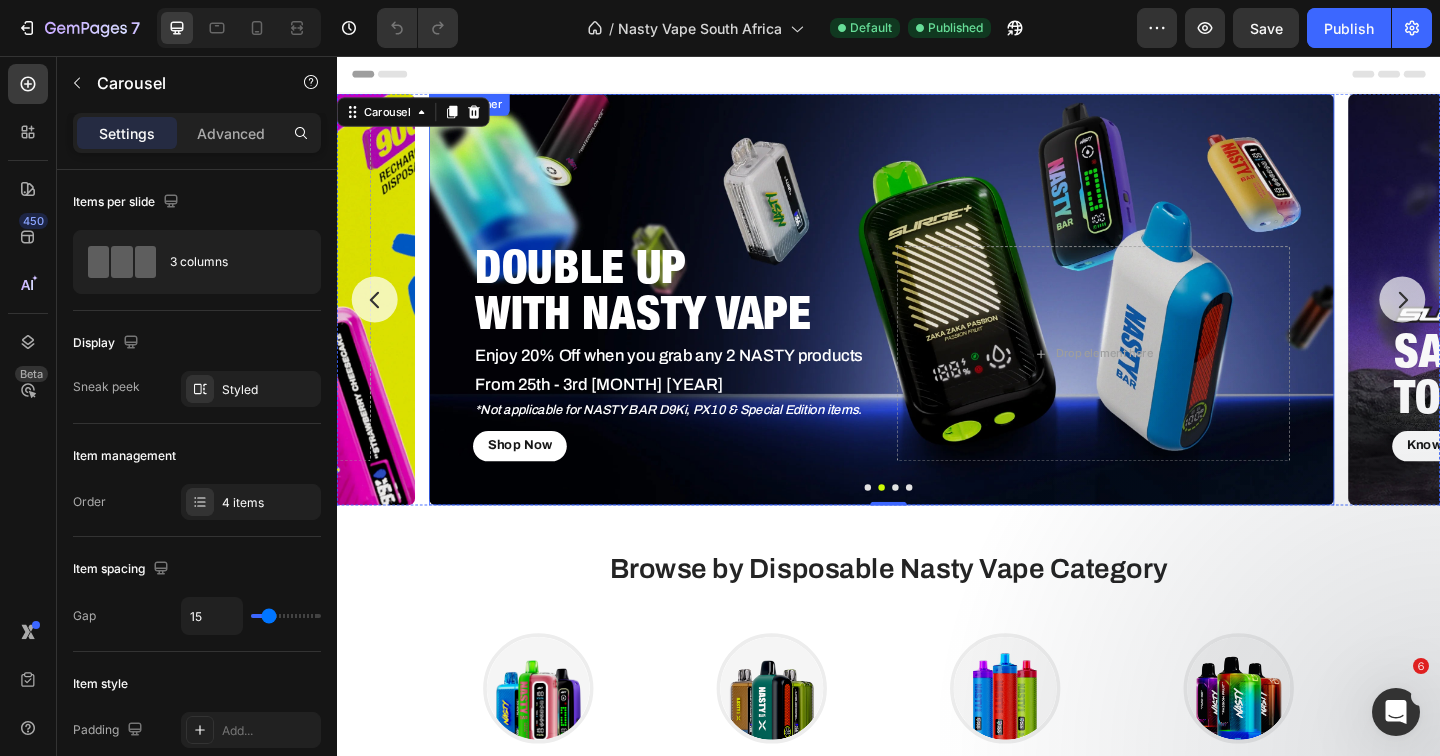 click at bounding box center (929, 321) 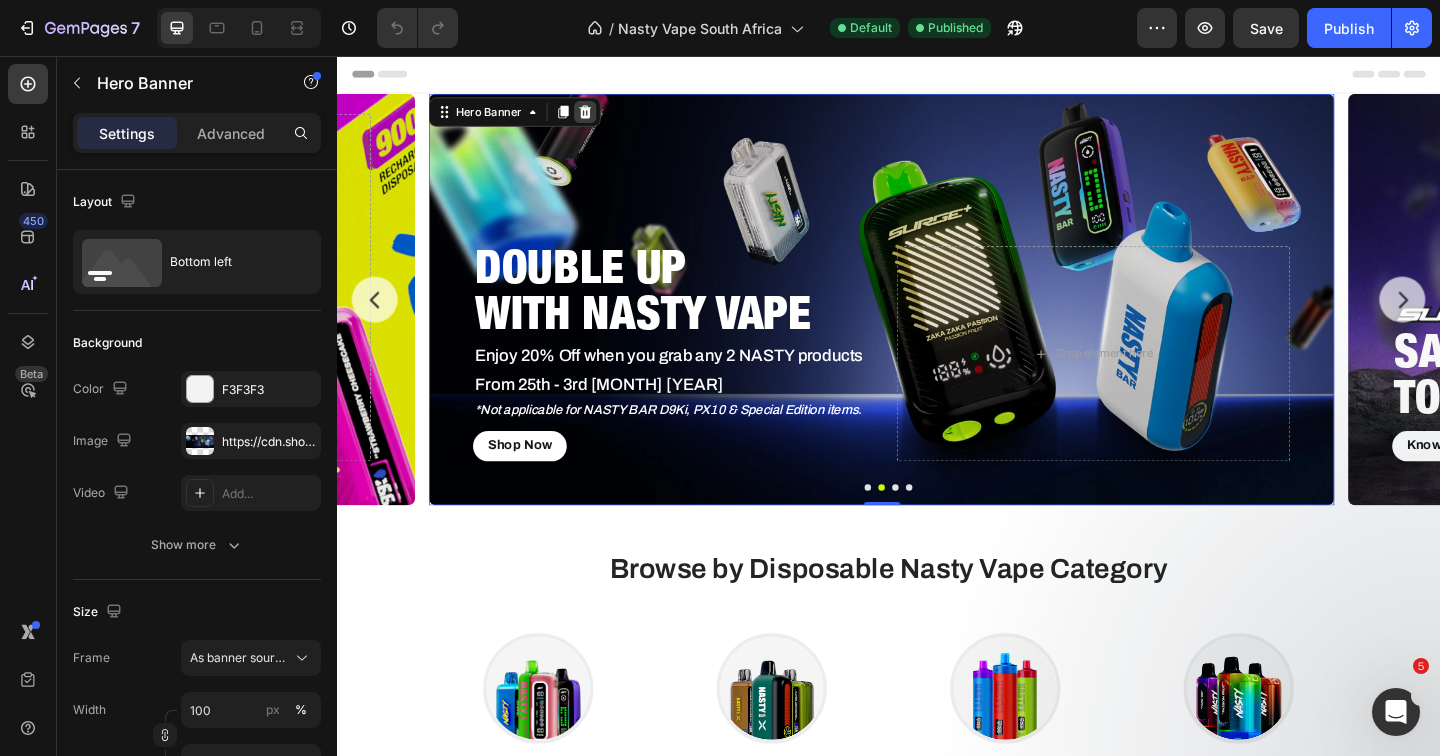 click 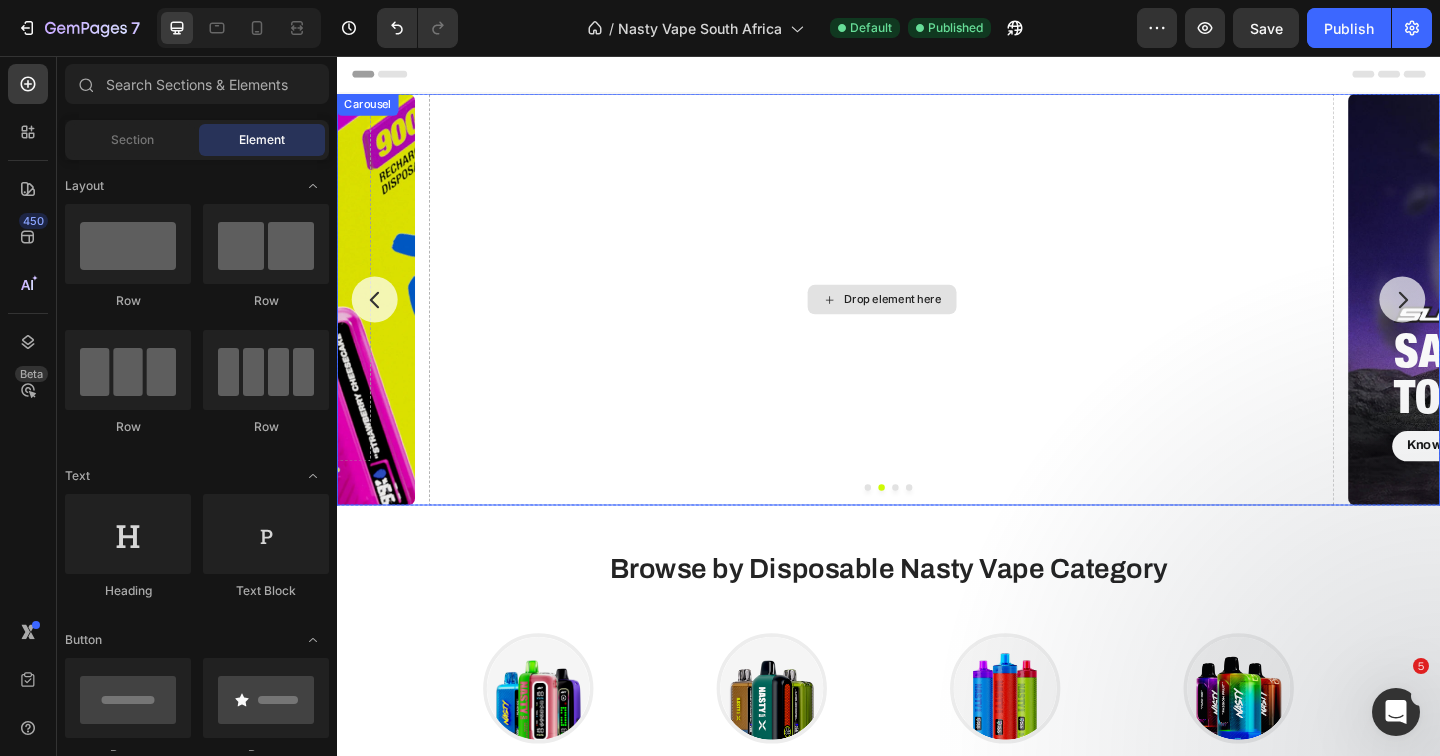 click on "Drop element here" at bounding box center (929, 321) 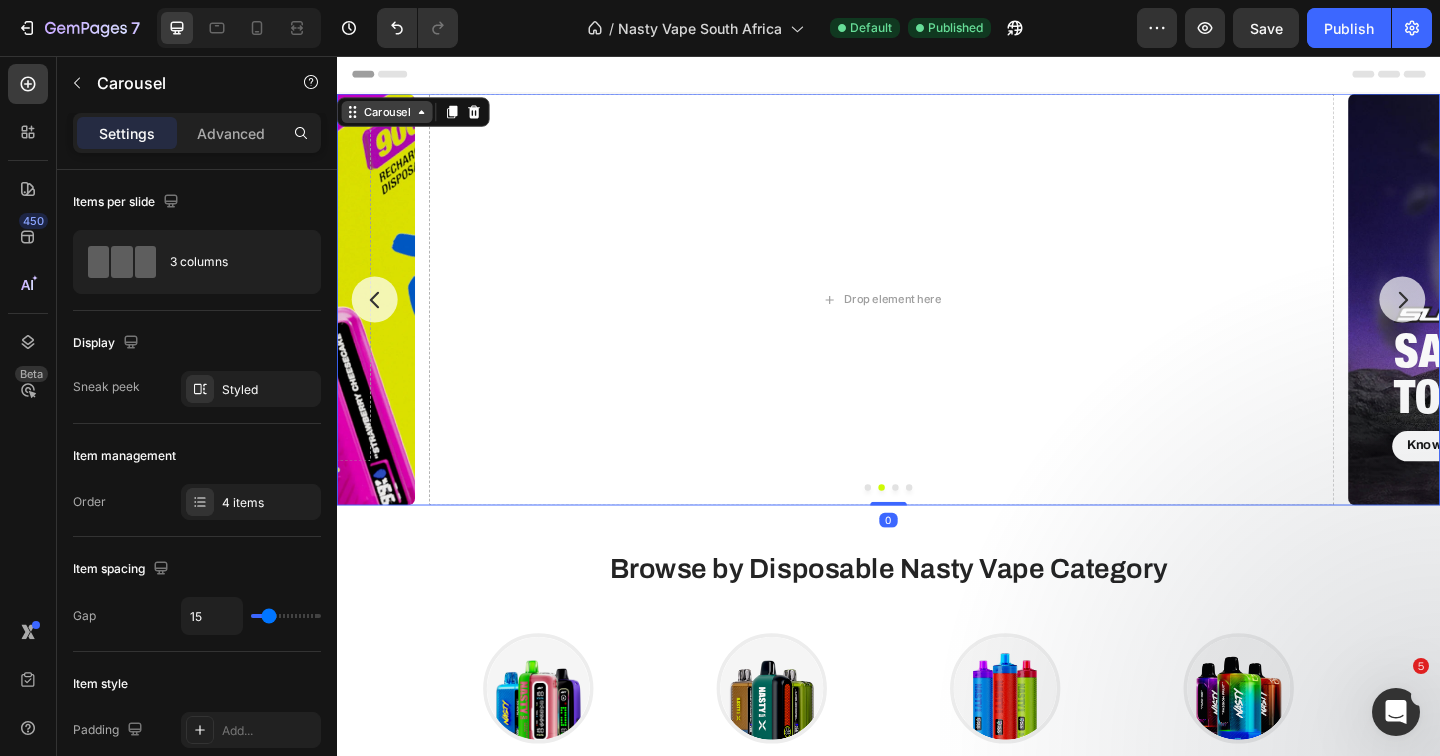 click on "Carousel" at bounding box center (391, 117) 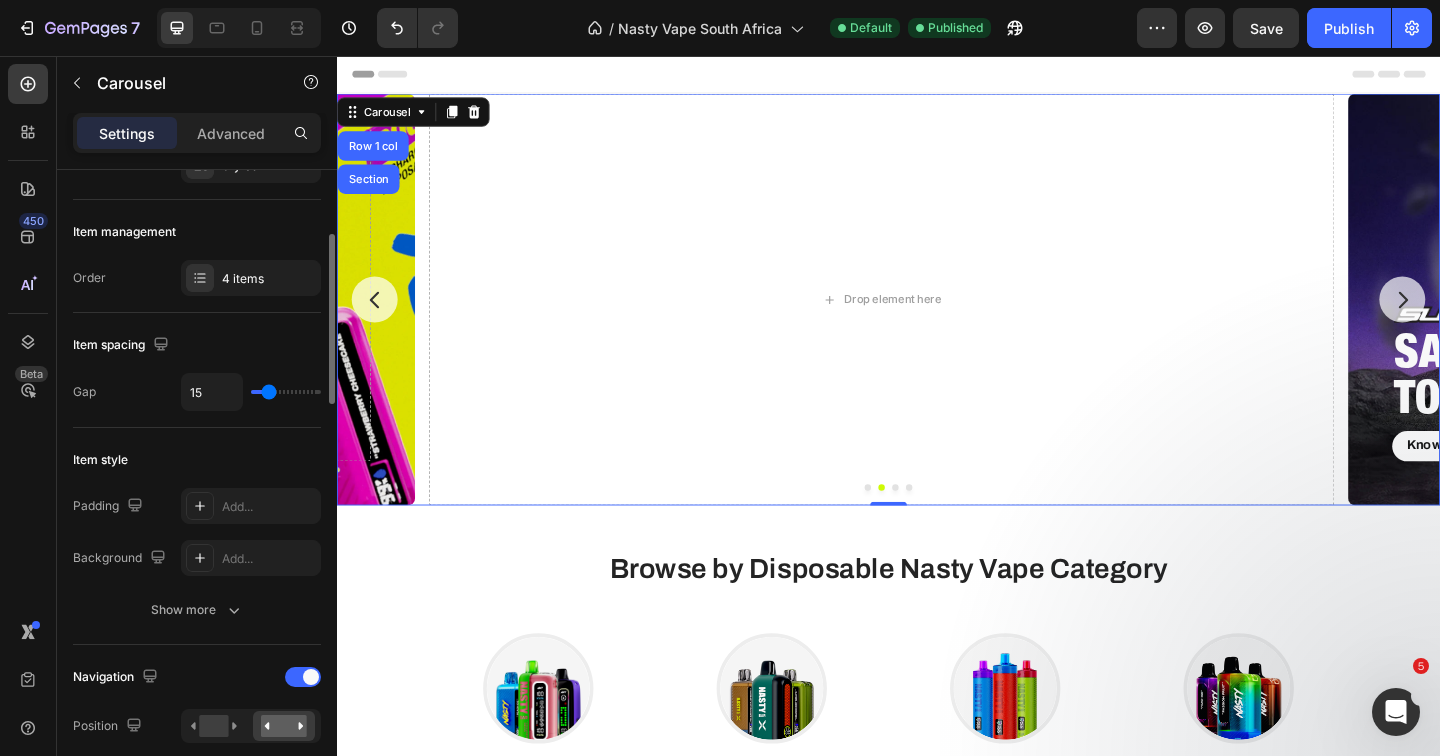 scroll, scrollTop: 265, scrollLeft: 0, axis: vertical 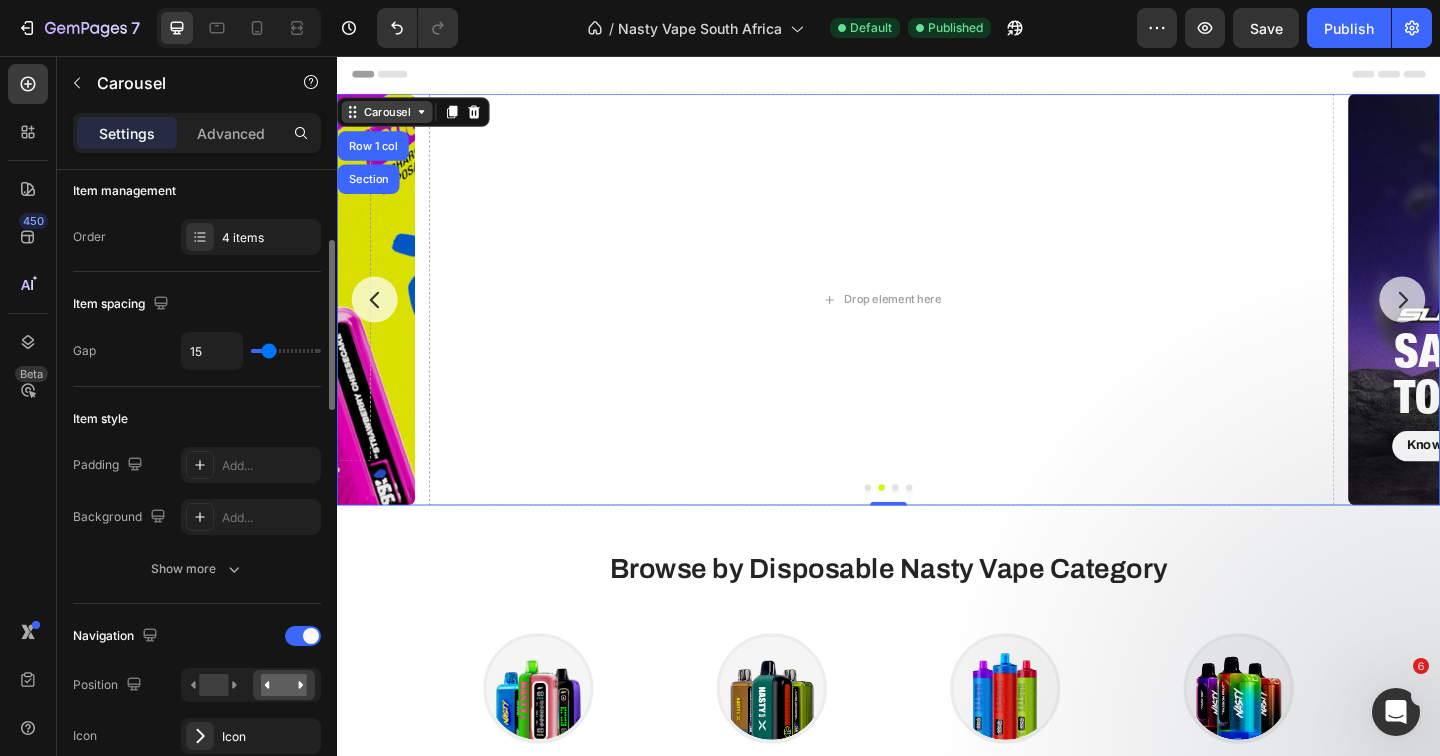 click on "Carousel" at bounding box center (391, 117) 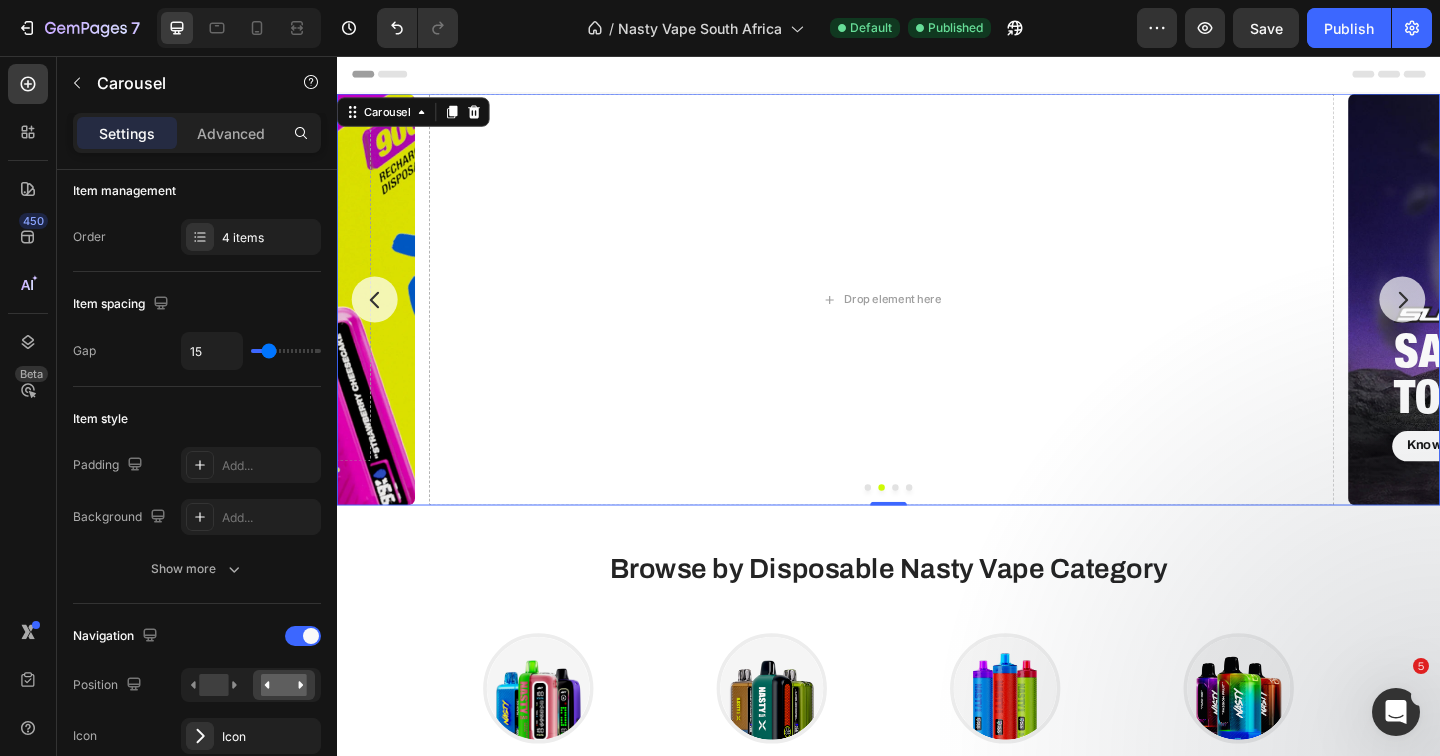 scroll, scrollTop: 0, scrollLeft: 0, axis: both 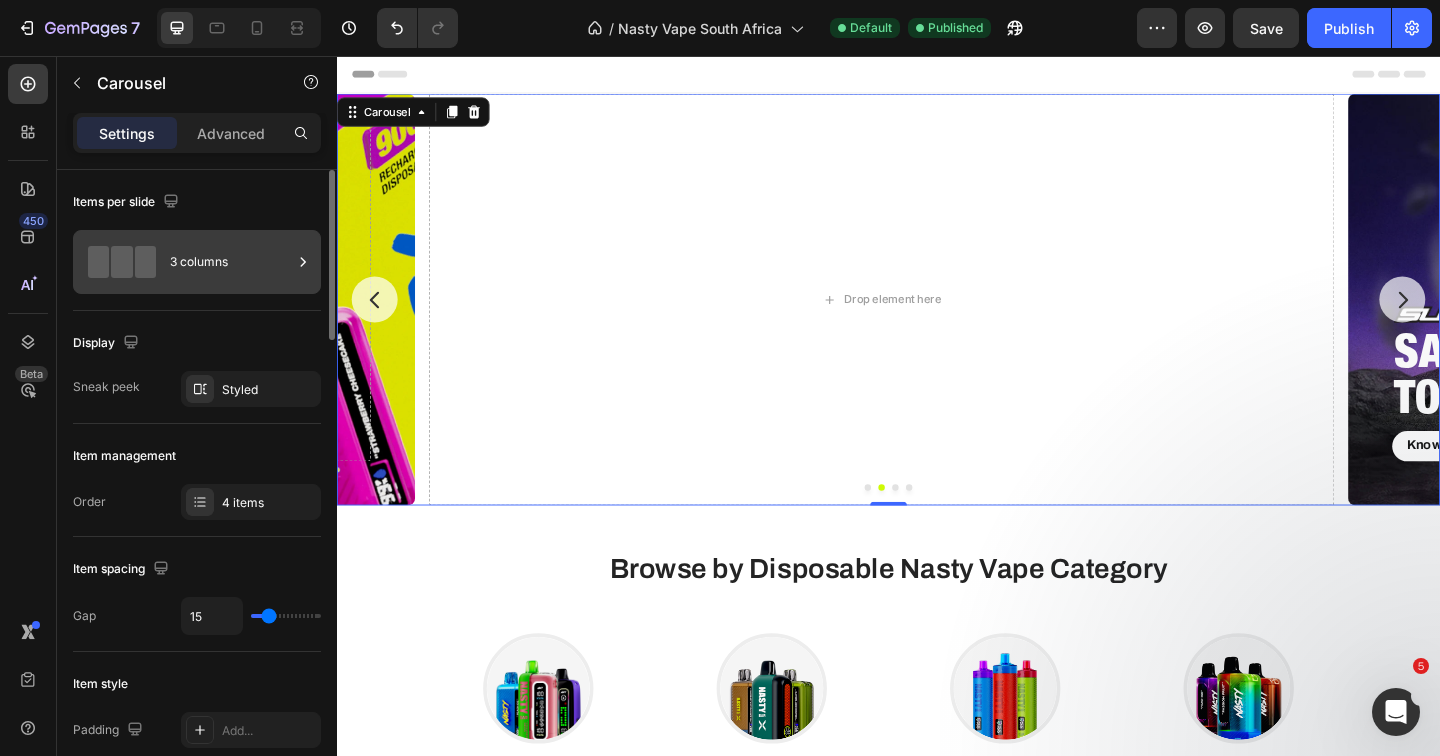 click on "3 columns" at bounding box center [231, 262] 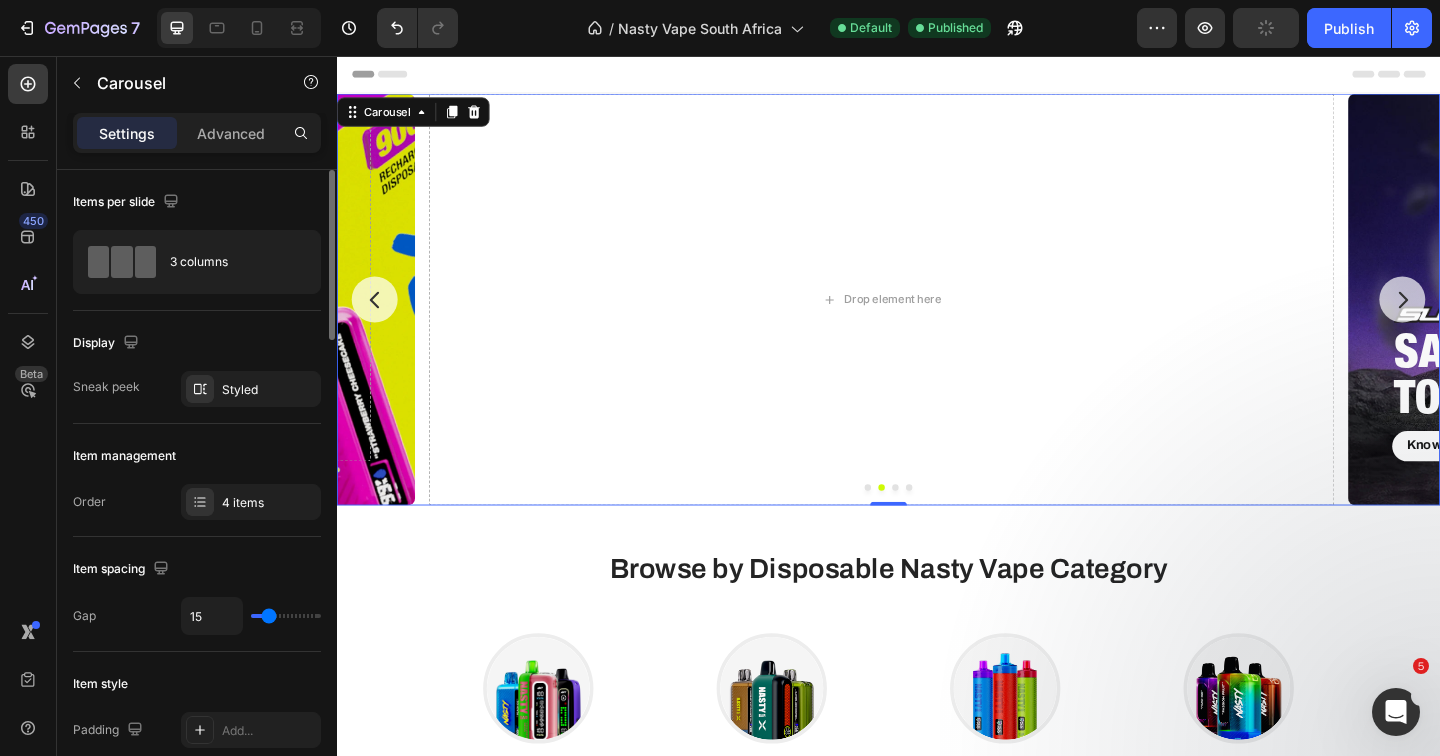 click on "Items per slide" at bounding box center [197, 202] 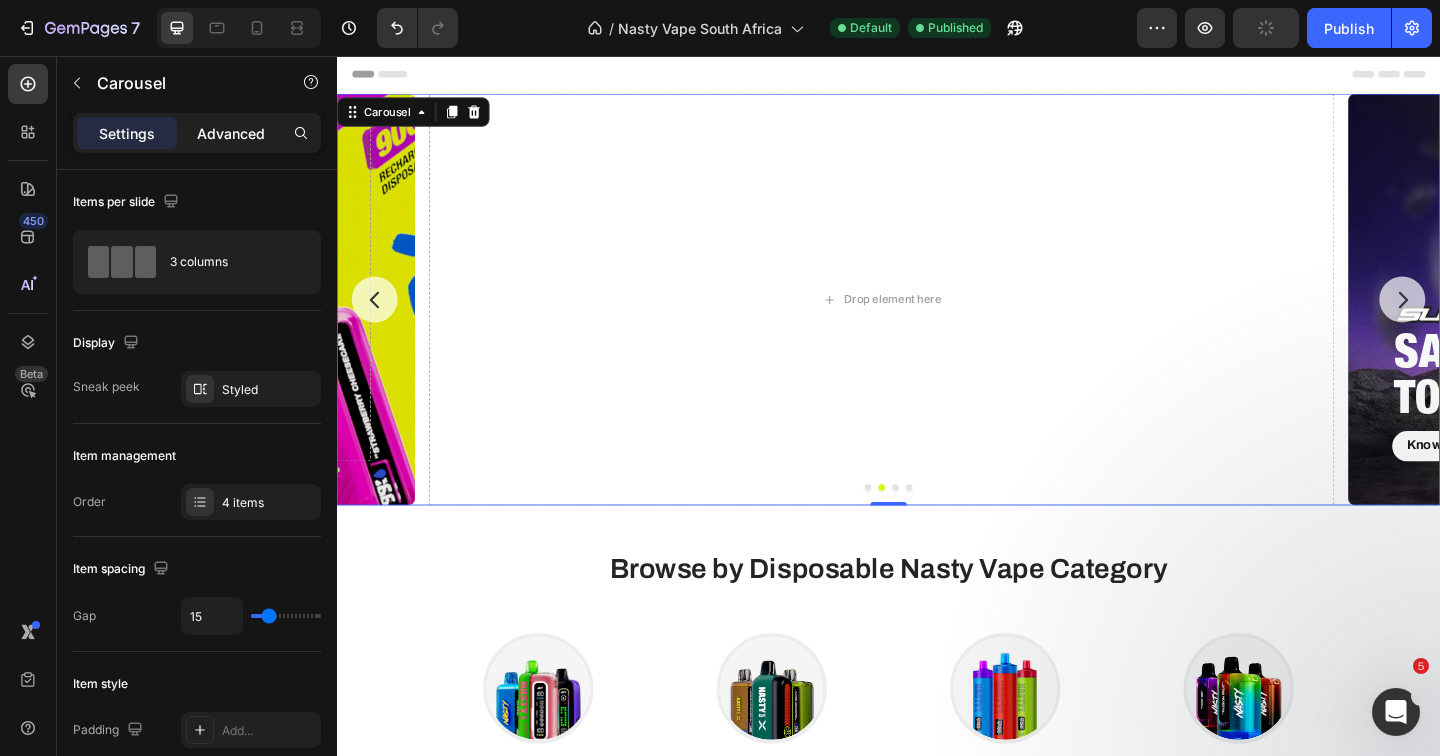 click on "Advanced" at bounding box center [231, 133] 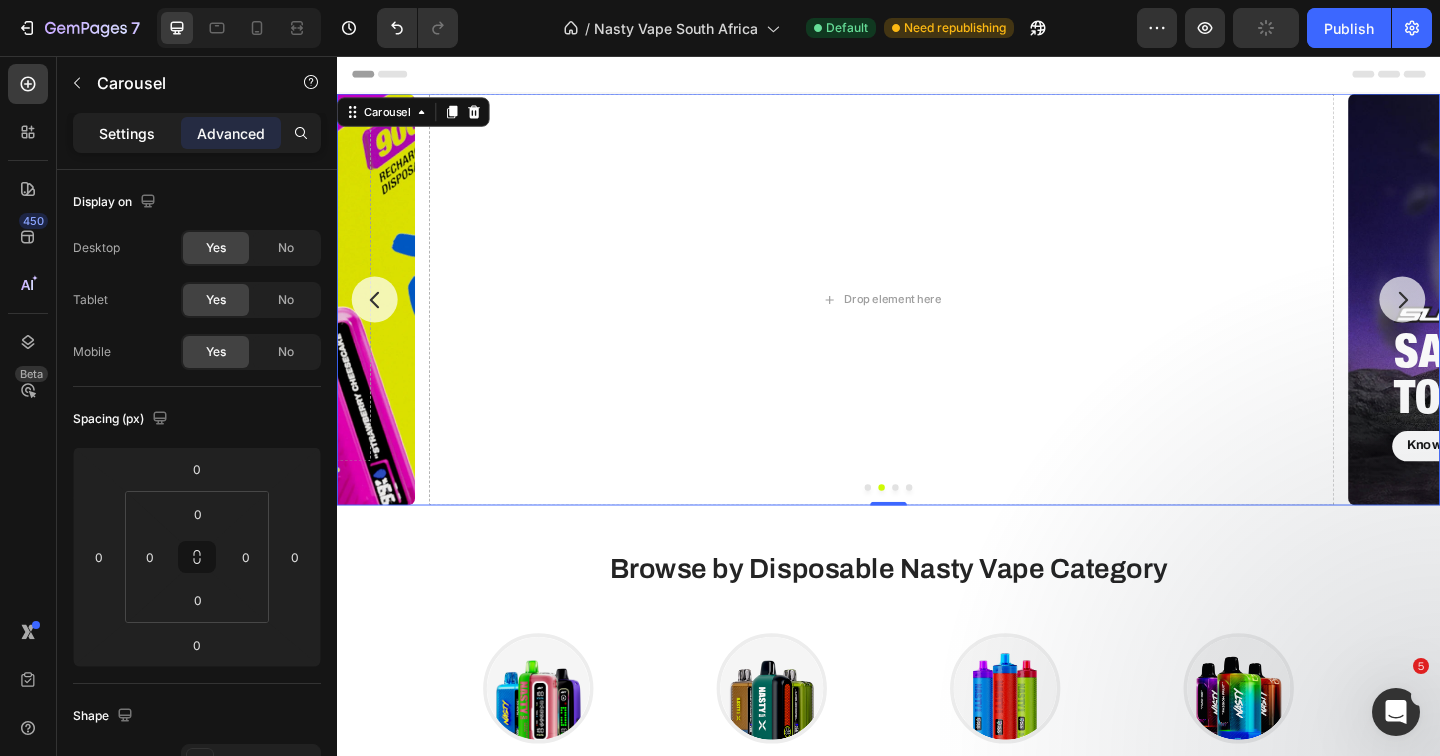 click on "Settings" 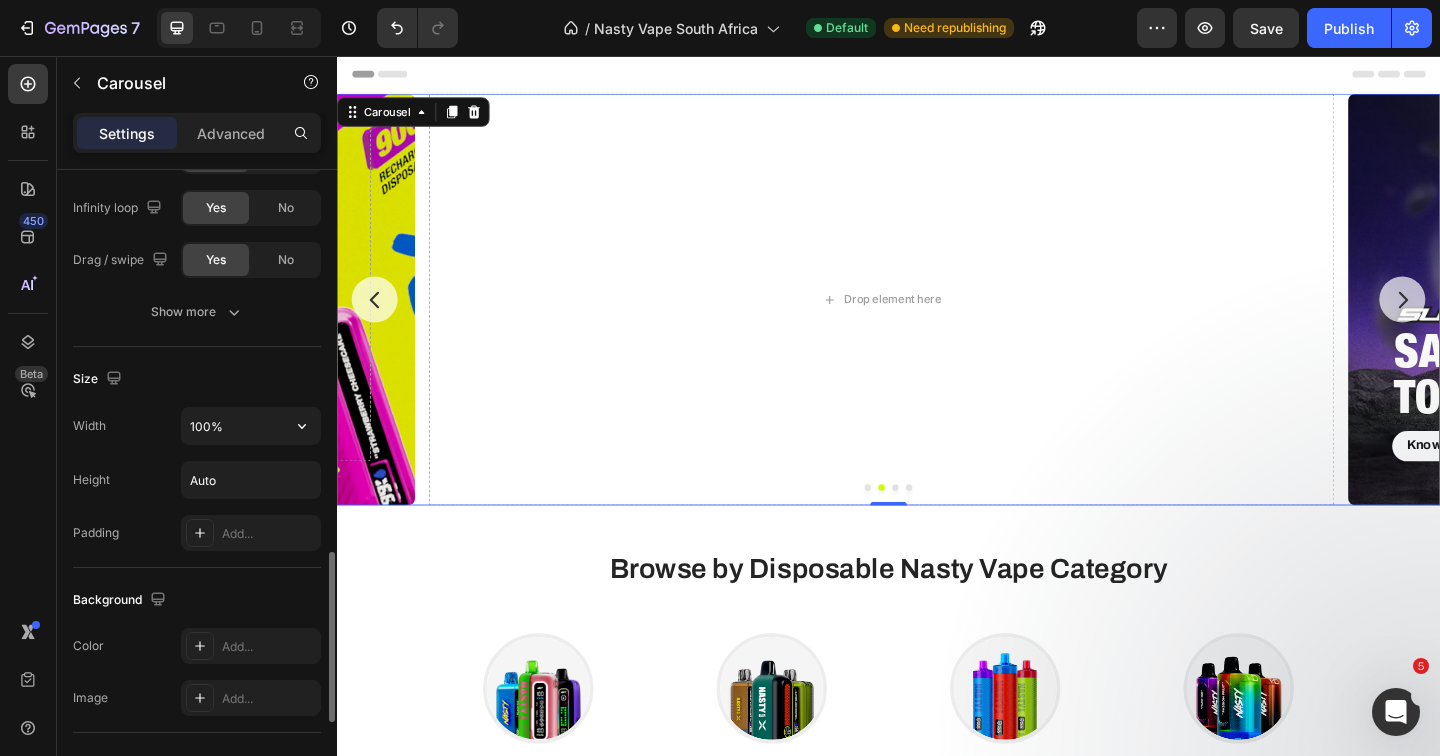 scroll, scrollTop: 1443, scrollLeft: 0, axis: vertical 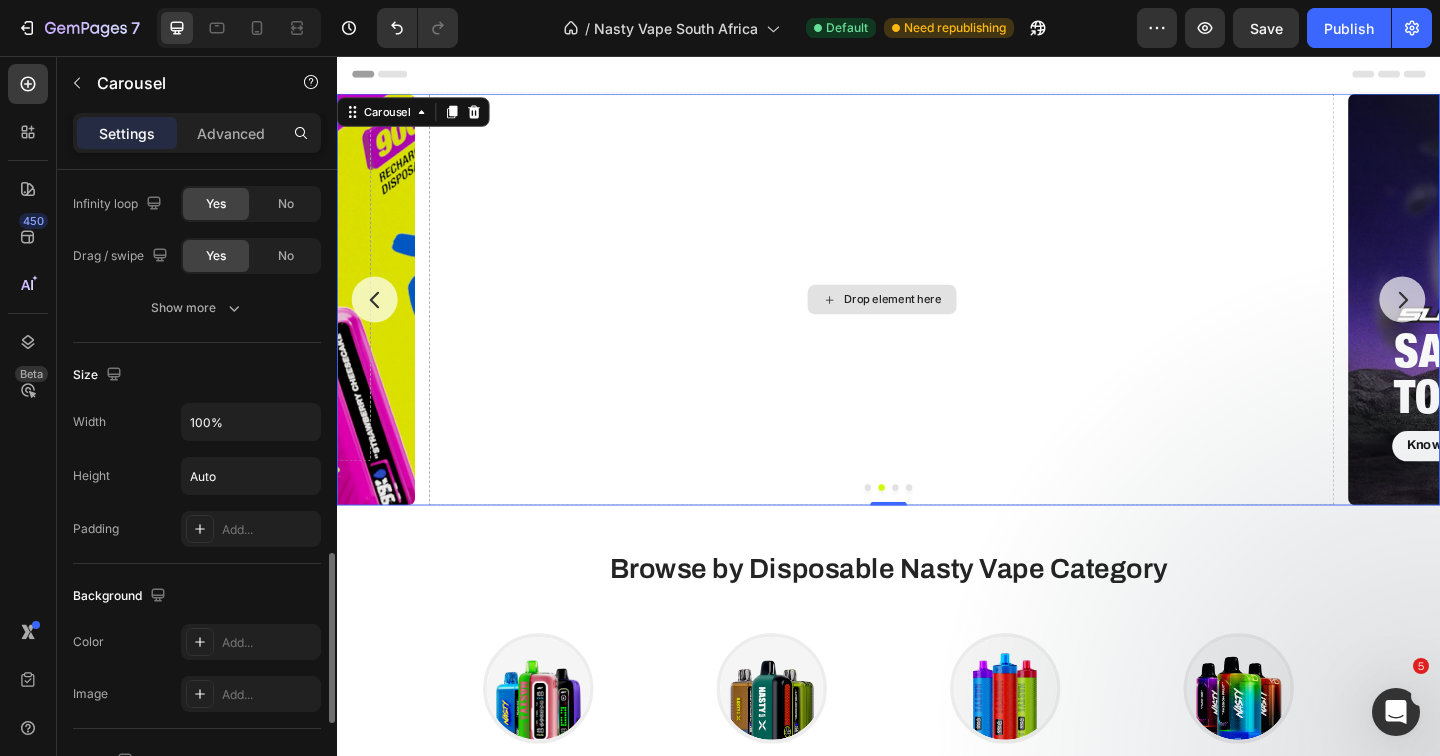click on "Drop element here" at bounding box center [929, 321] 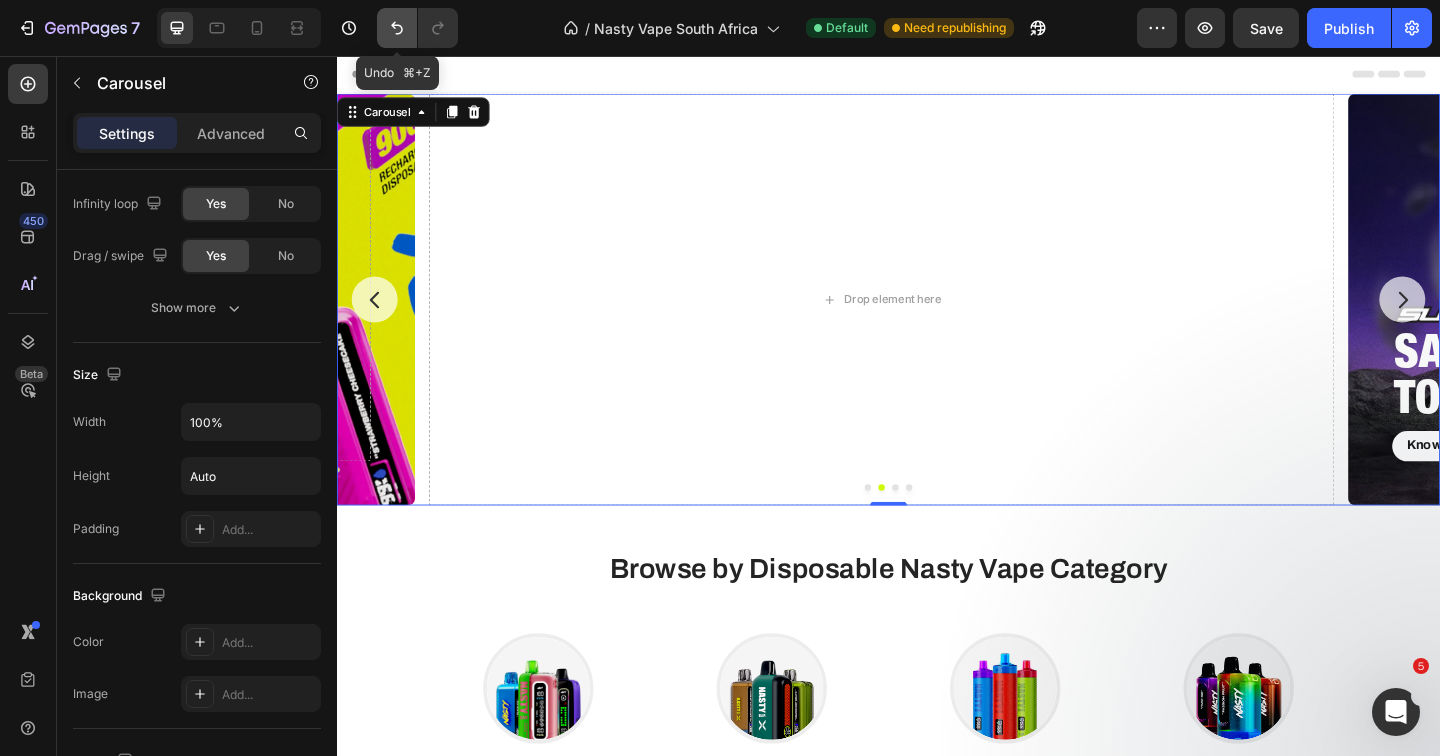 click 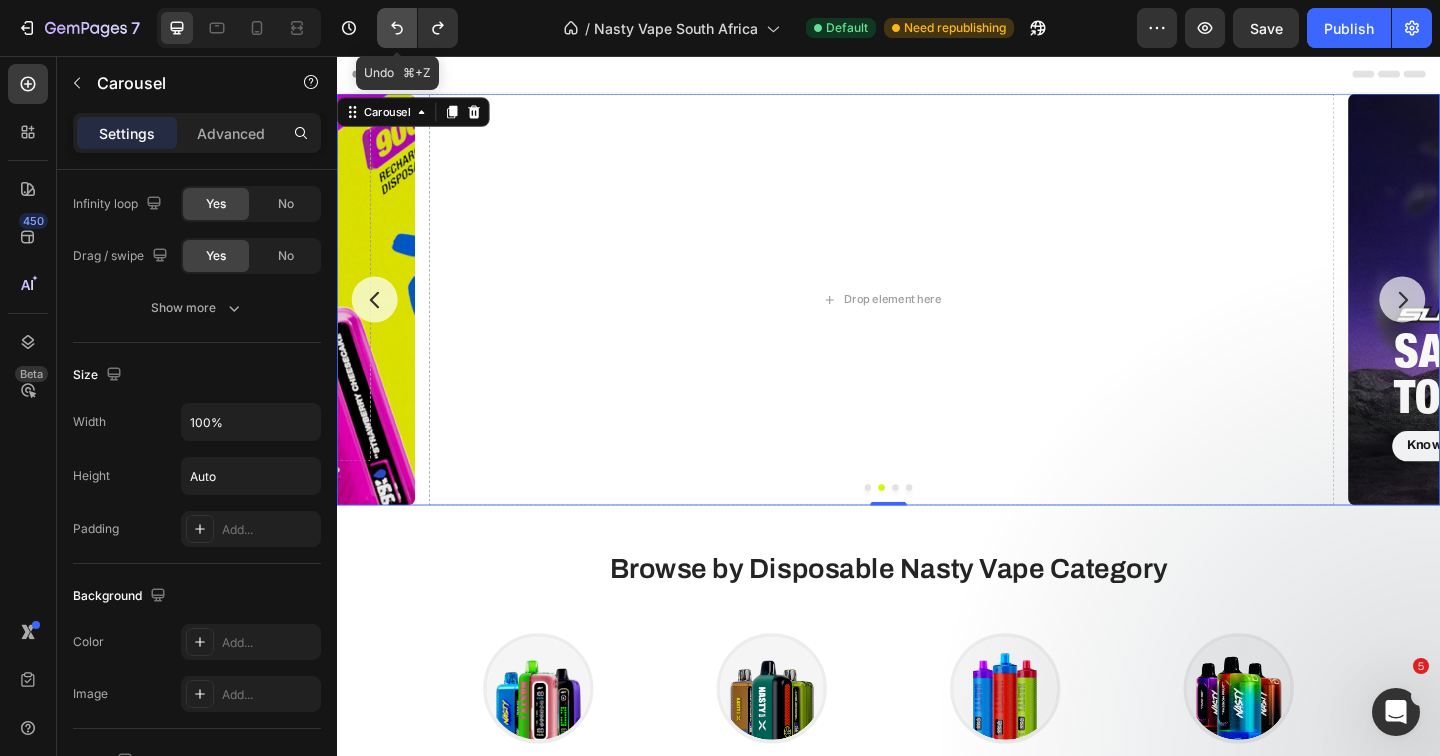 click 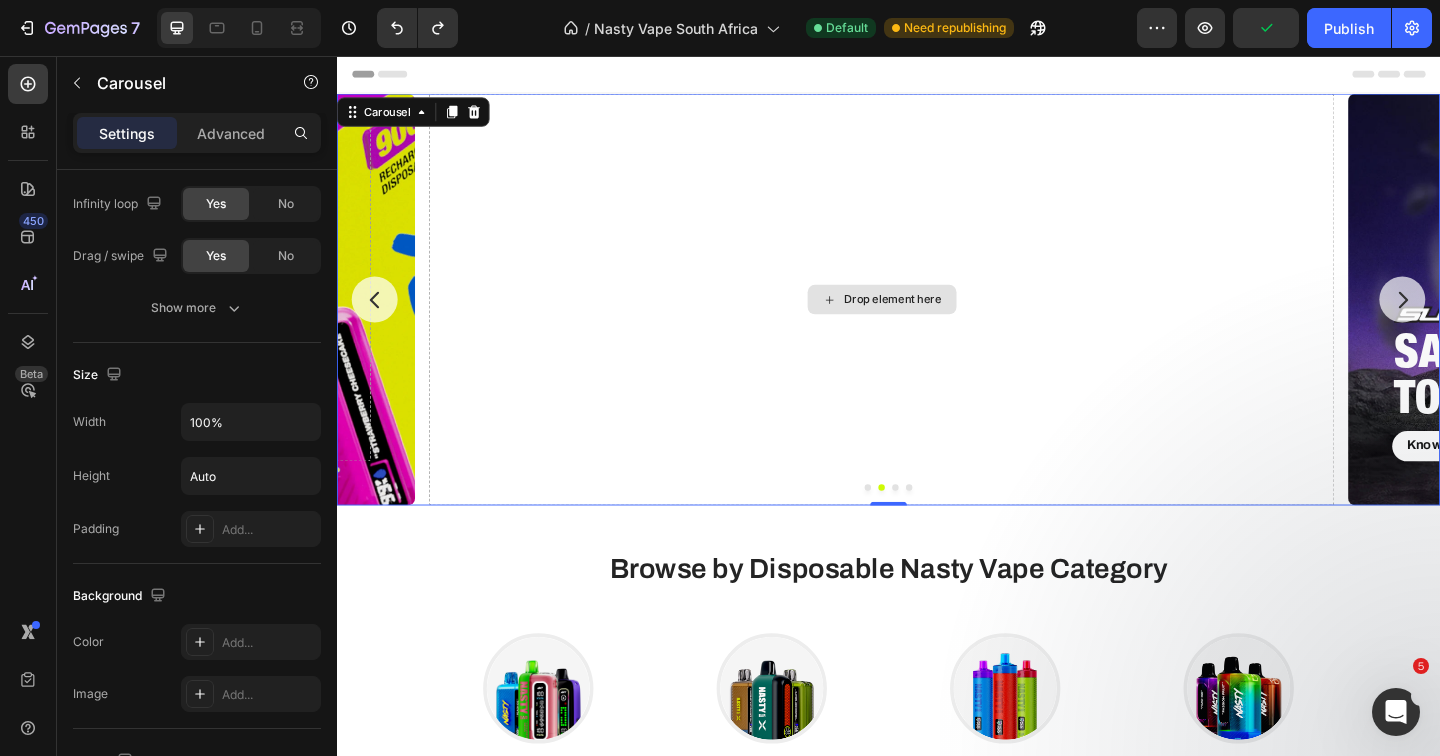 click on "Drop element here" at bounding box center [929, 321] 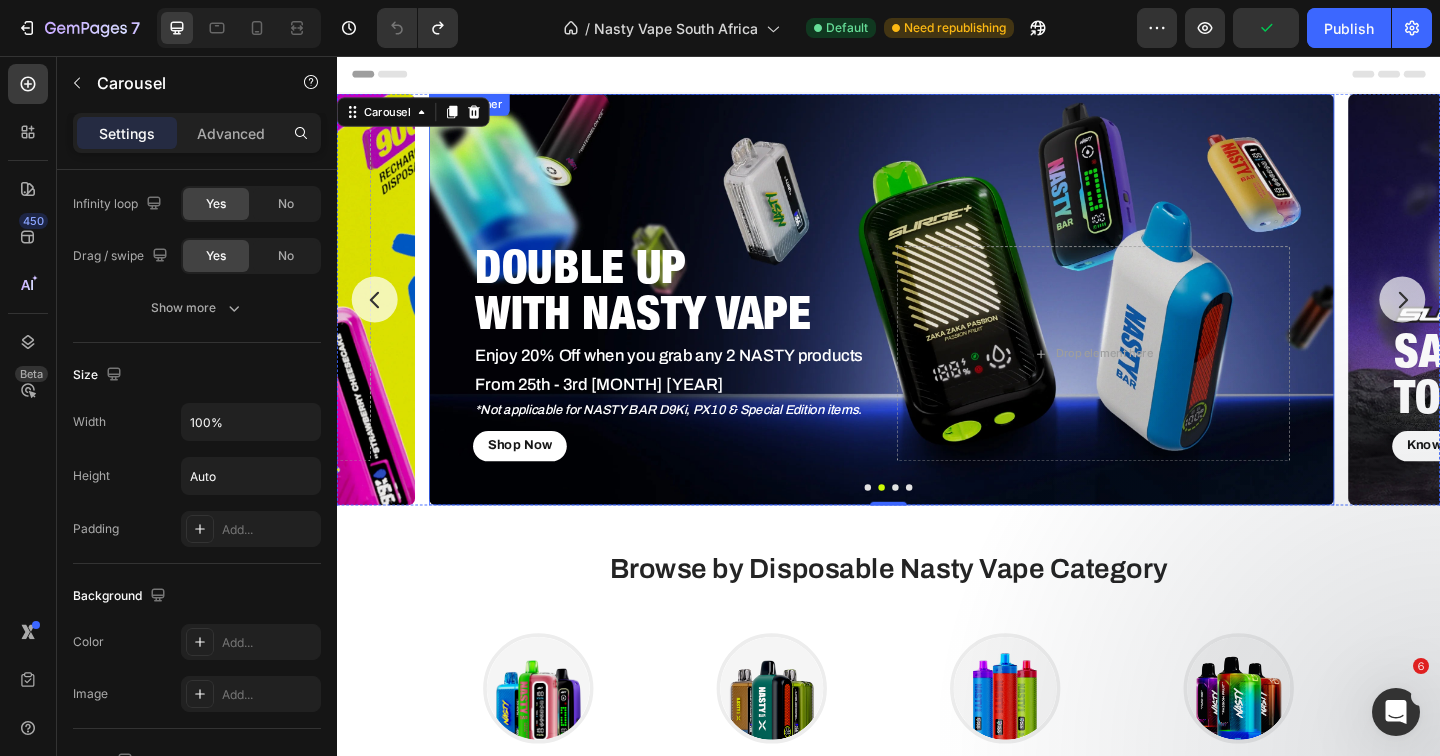 click at bounding box center [929, 321] 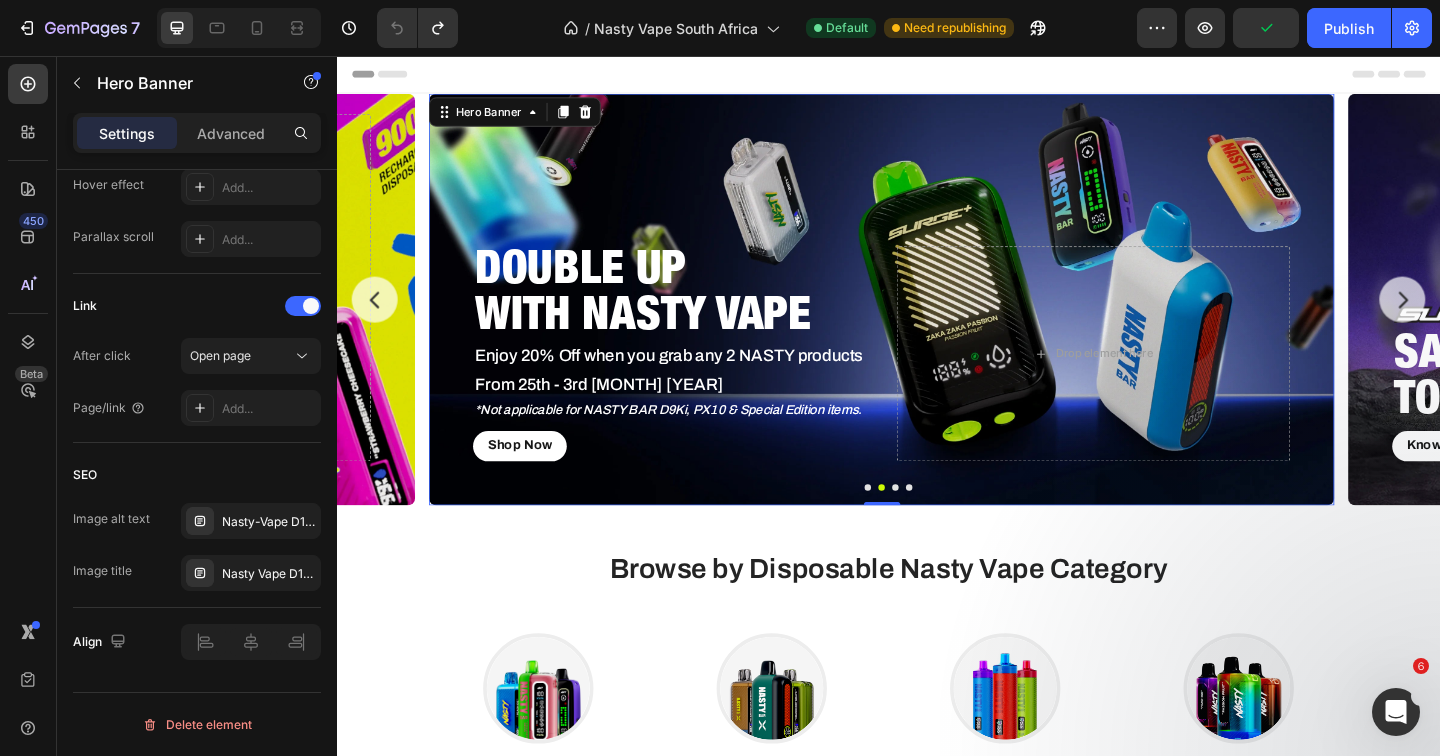 scroll, scrollTop: 0, scrollLeft: 0, axis: both 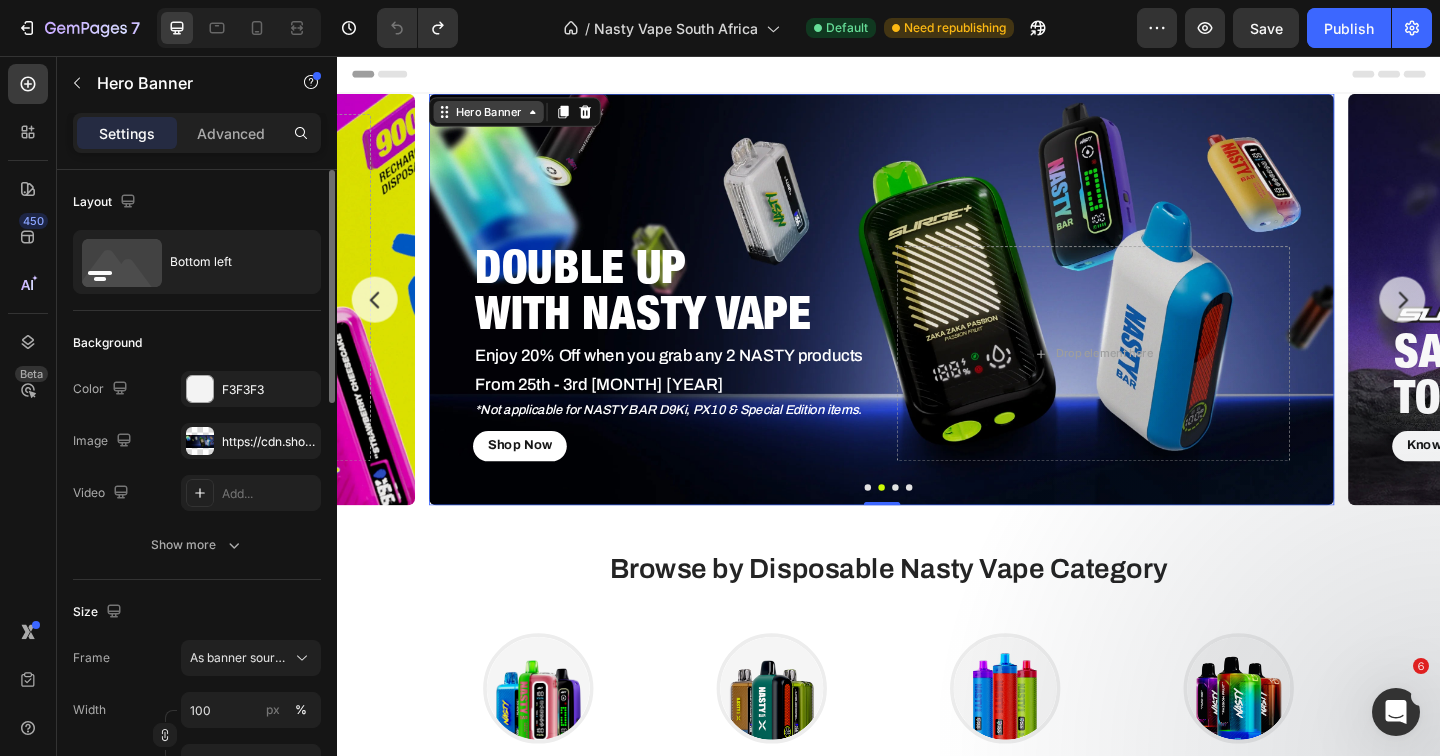click on "Hero Banner" at bounding box center (502, 117) 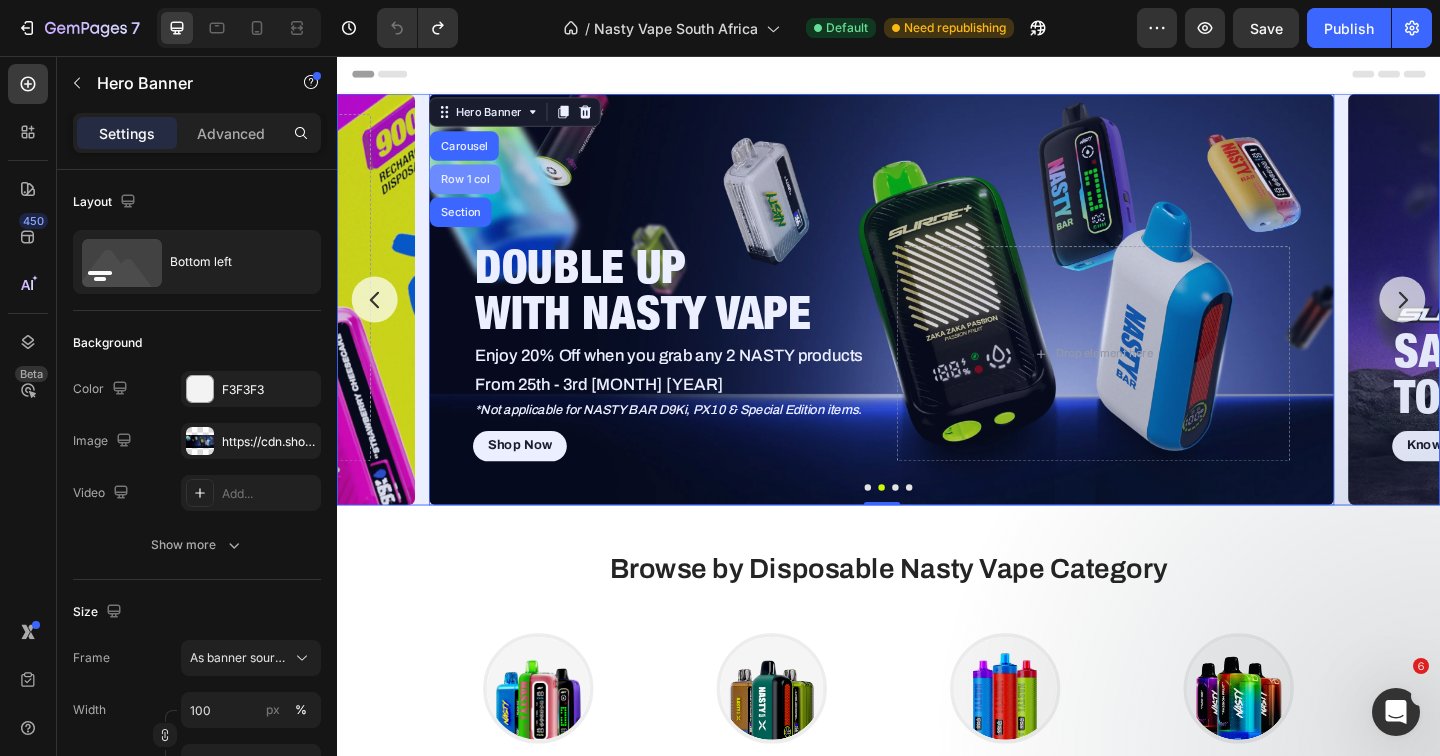 click on "Carousel" at bounding box center [475, 154] 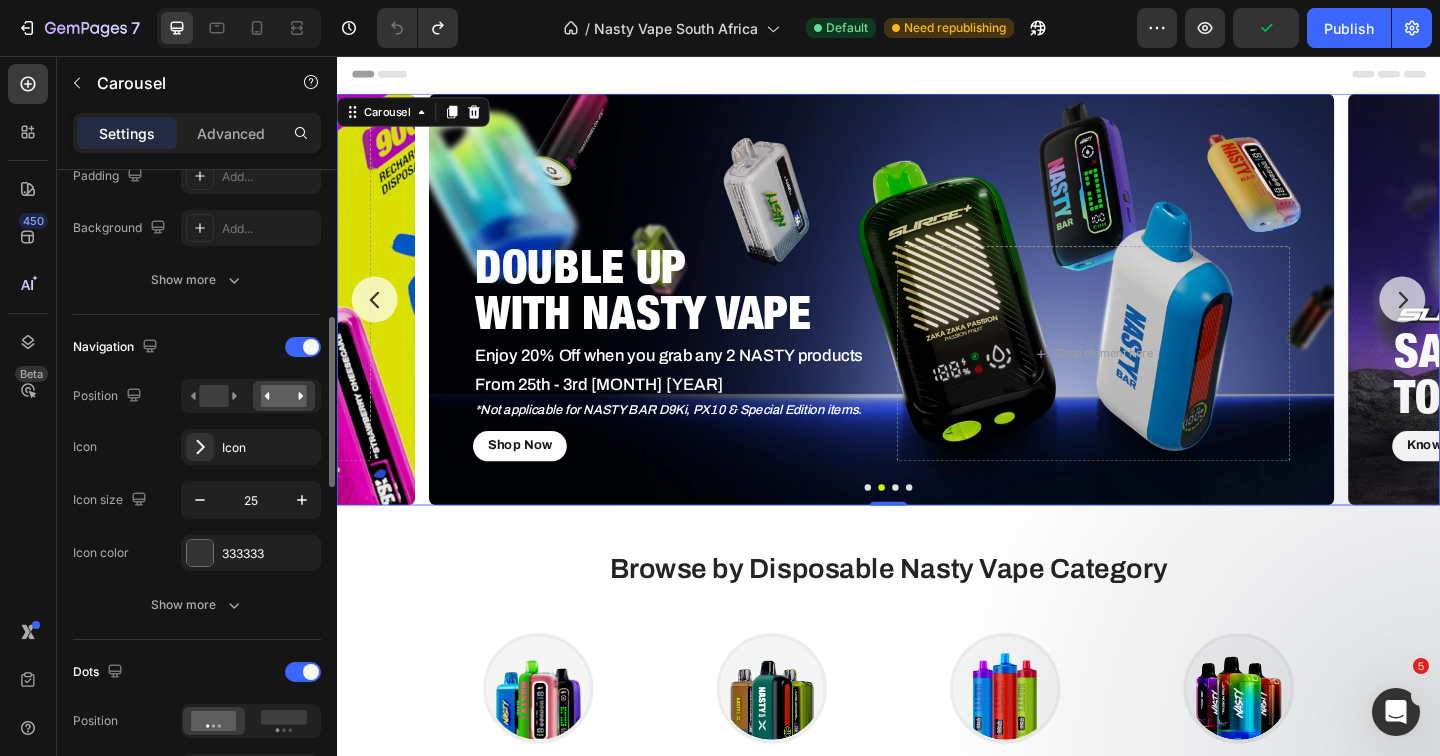 scroll, scrollTop: 0, scrollLeft: 0, axis: both 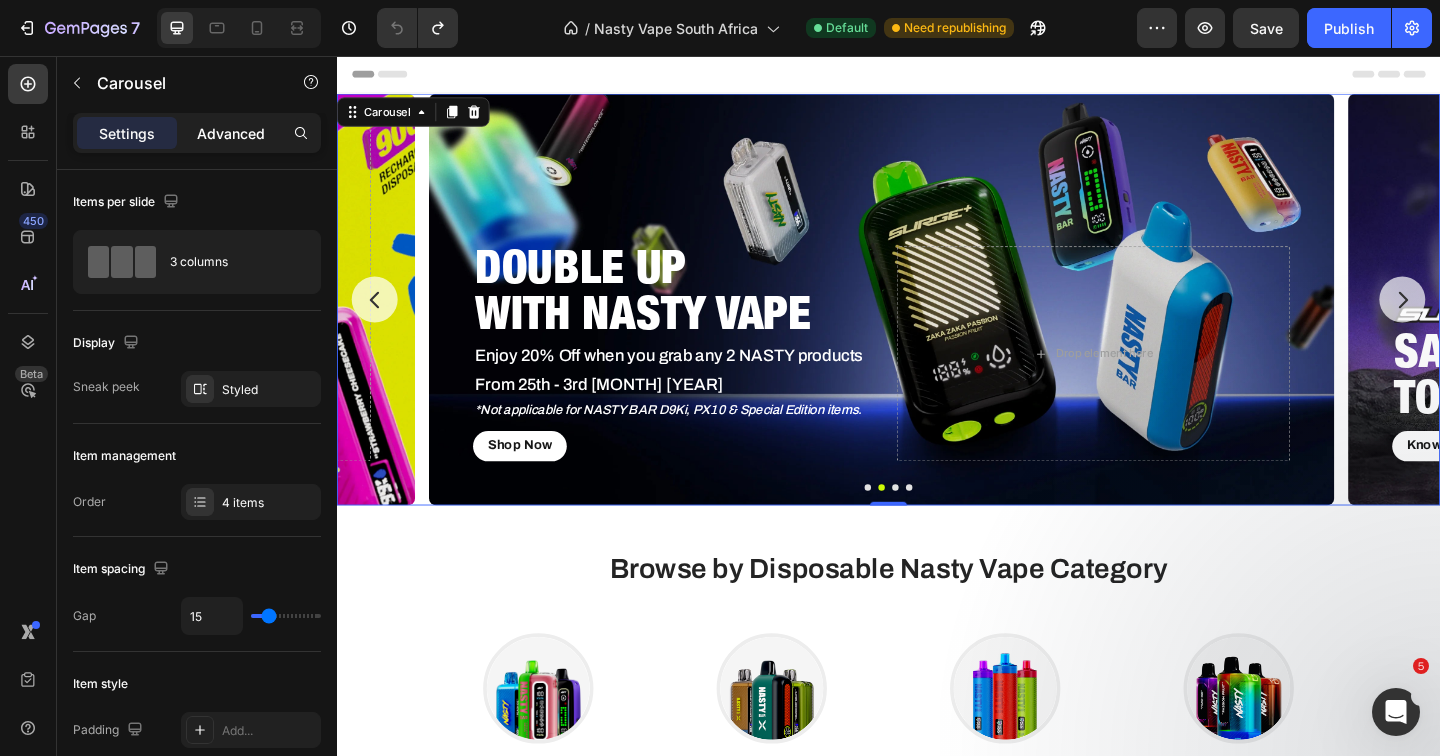 click on "Advanced" at bounding box center [231, 133] 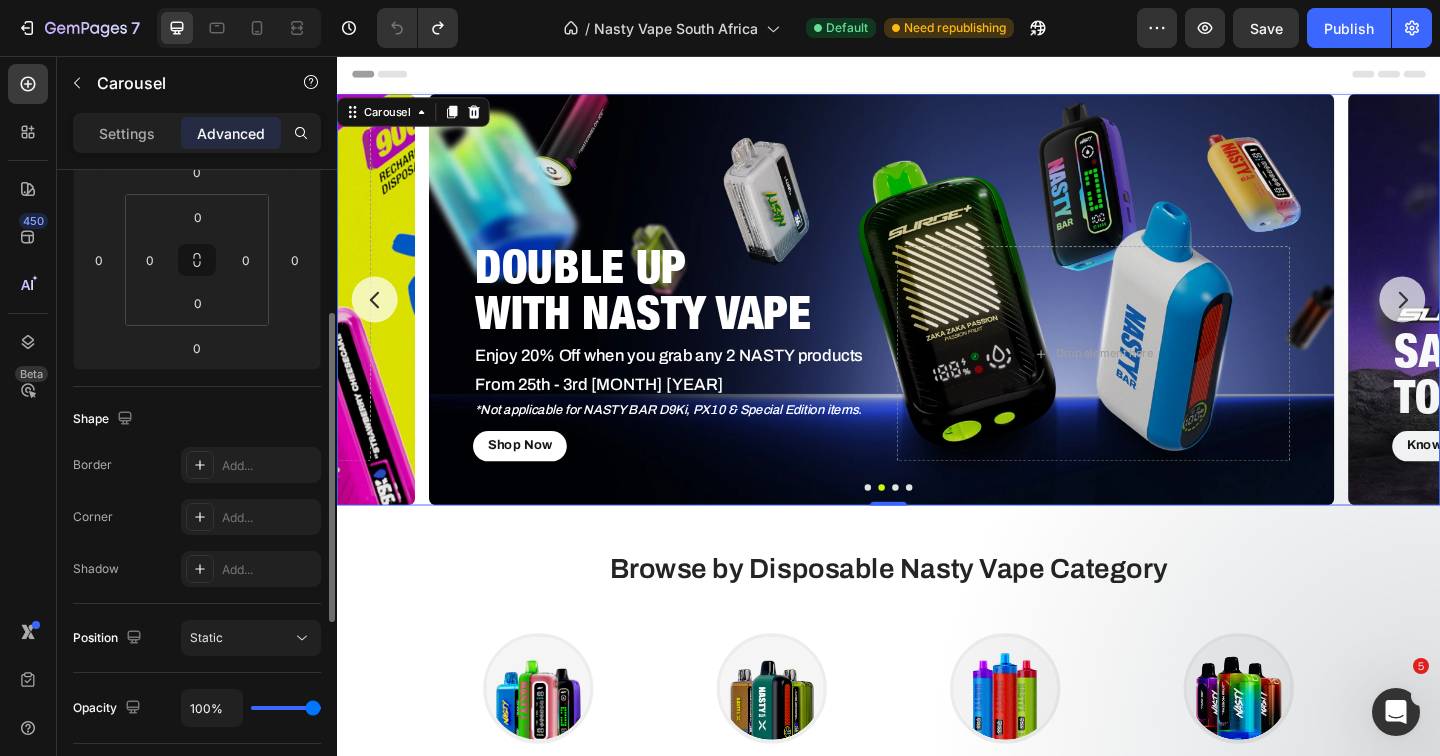 scroll, scrollTop: 344, scrollLeft: 0, axis: vertical 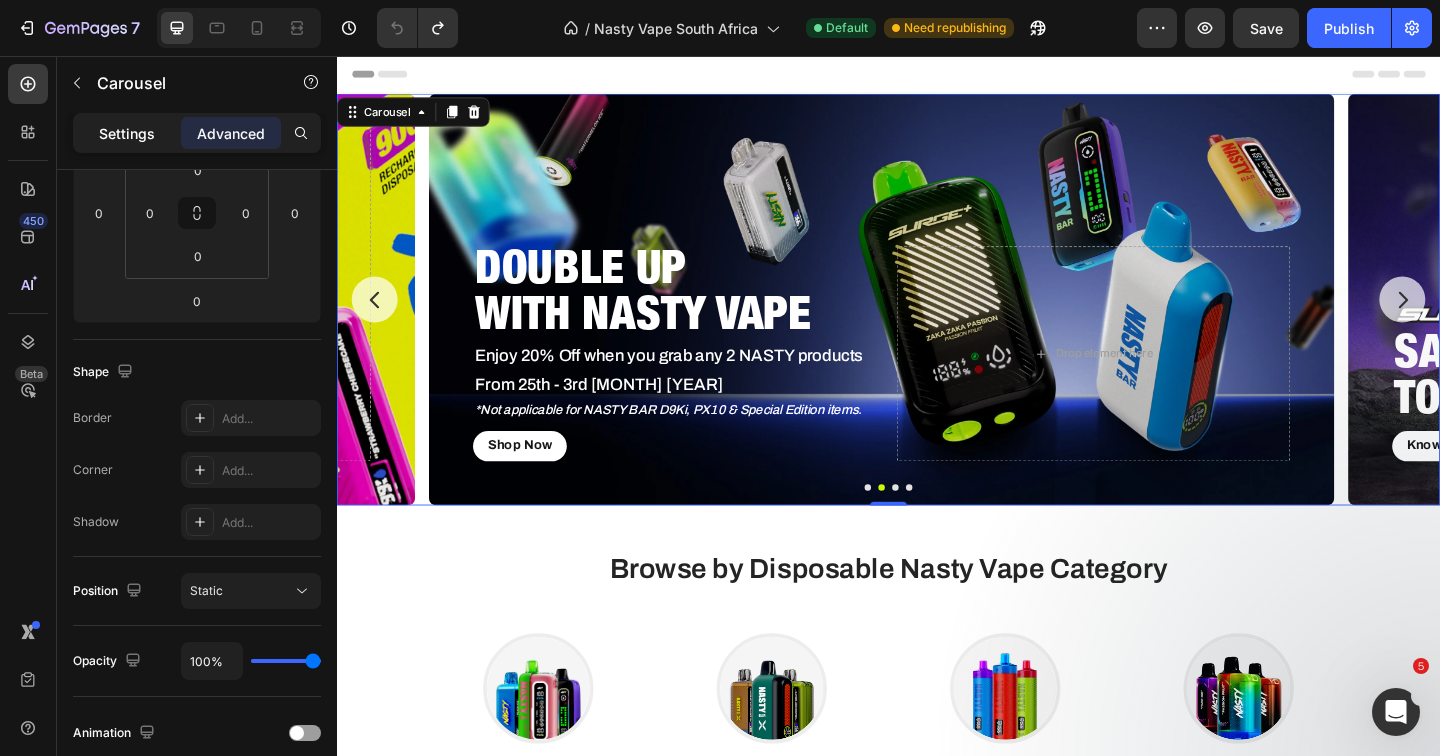 click on "Settings" at bounding box center (127, 133) 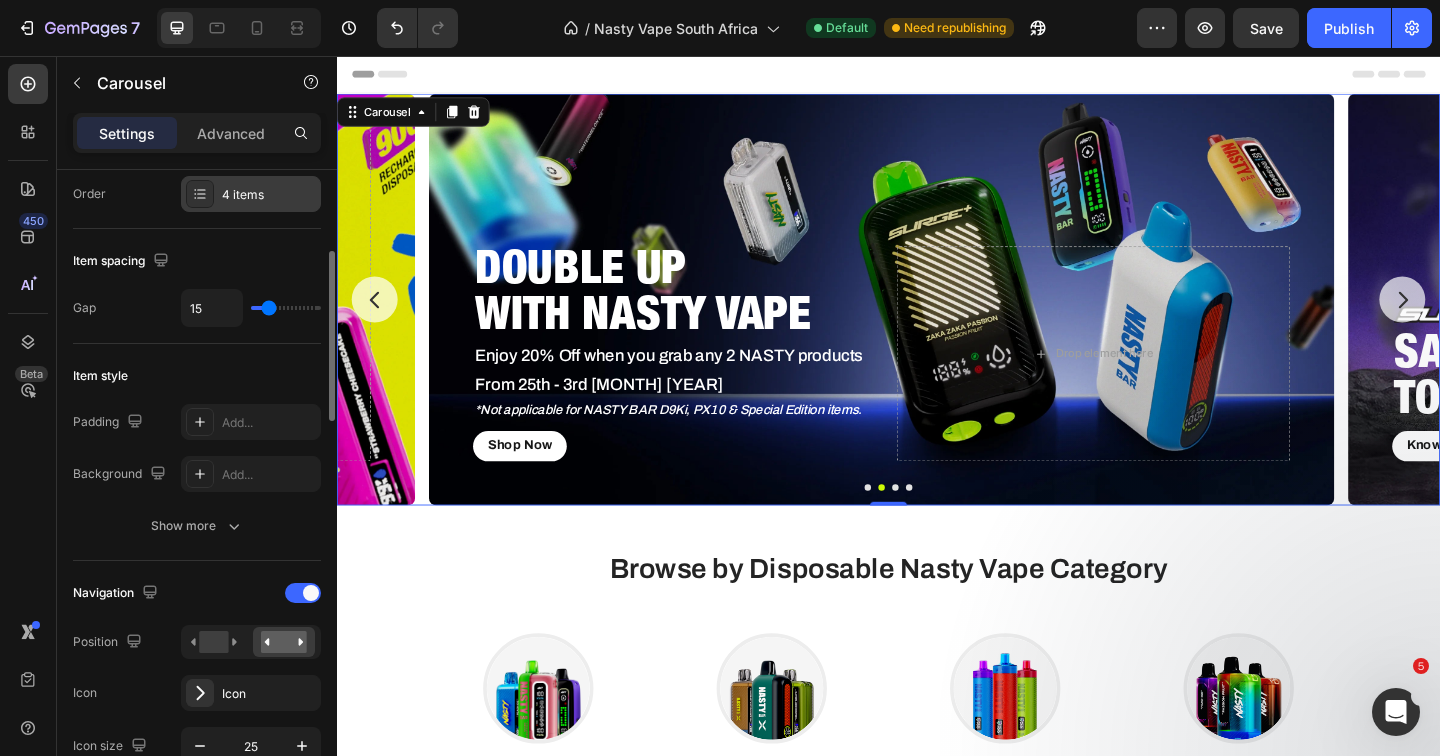 scroll, scrollTop: 0, scrollLeft: 0, axis: both 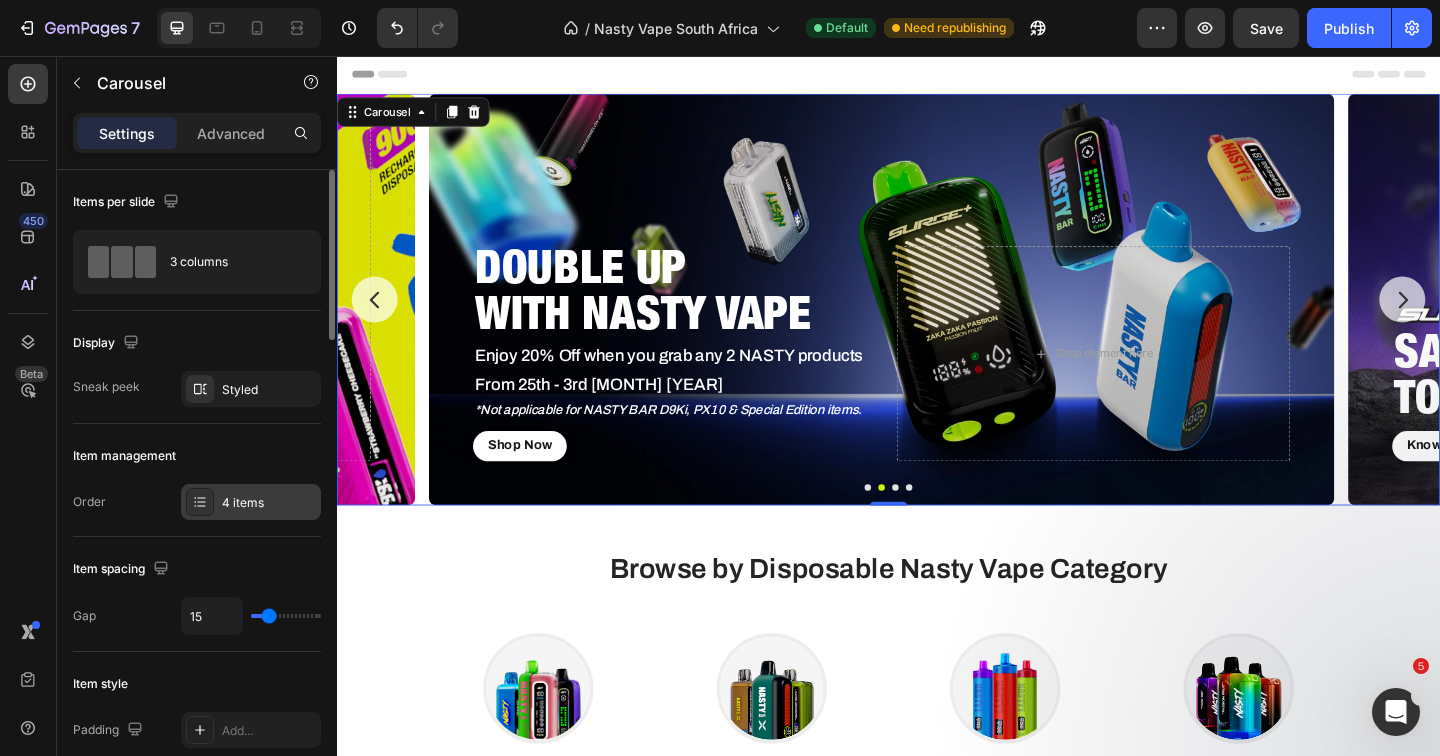 click on "4 items" at bounding box center (269, 503) 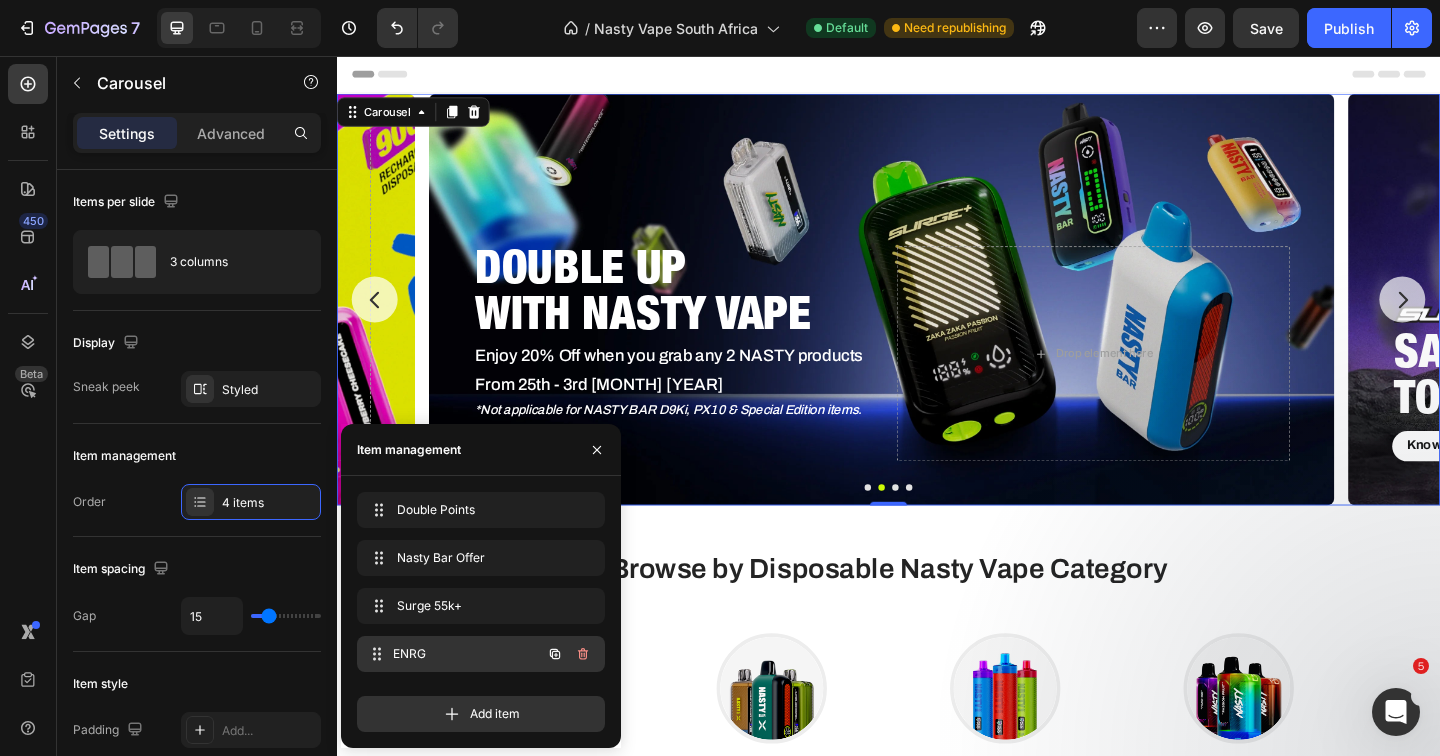 click on "ENRG" at bounding box center (467, 654) 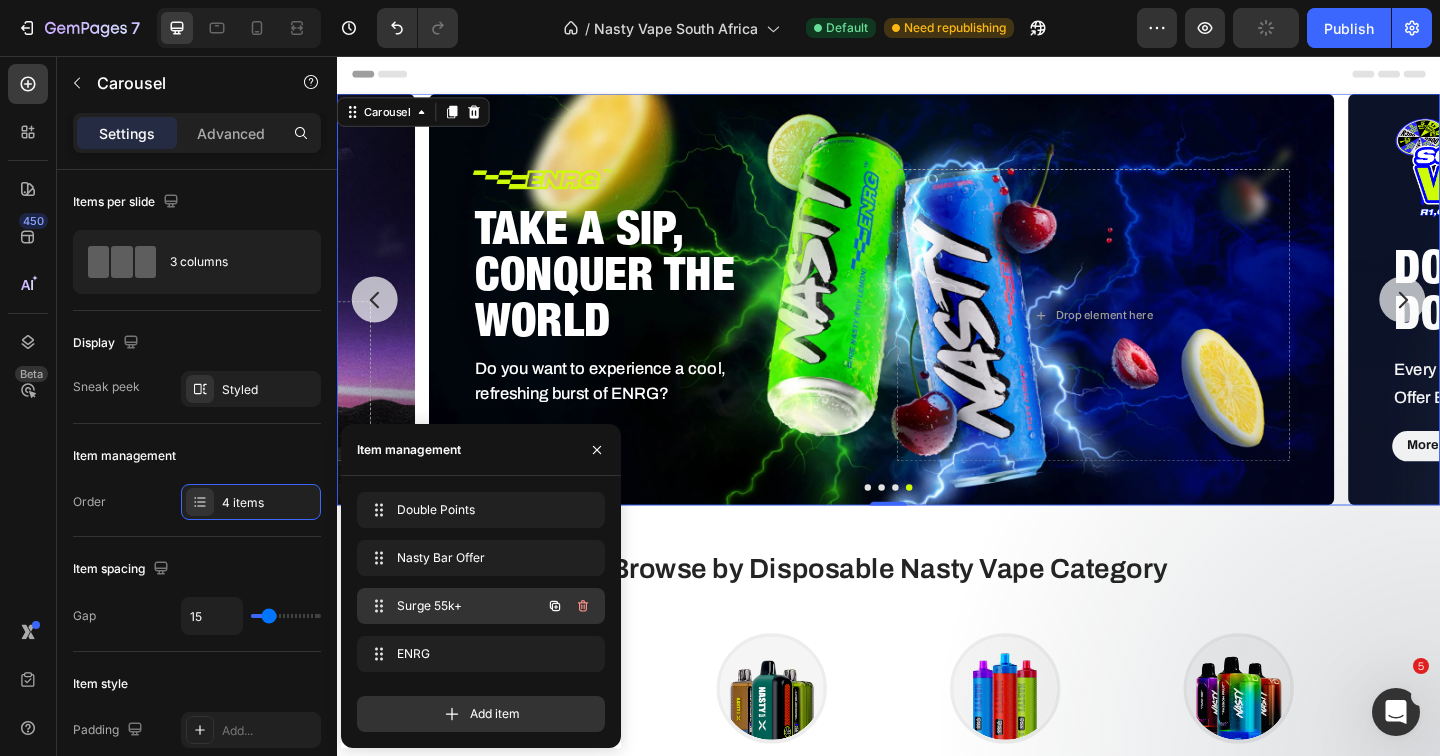 click on "Surge 55k+ Surge 55k+" at bounding box center (453, 606) 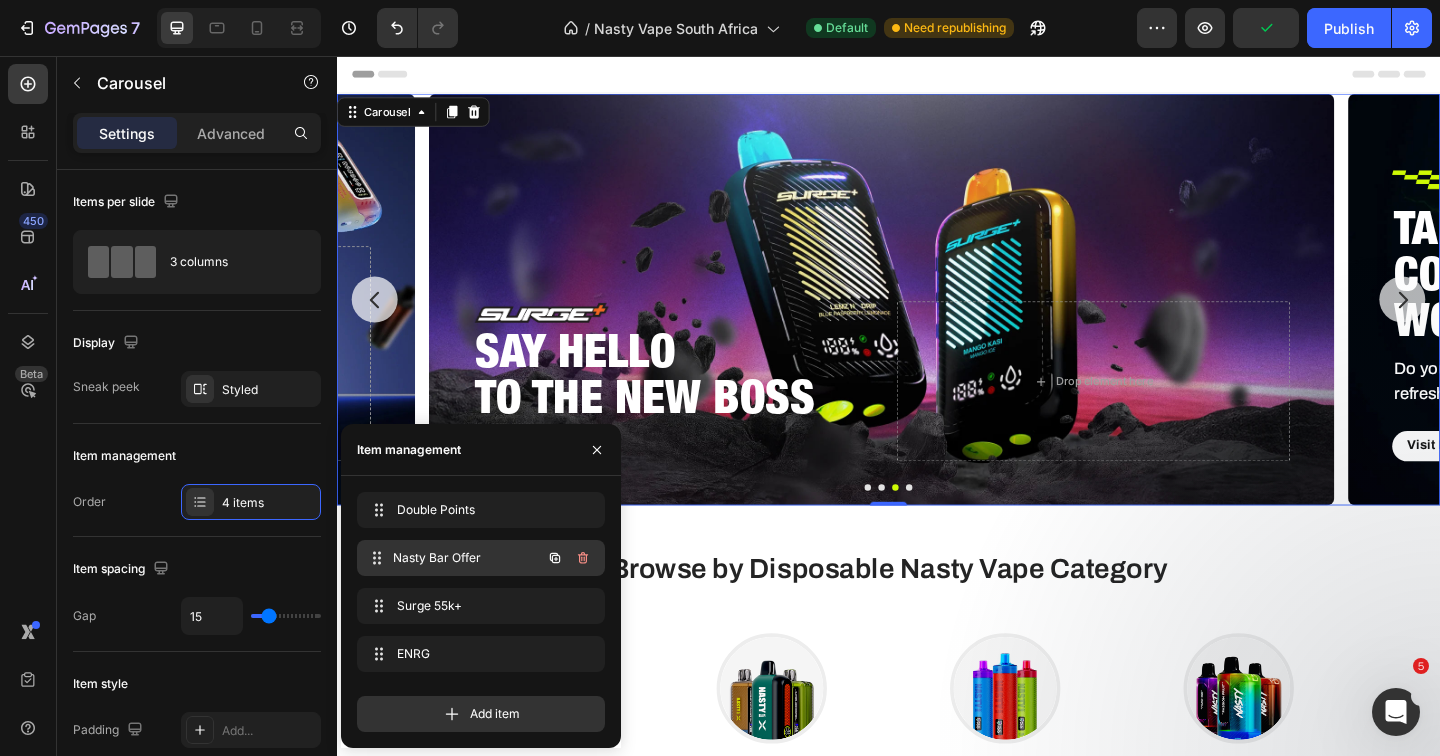 click on "Nasty Bar Offer Nasty Bar Offer" at bounding box center [453, 558] 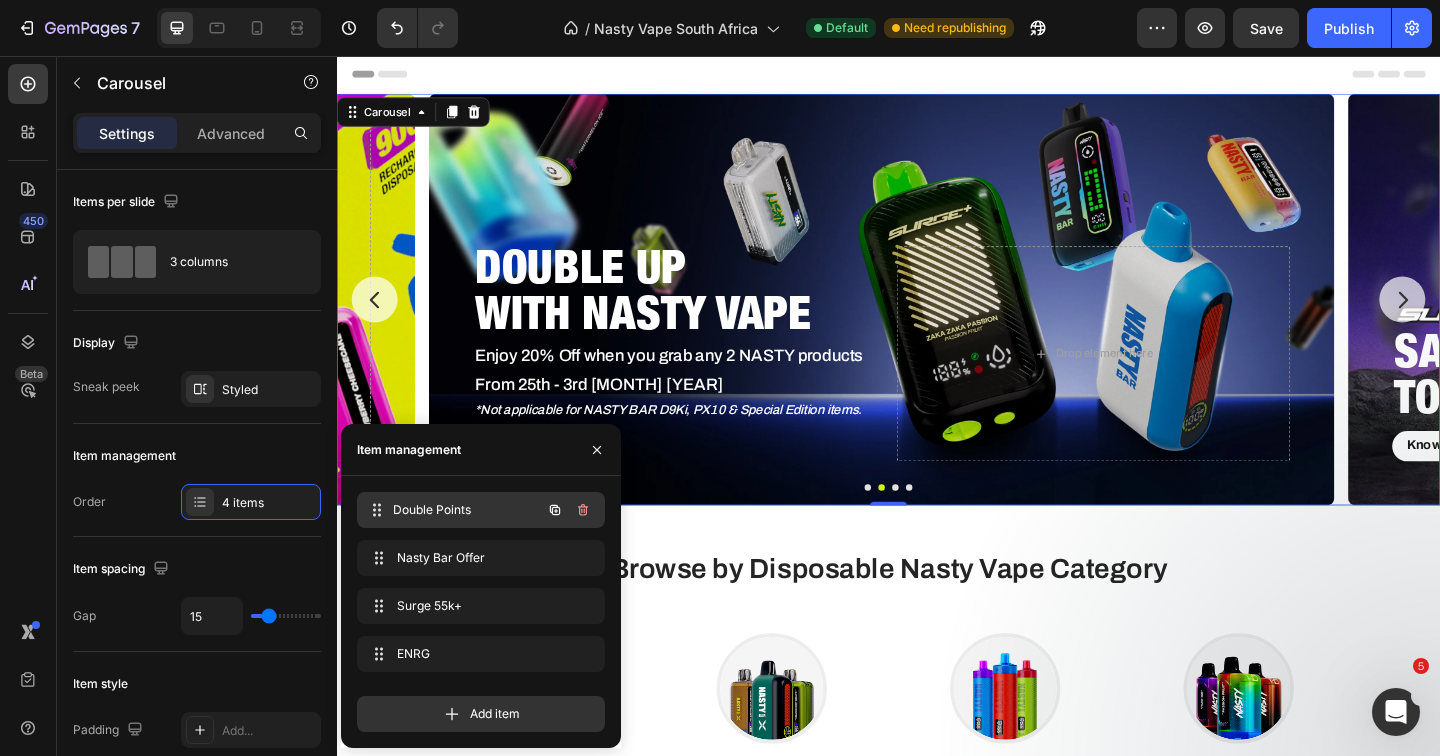 click on "Double Points" at bounding box center [467, 510] 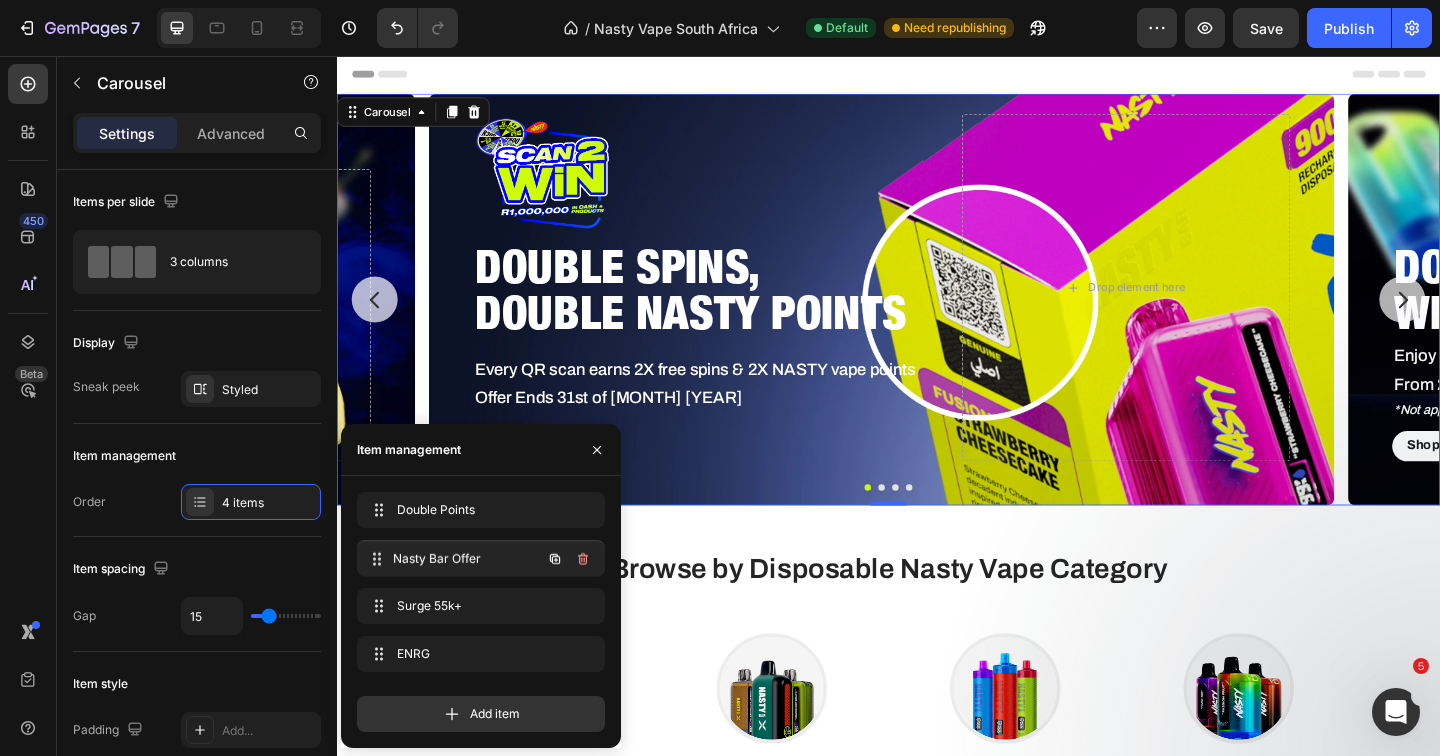 click on "Nasty Bar Offer Nasty Bar Offer" at bounding box center (453, 558) 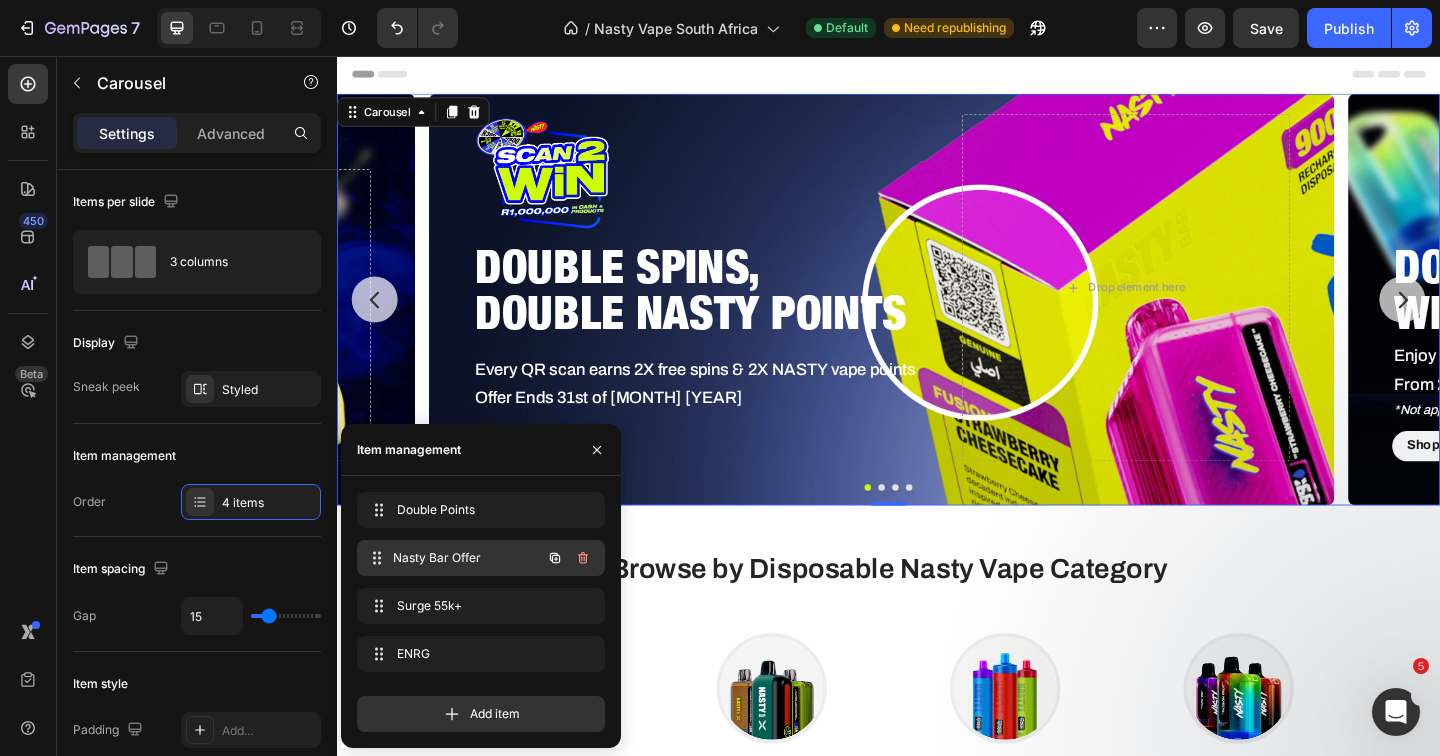 click on "Nasty Bar Offer Nasty Bar Offer" at bounding box center [453, 558] 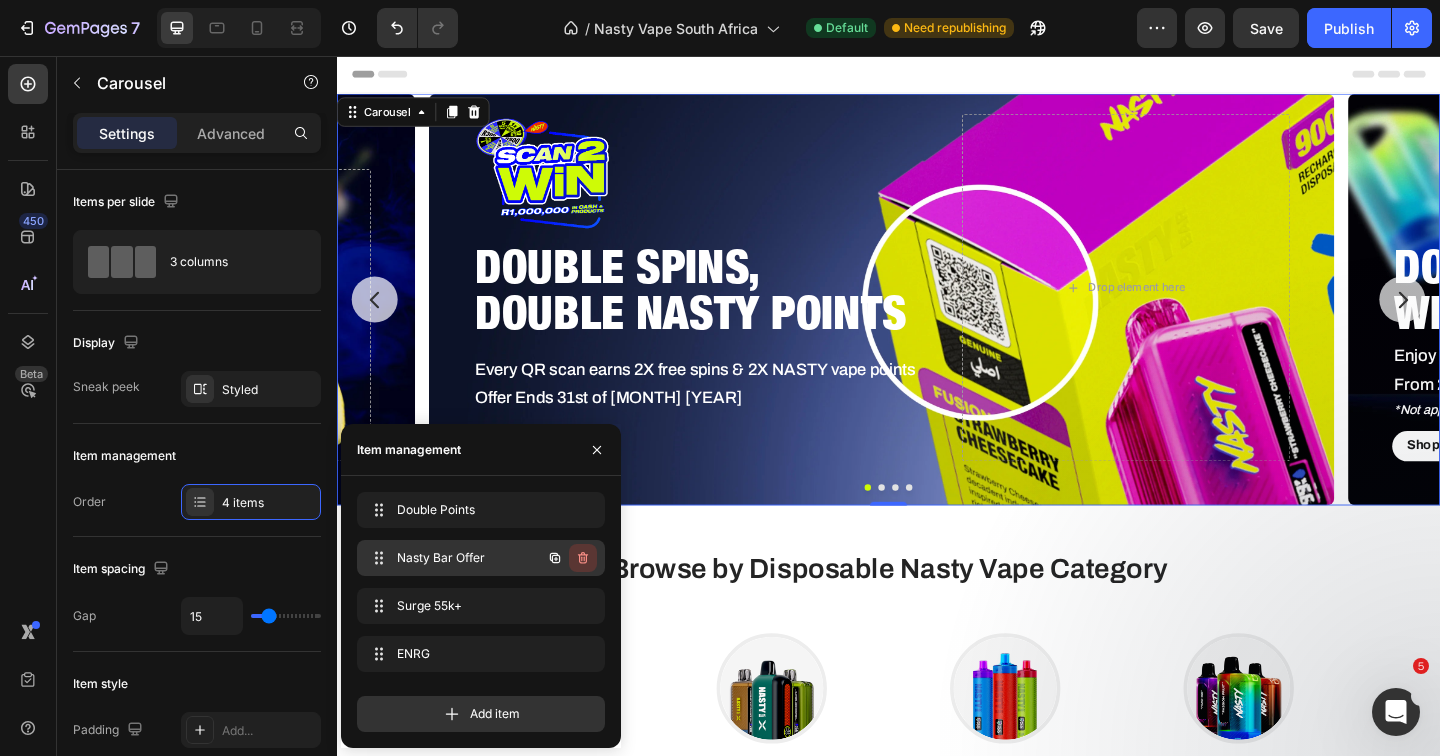 click 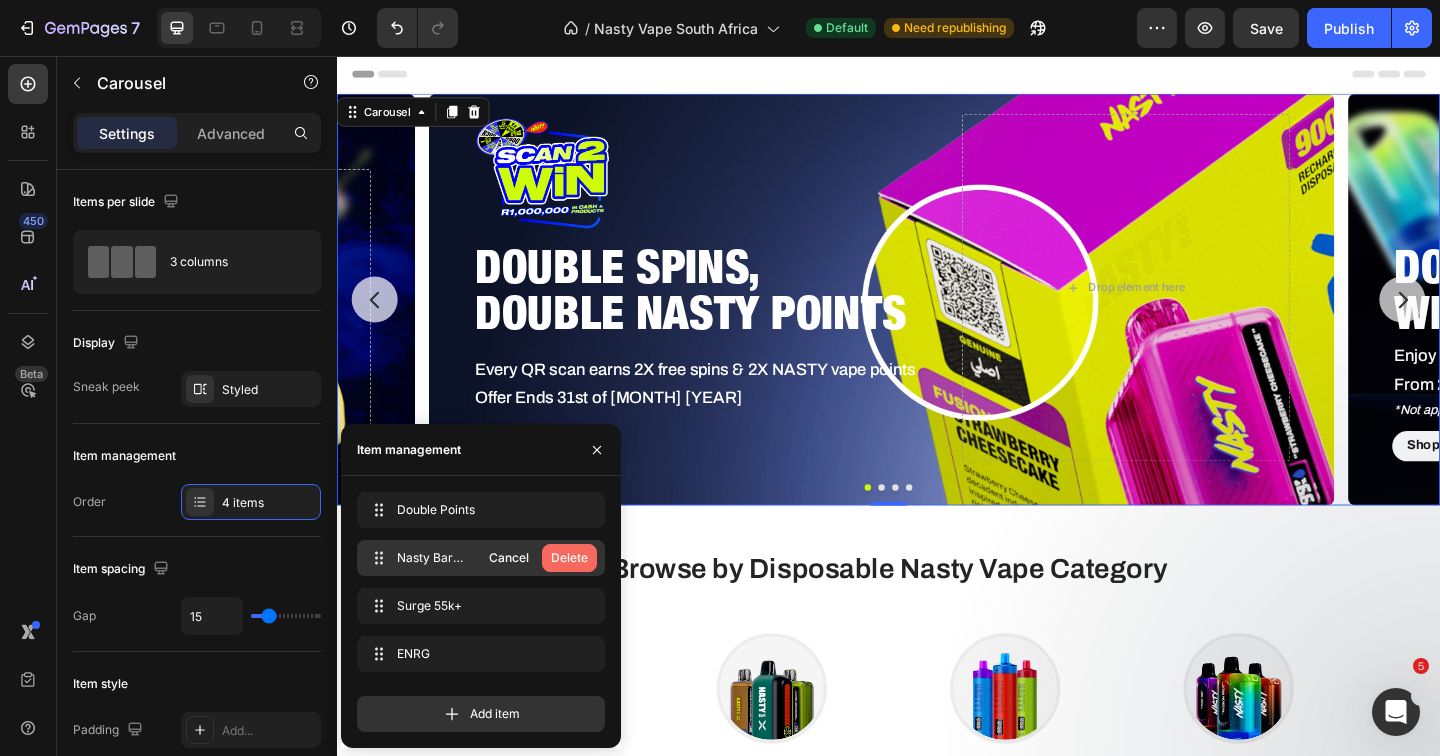click on "Delete" at bounding box center [569, 558] 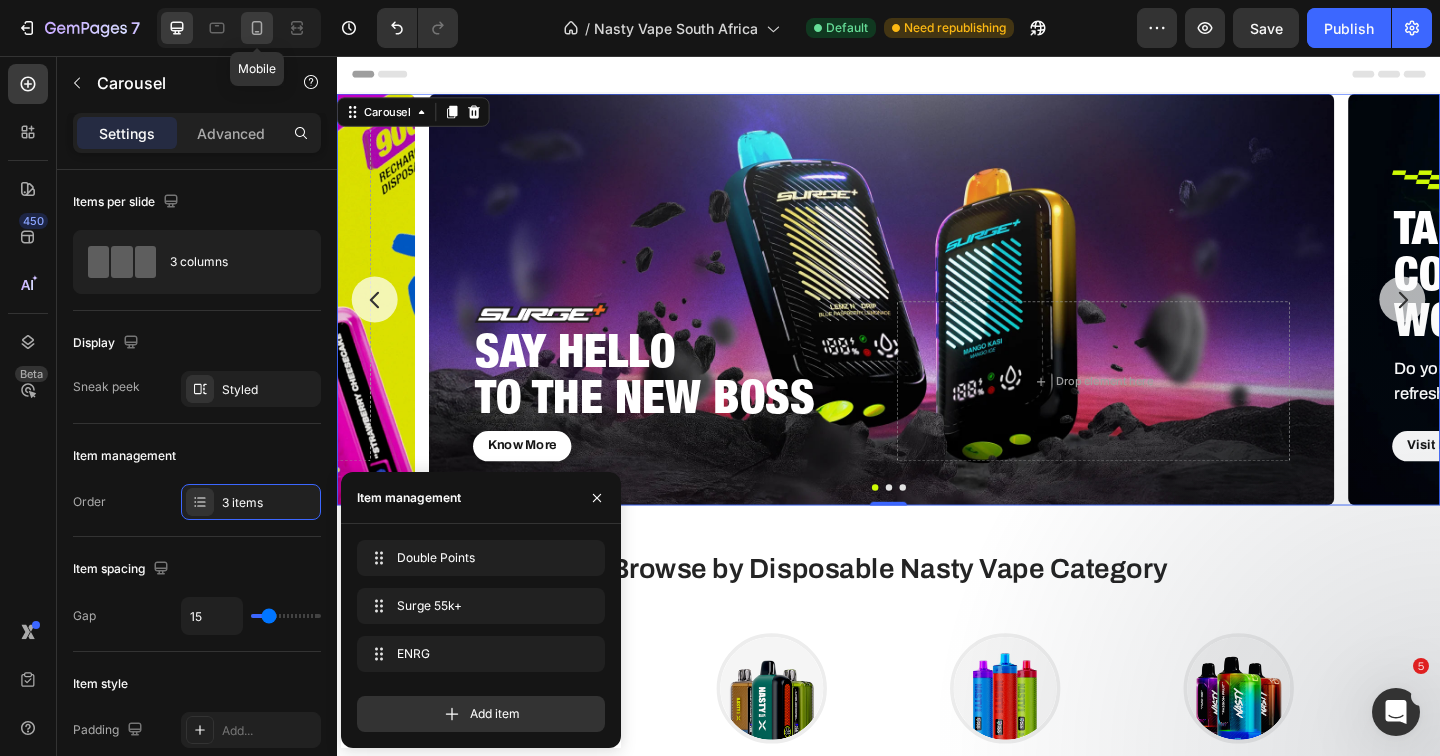 click 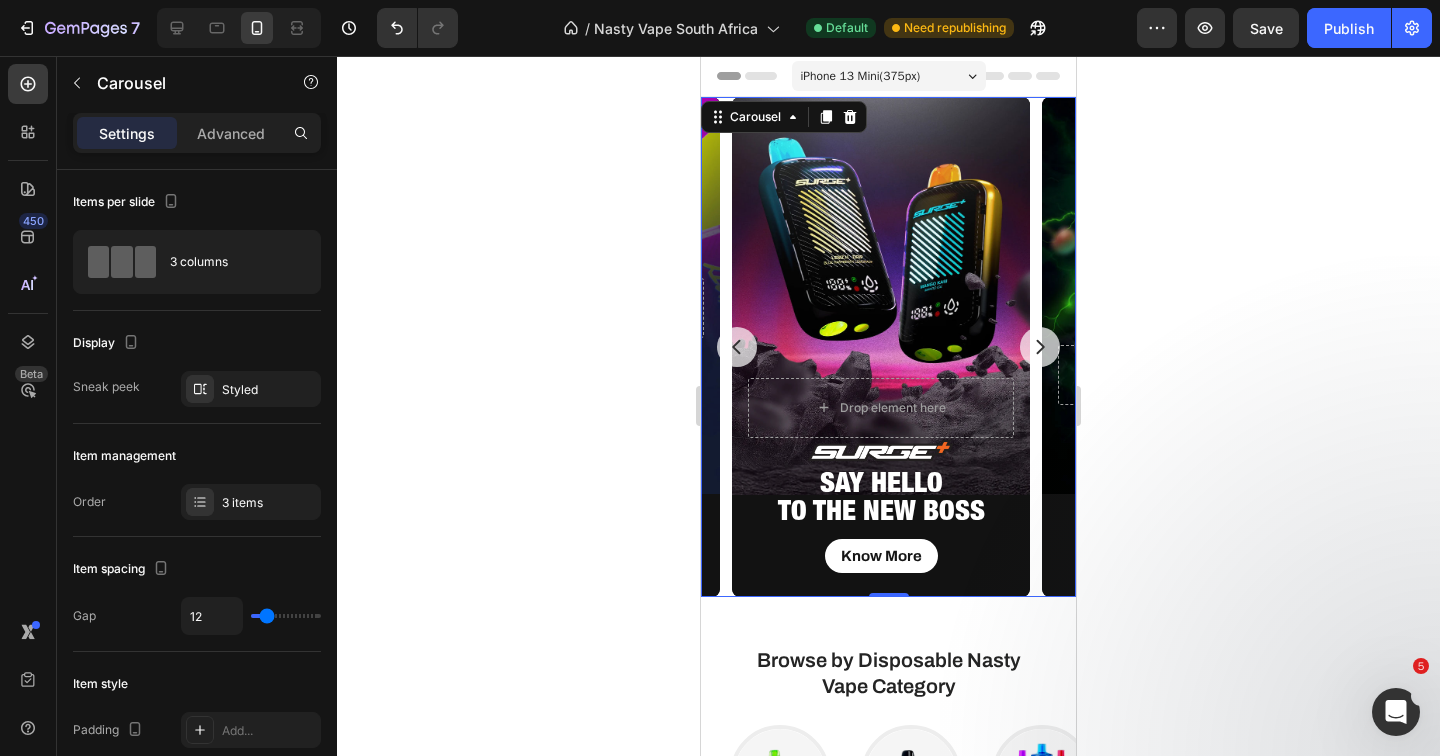 click 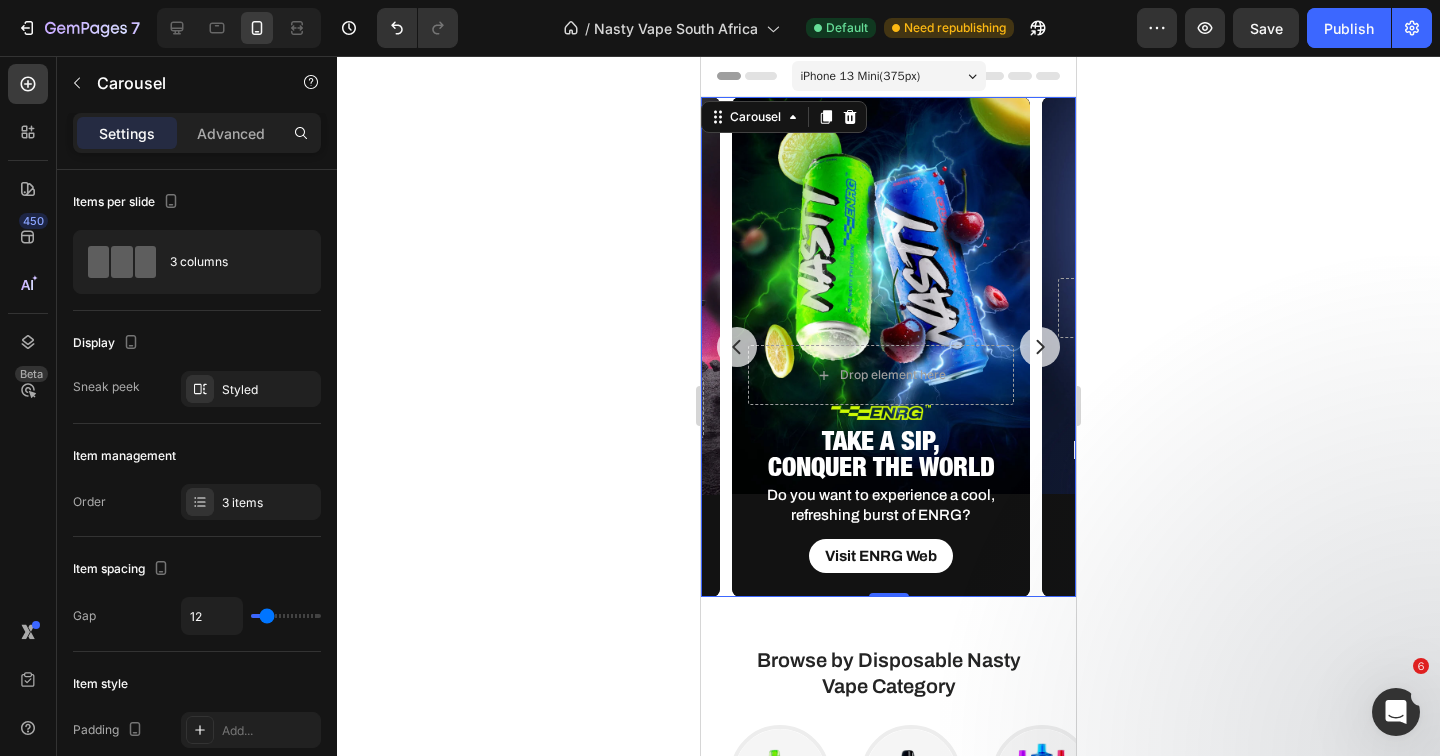 click 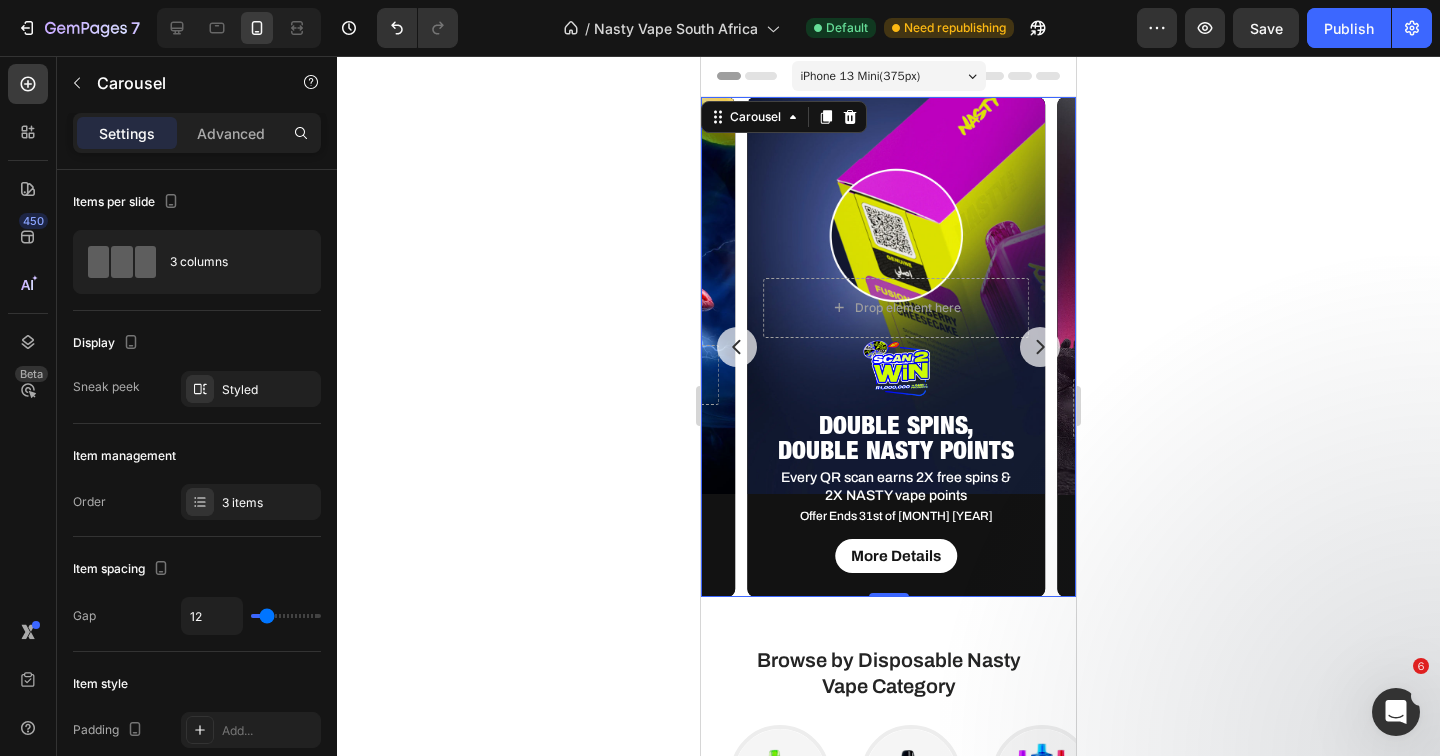 click 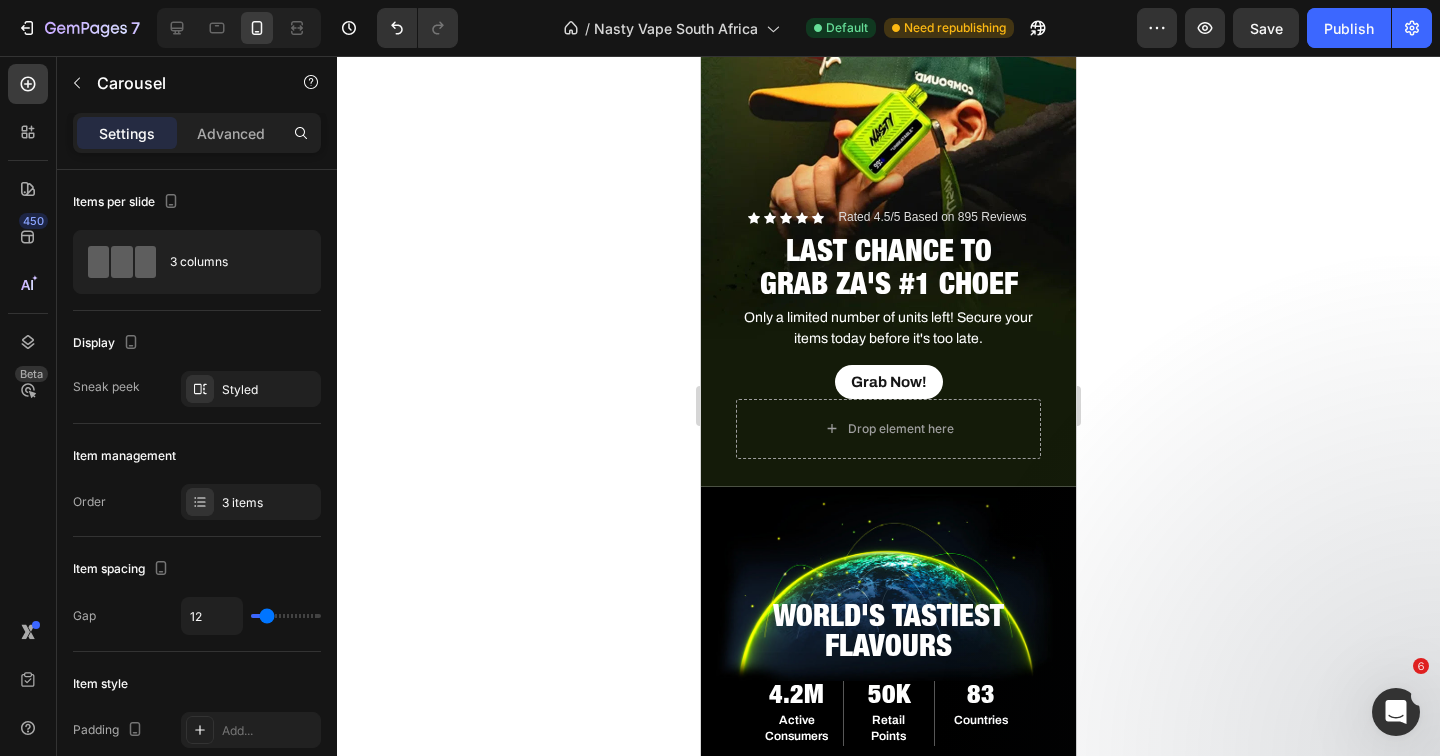 scroll, scrollTop: 2424, scrollLeft: 0, axis: vertical 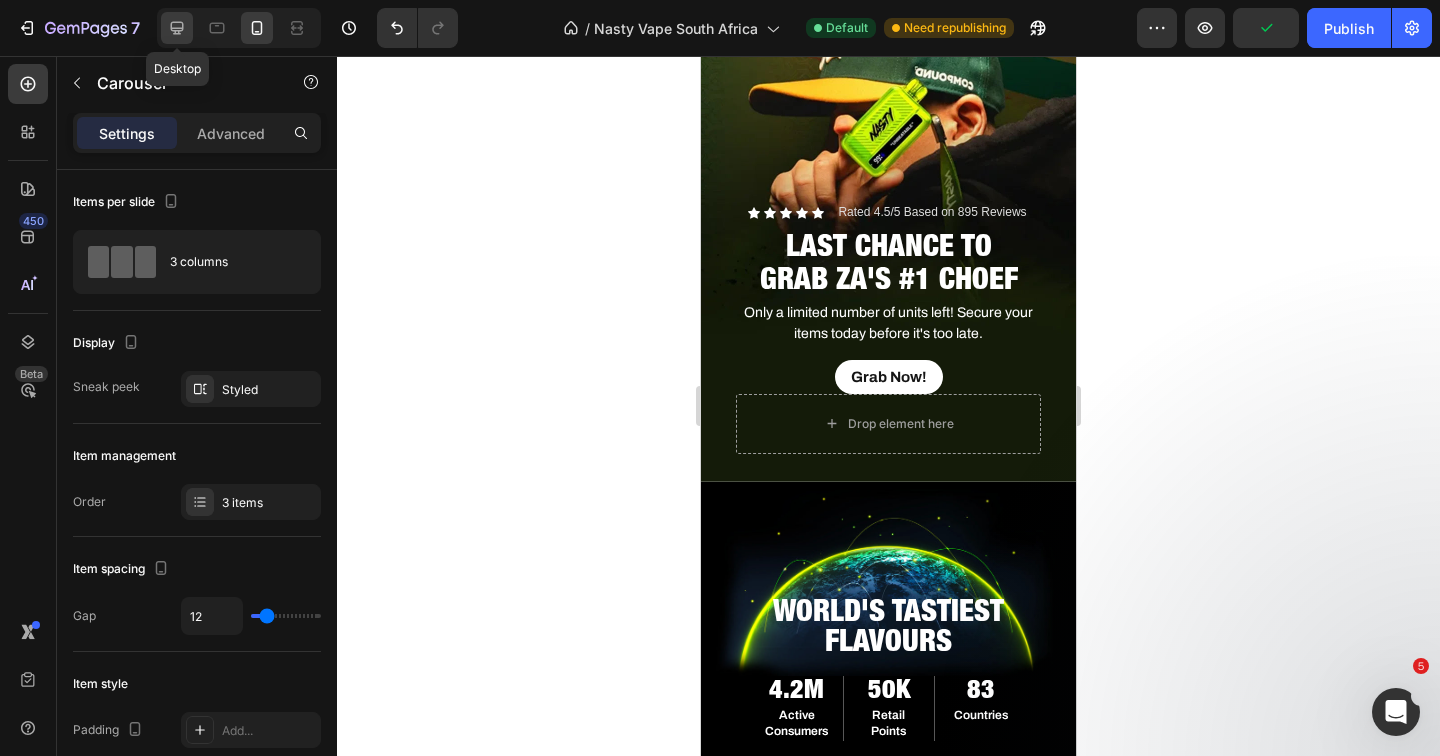 drag, startPoint x: 184, startPoint y: 37, endPoint x: 399, endPoint y: 350, distance: 379.72885 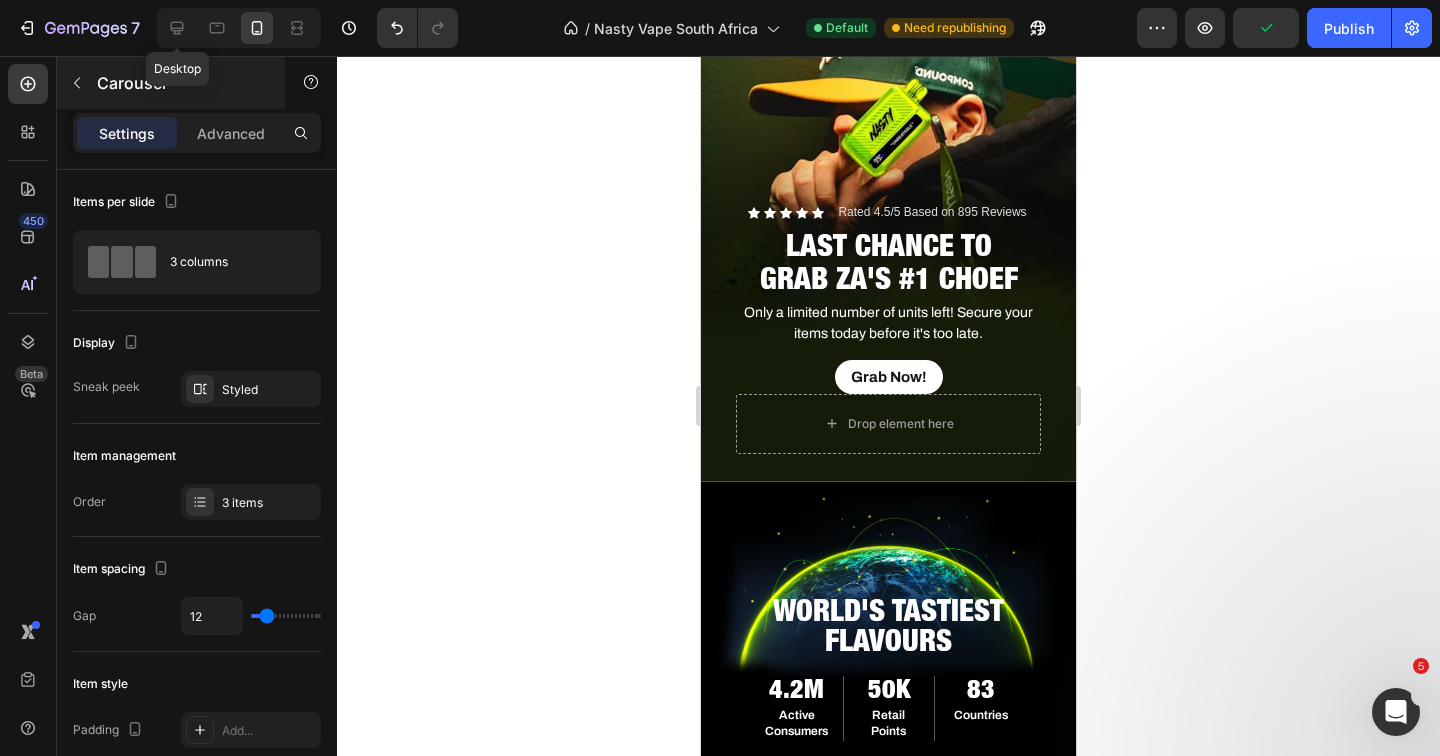 type on "15" 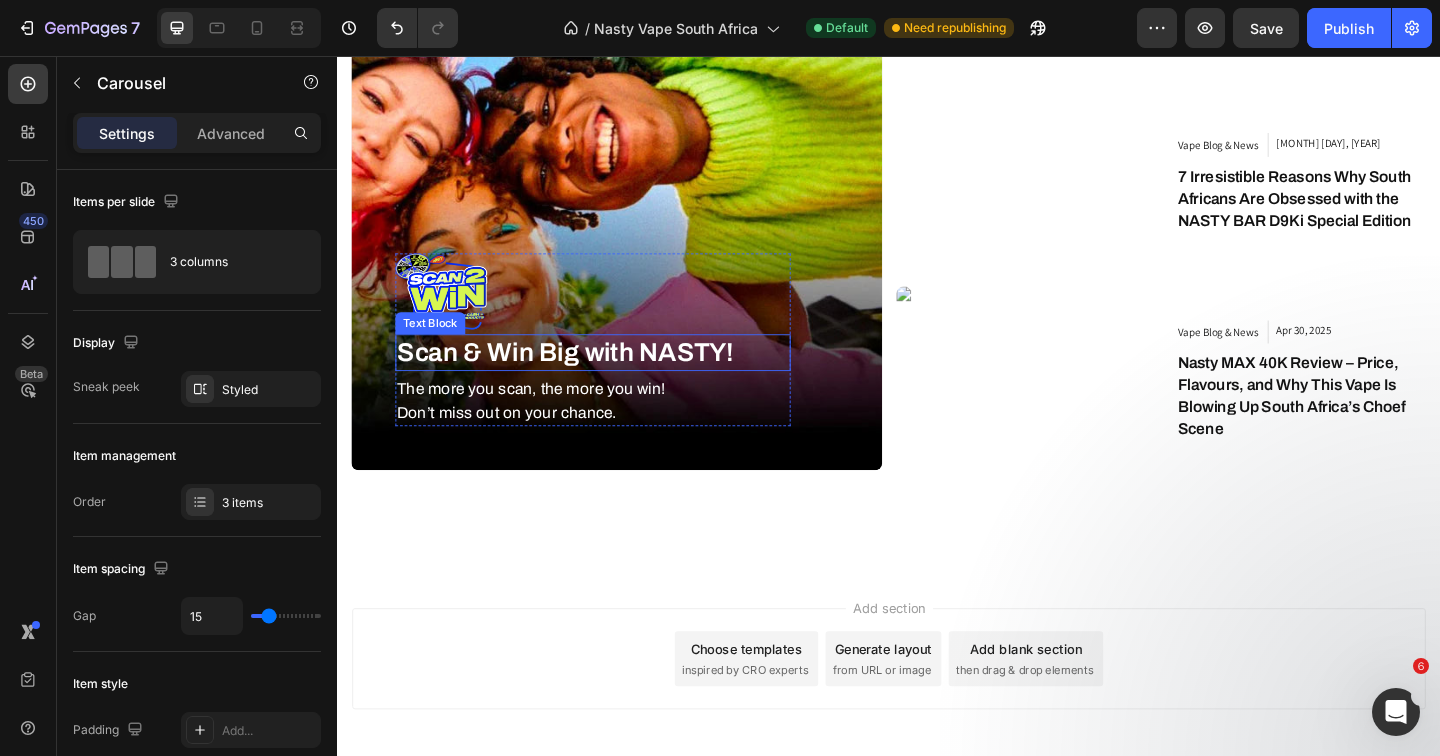 scroll, scrollTop: 6686, scrollLeft: 0, axis: vertical 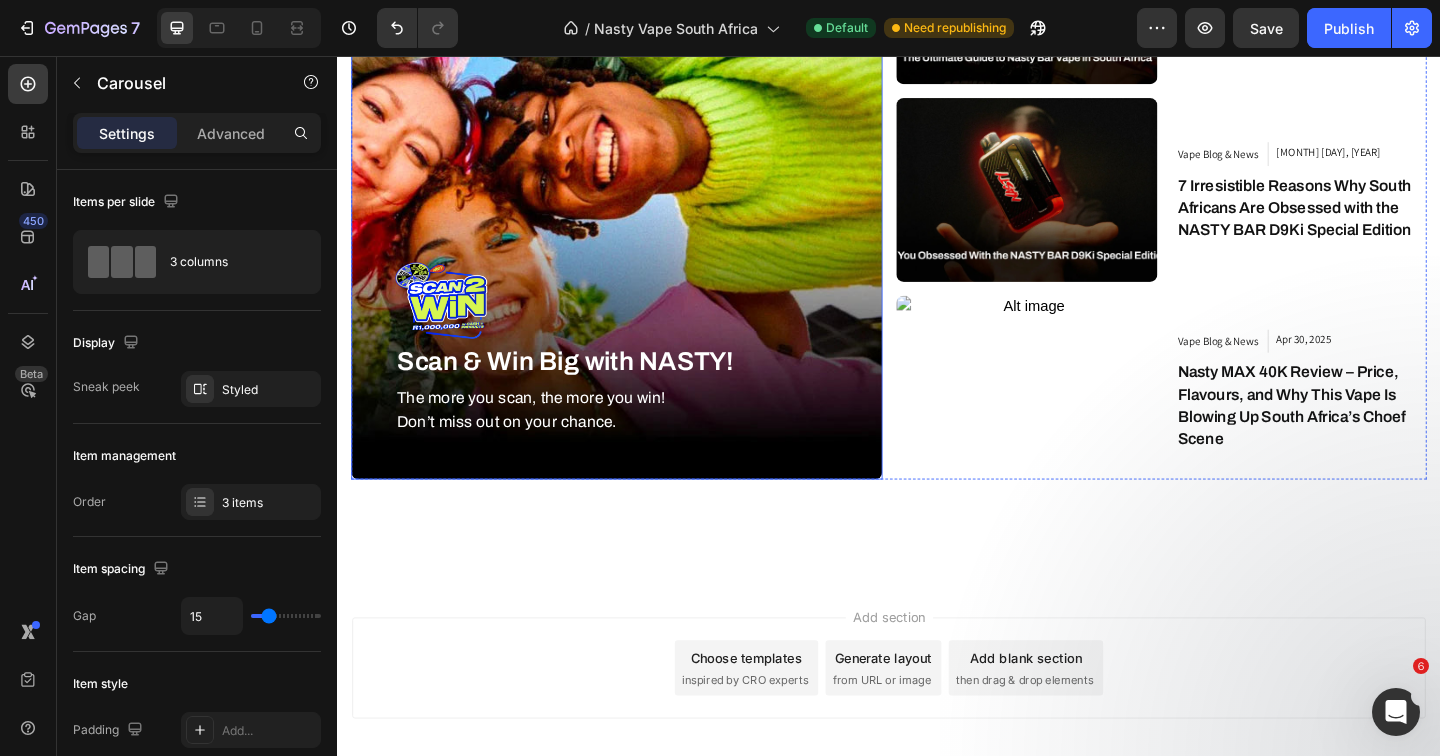 click on "Featured News Text block Row Row Image Scan & Win Big with NASTY! Text Block The more you scan, the more you win!  Don’t miss out on your chance. Text block Row" at bounding box center (641, 202) 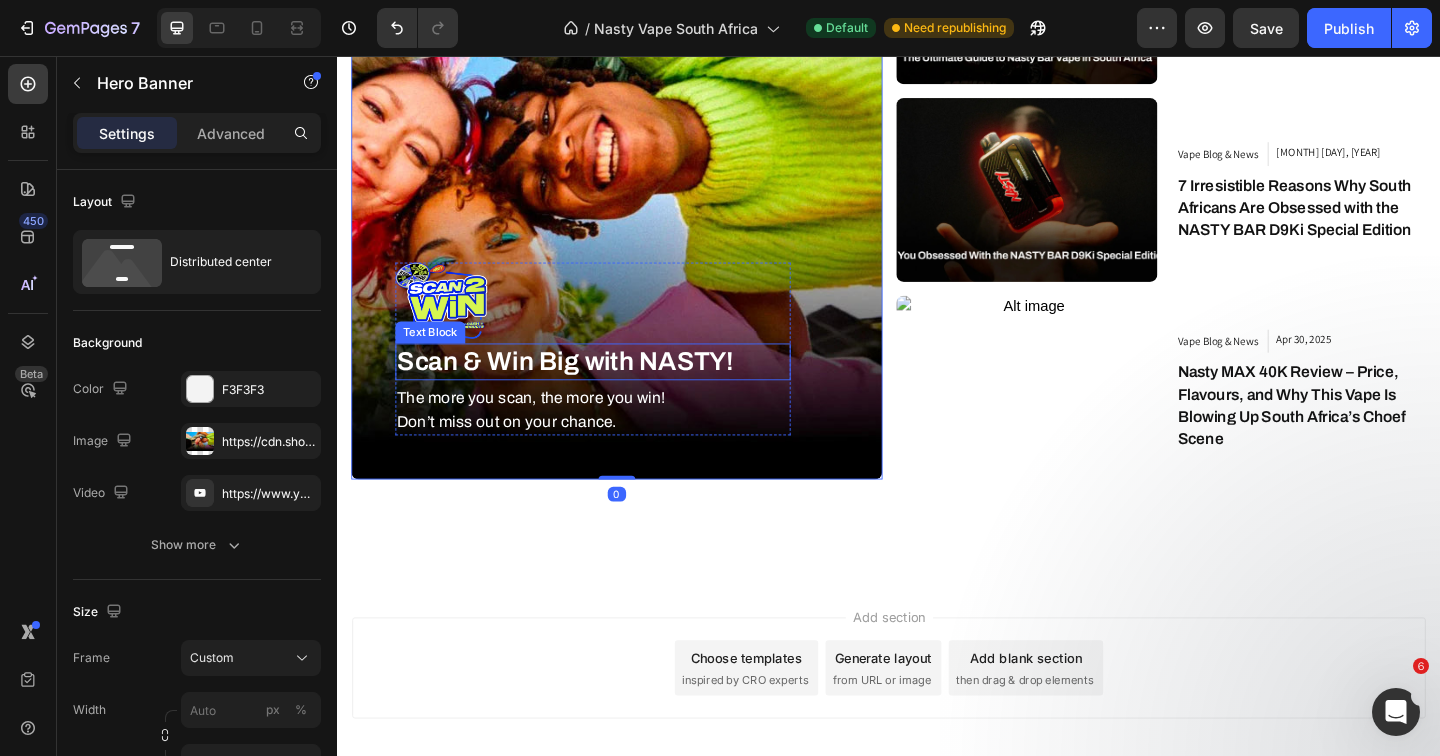 click on "Scan & Win Big with NASTY!" at bounding box center [615, 389] 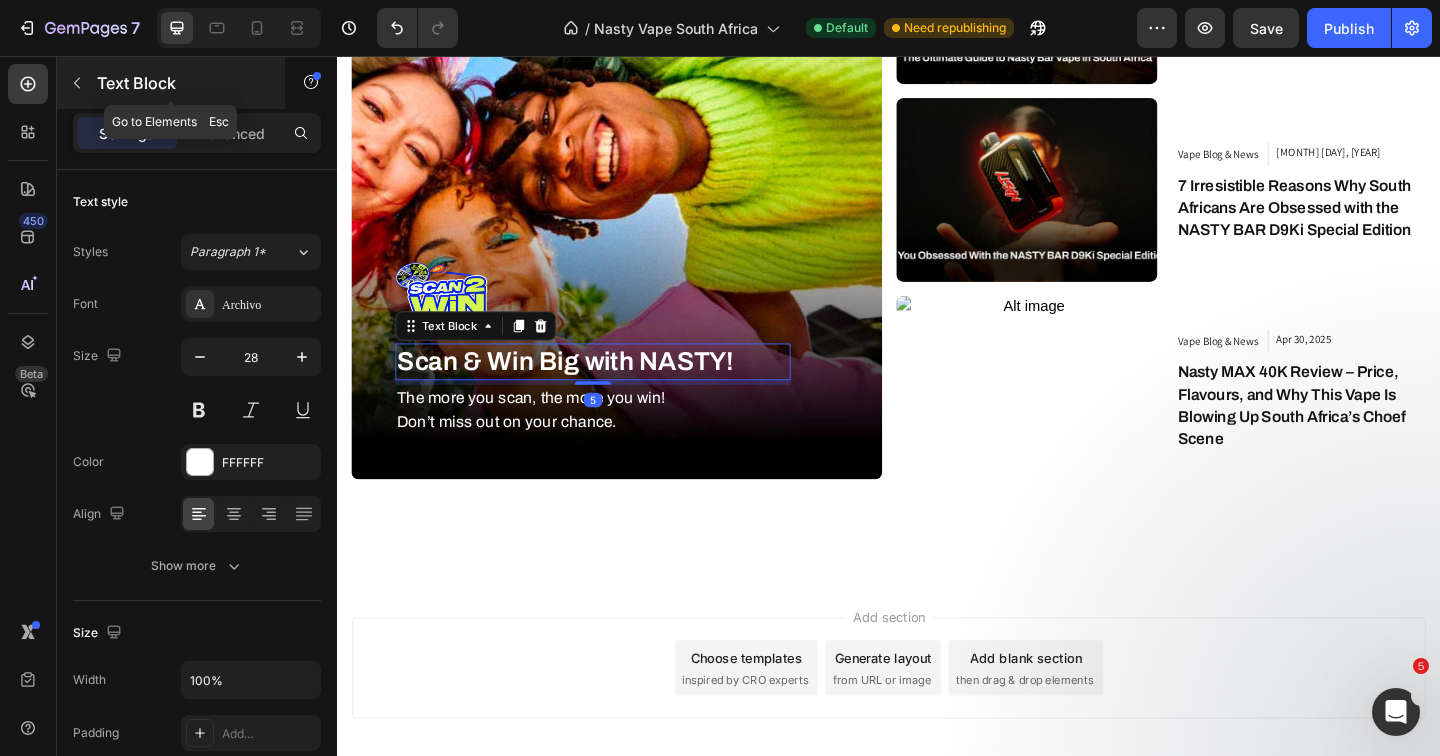 click 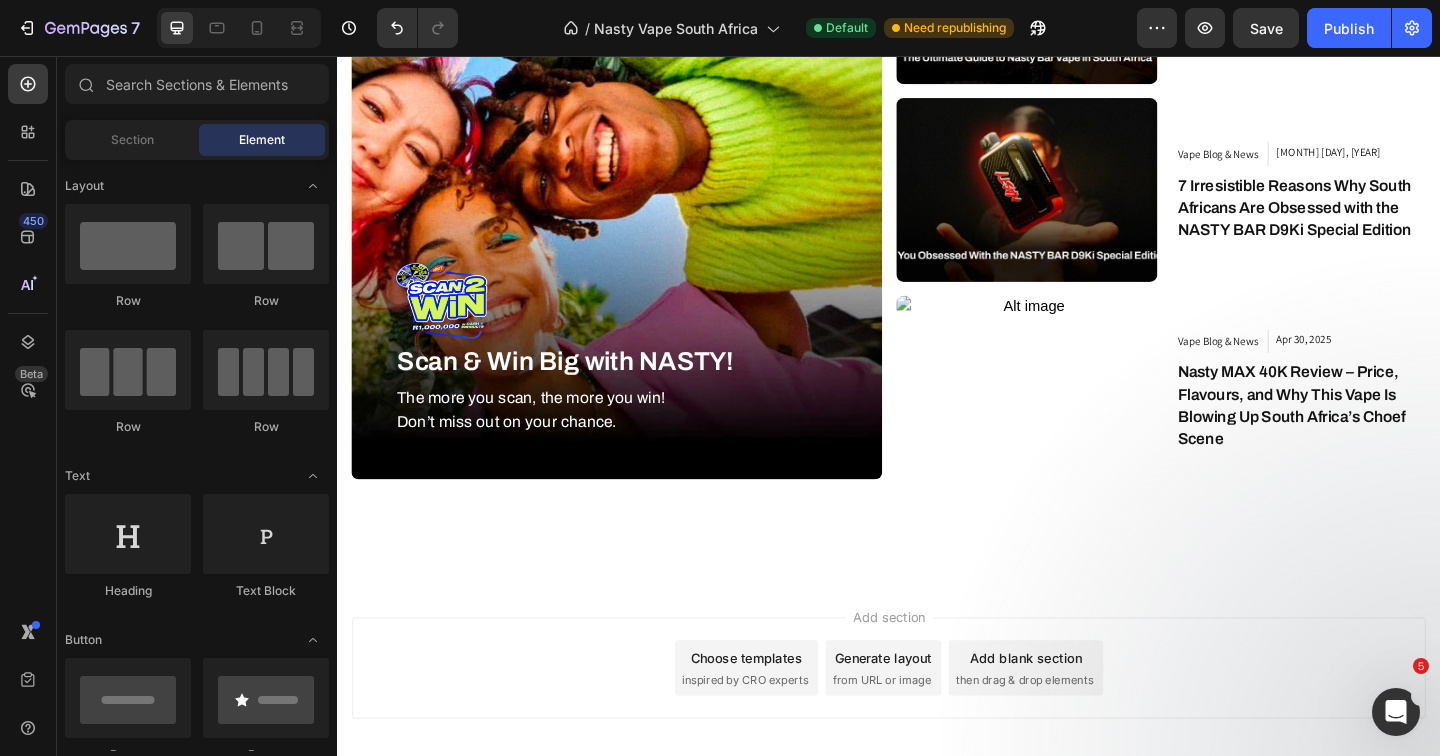 scroll, scrollTop: 528, scrollLeft: 0, axis: vertical 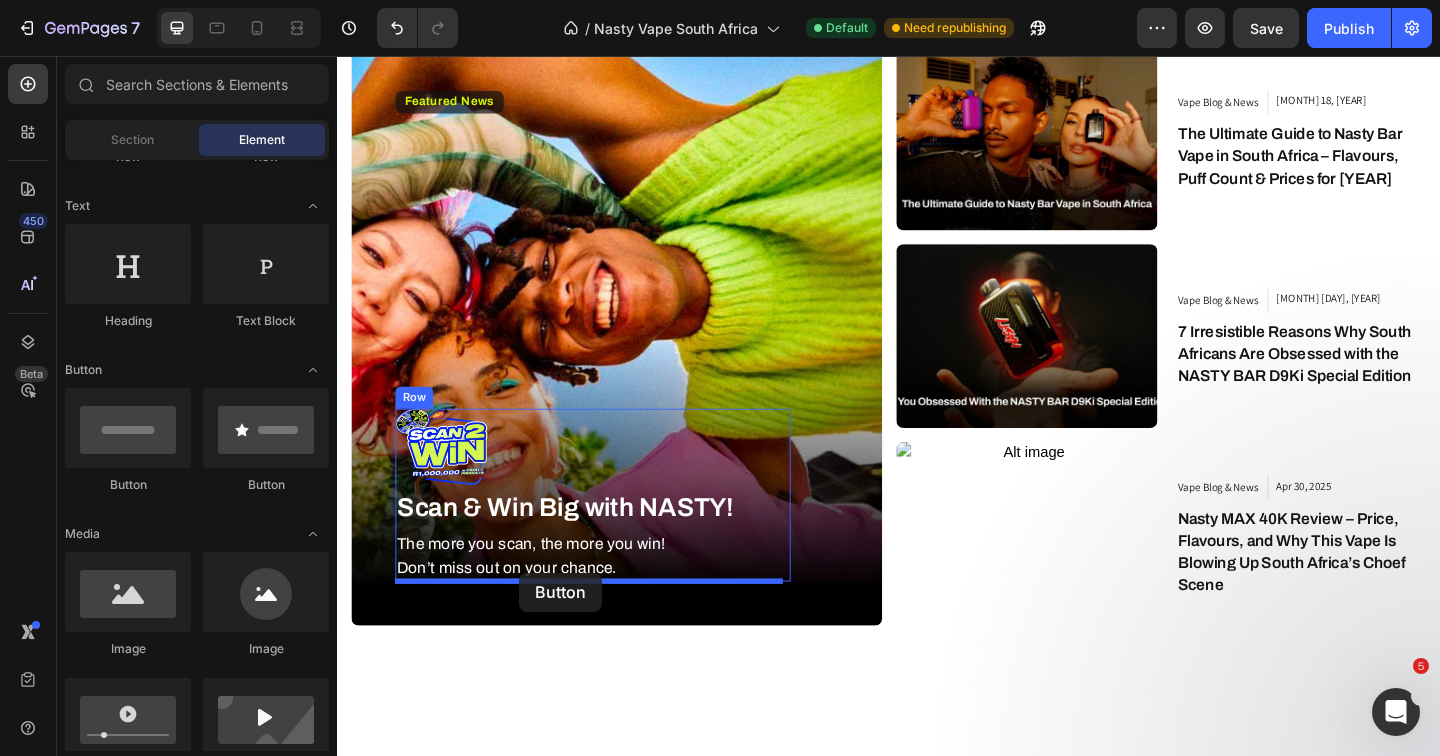drag, startPoint x: 486, startPoint y: 485, endPoint x: 535, endPoint y: 618, distance: 141.7392 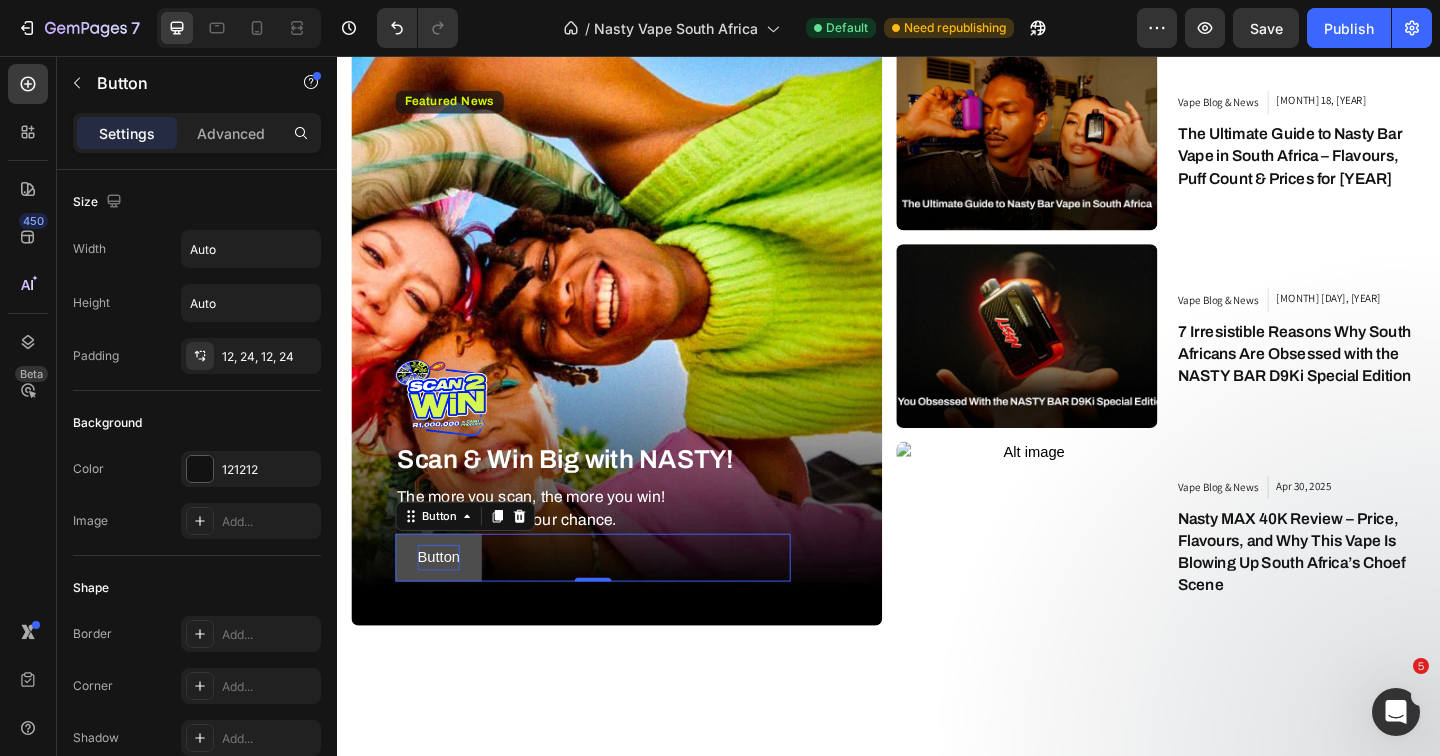 click on "Button" at bounding box center (447, 602) 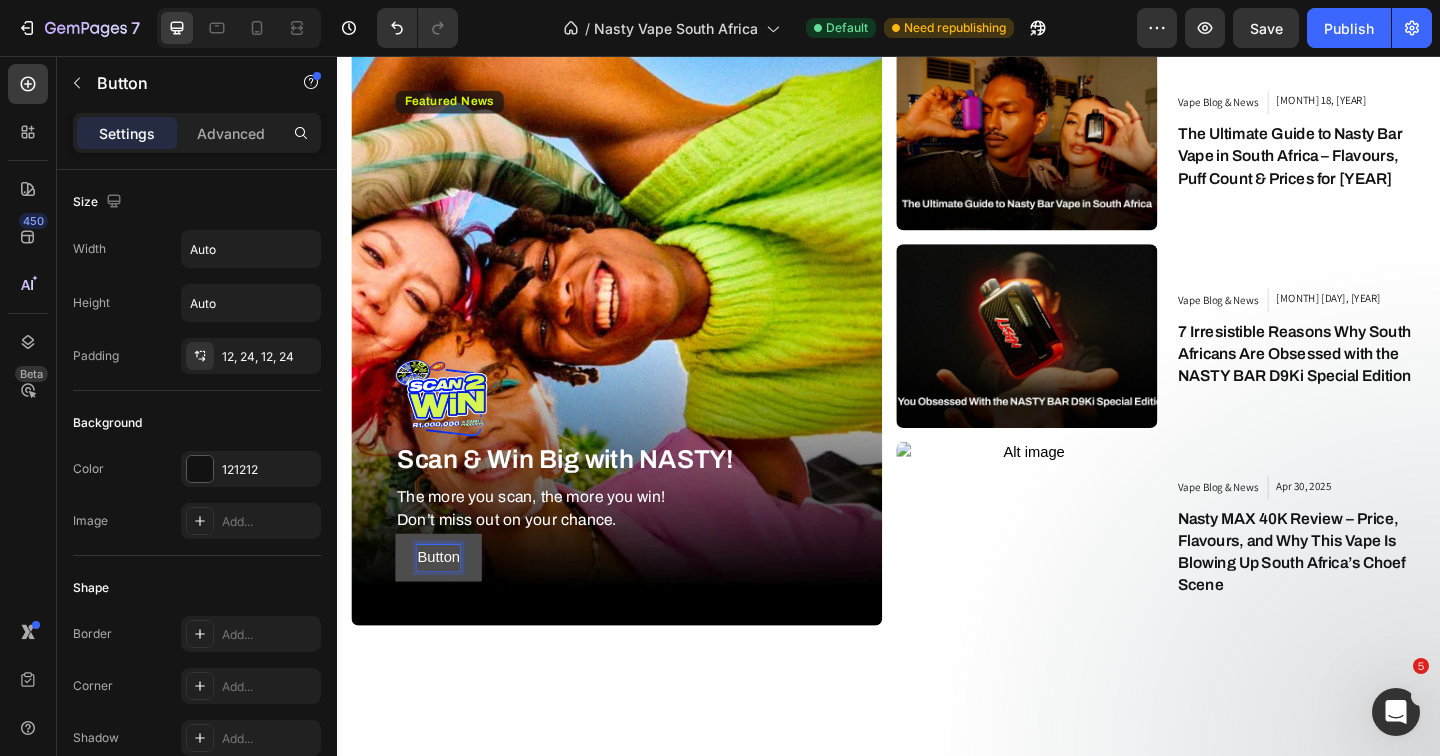 click on "Button" at bounding box center (447, 602) 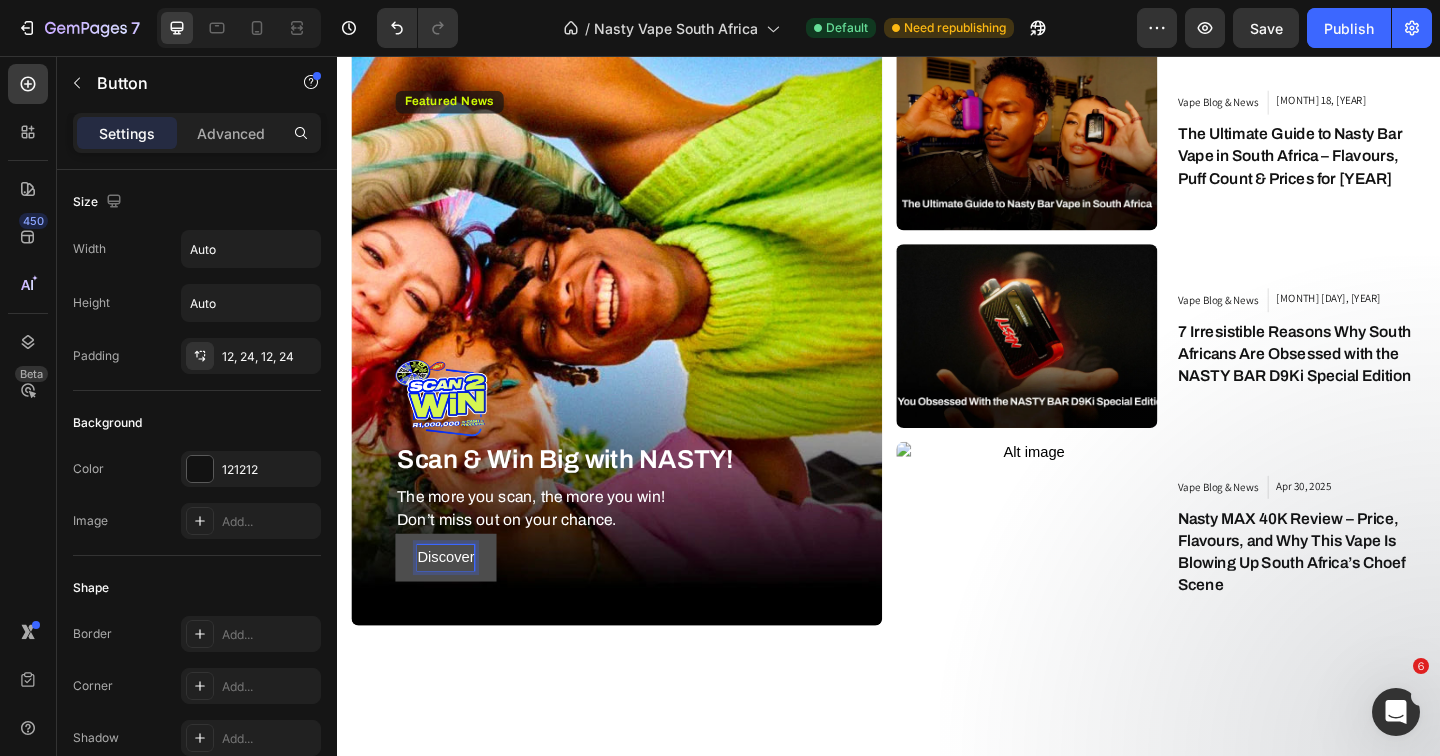 click on "Discover" at bounding box center (455, 602) 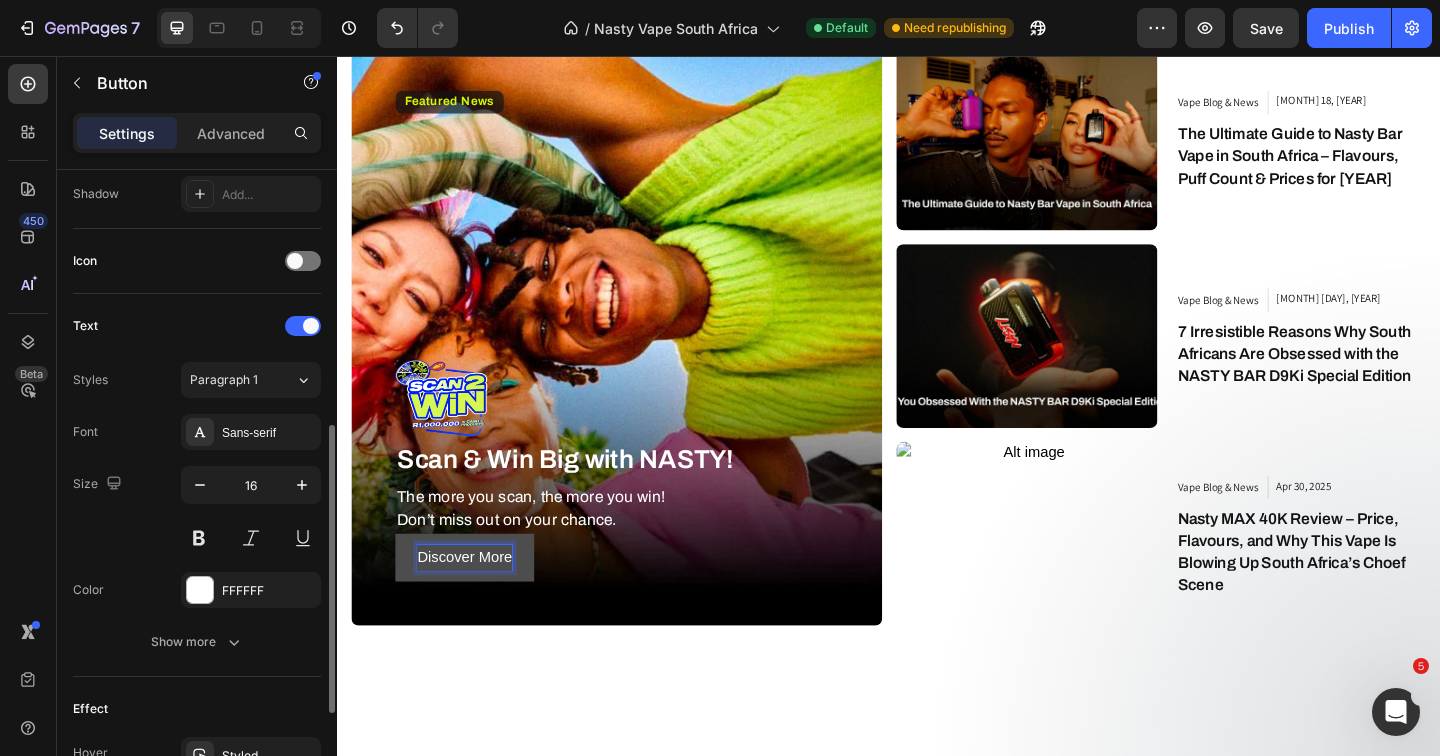 scroll, scrollTop: 559, scrollLeft: 0, axis: vertical 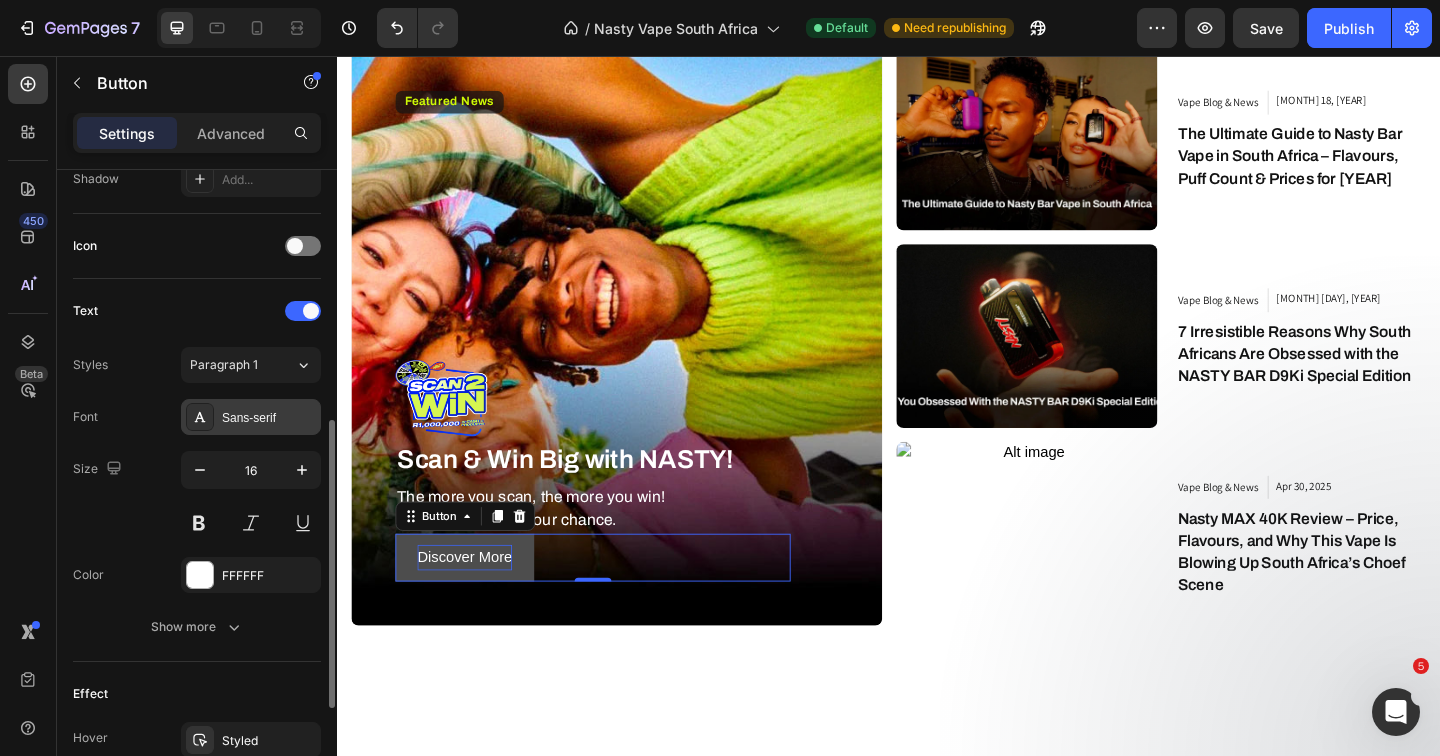 click on "Sans-serif" at bounding box center (269, 418) 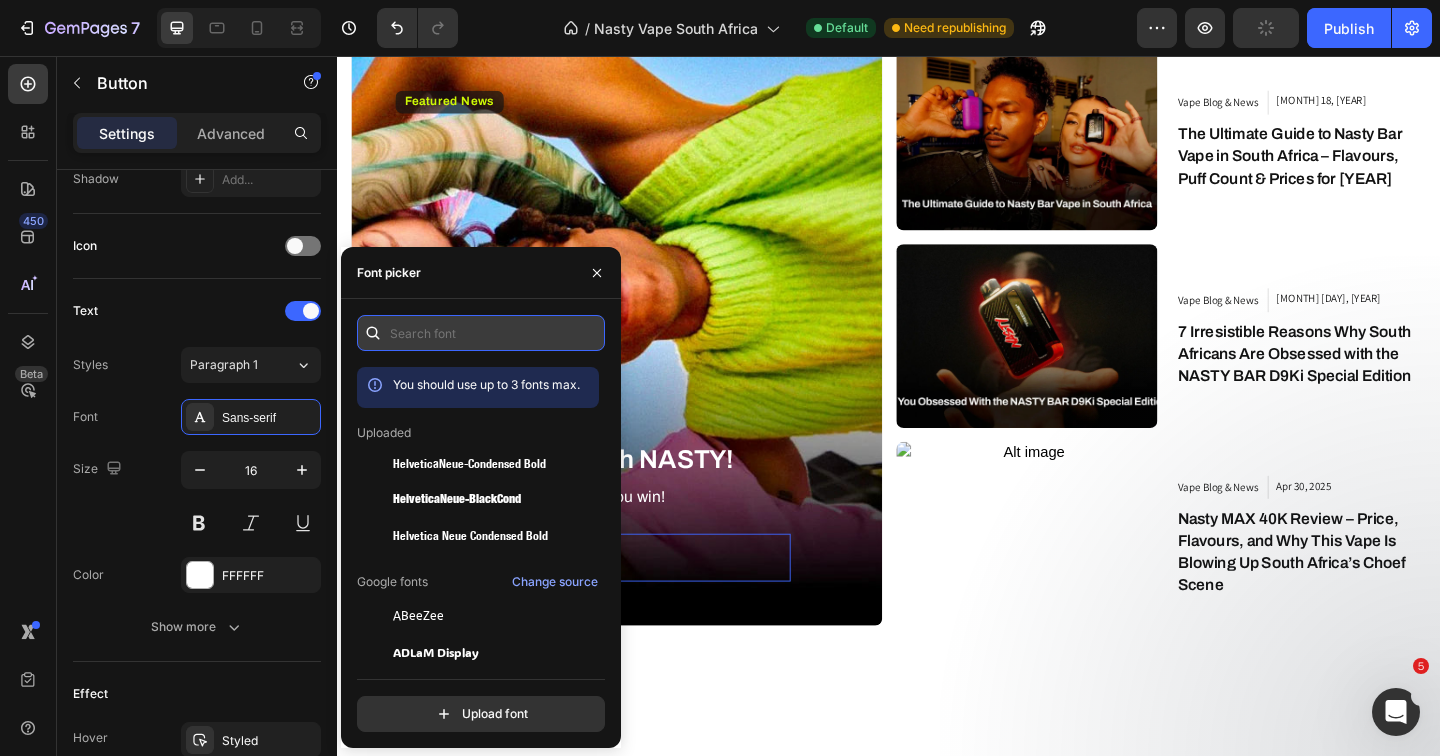 click at bounding box center [481, 333] 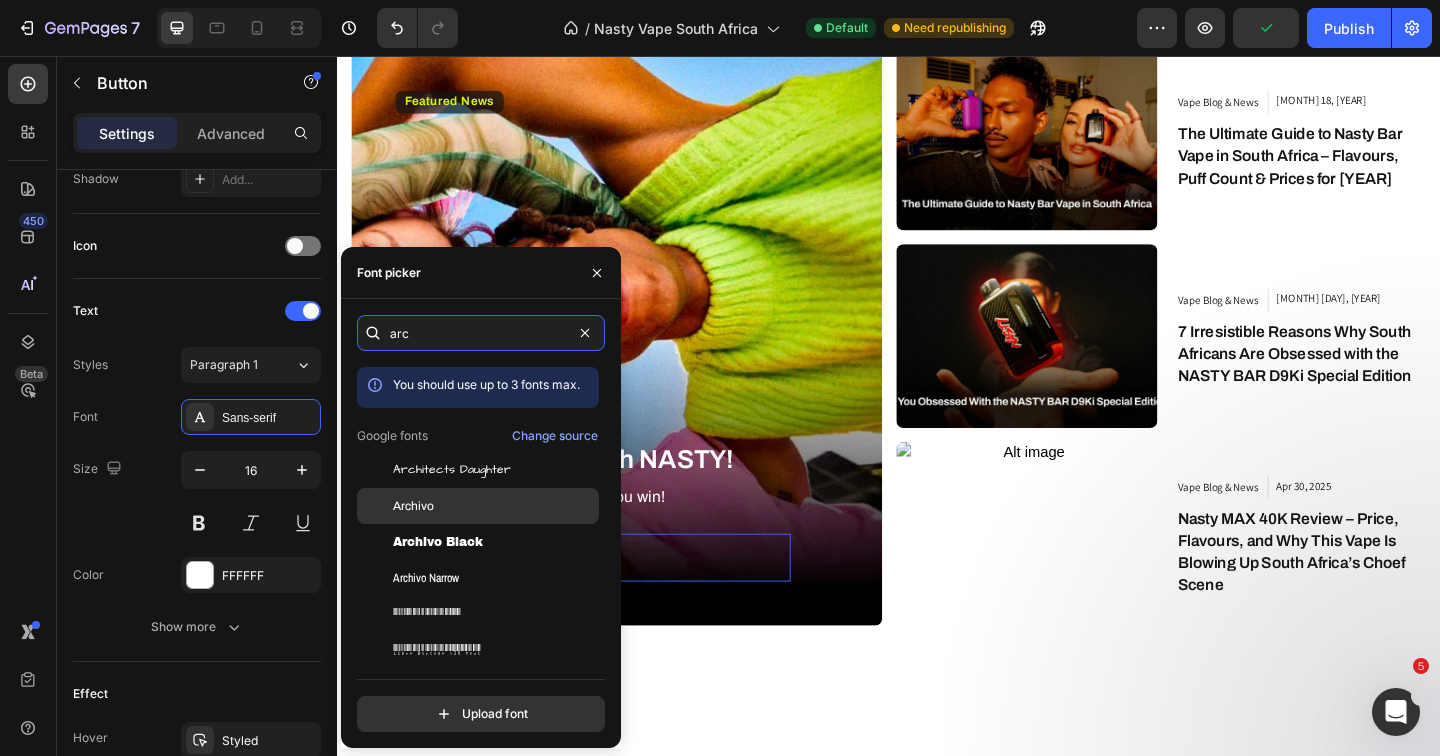 type on "arc" 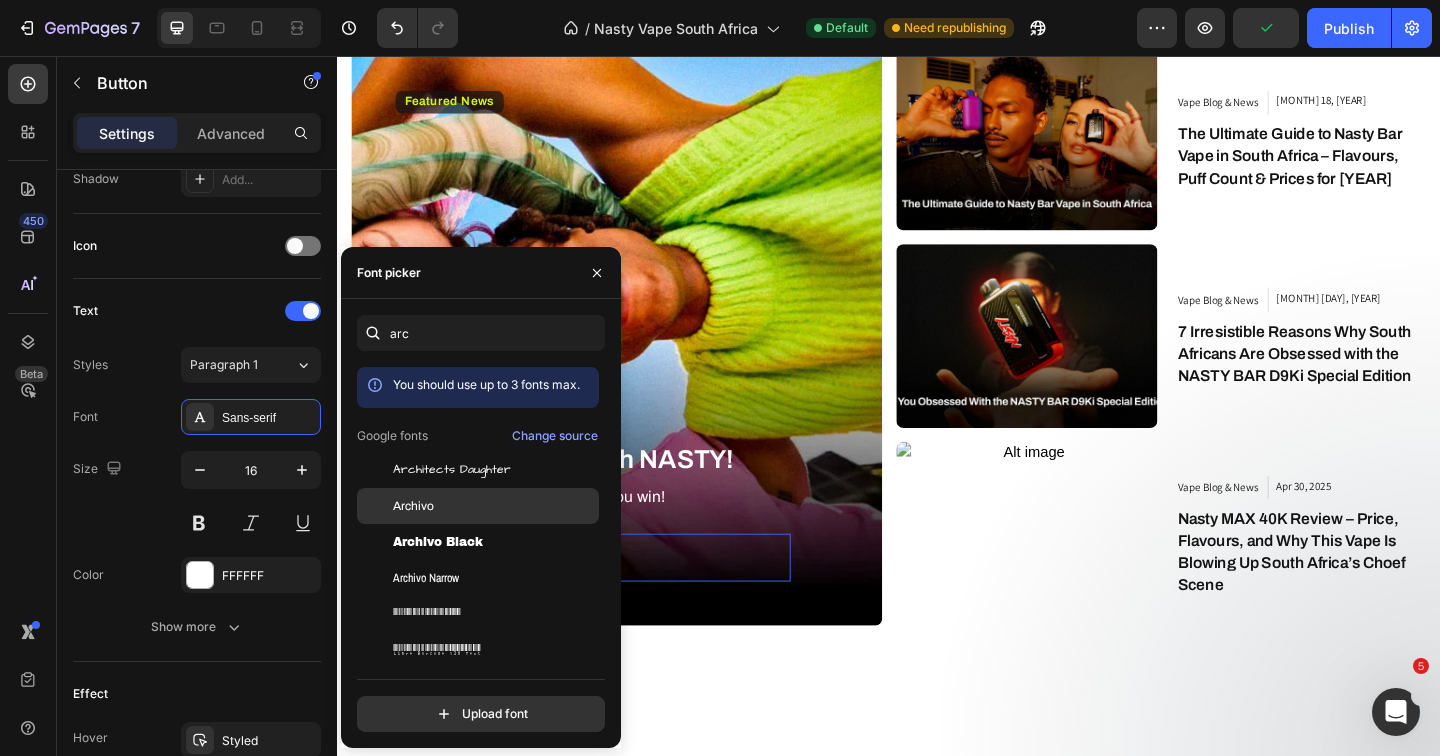 click on "Archivo" at bounding box center (413, 506) 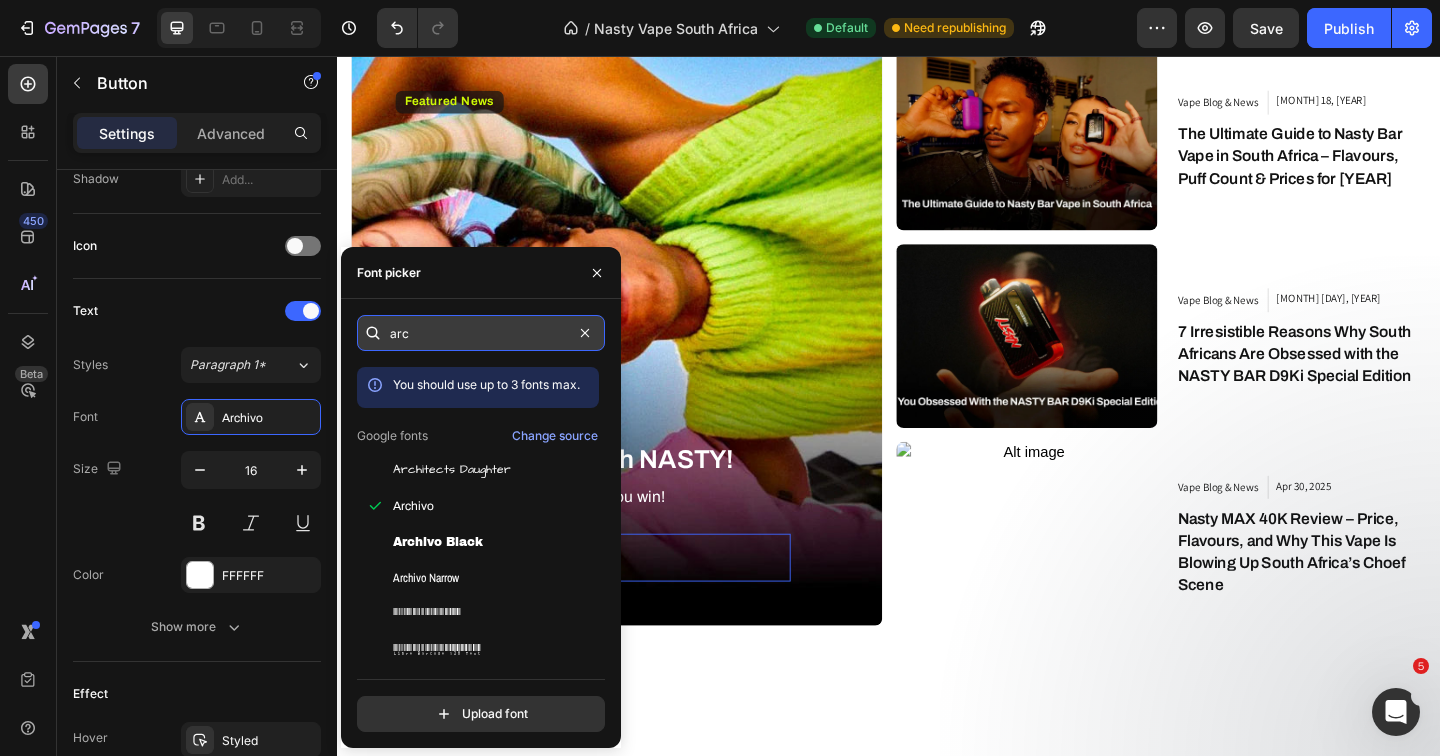 click on "arc" at bounding box center [481, 333] 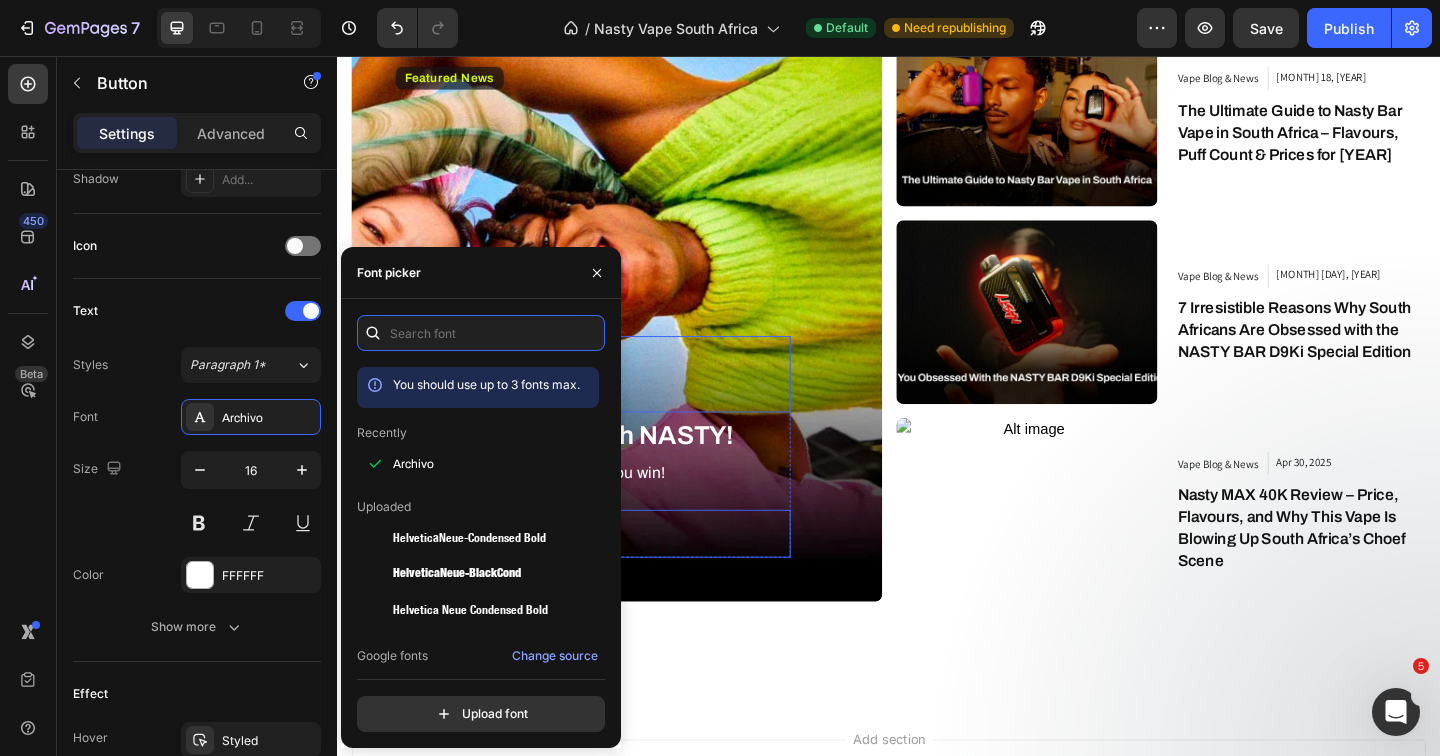 scroll, scrollTop: 6552, scrollLeft: 0, axis: vertical 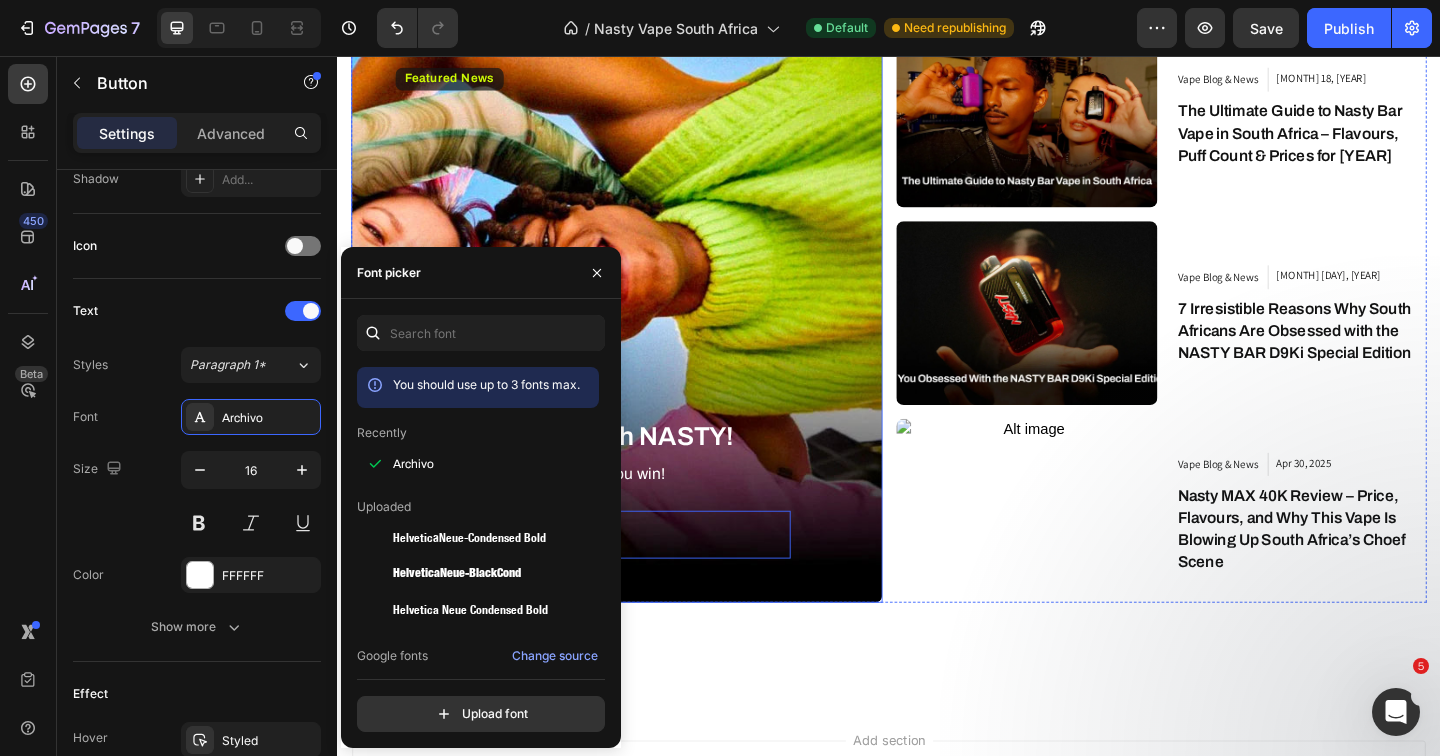 drag, startPoint x: 873, startPoint y: 318, endPoint x: 553, endPoint y: 185, distance: 346.5386 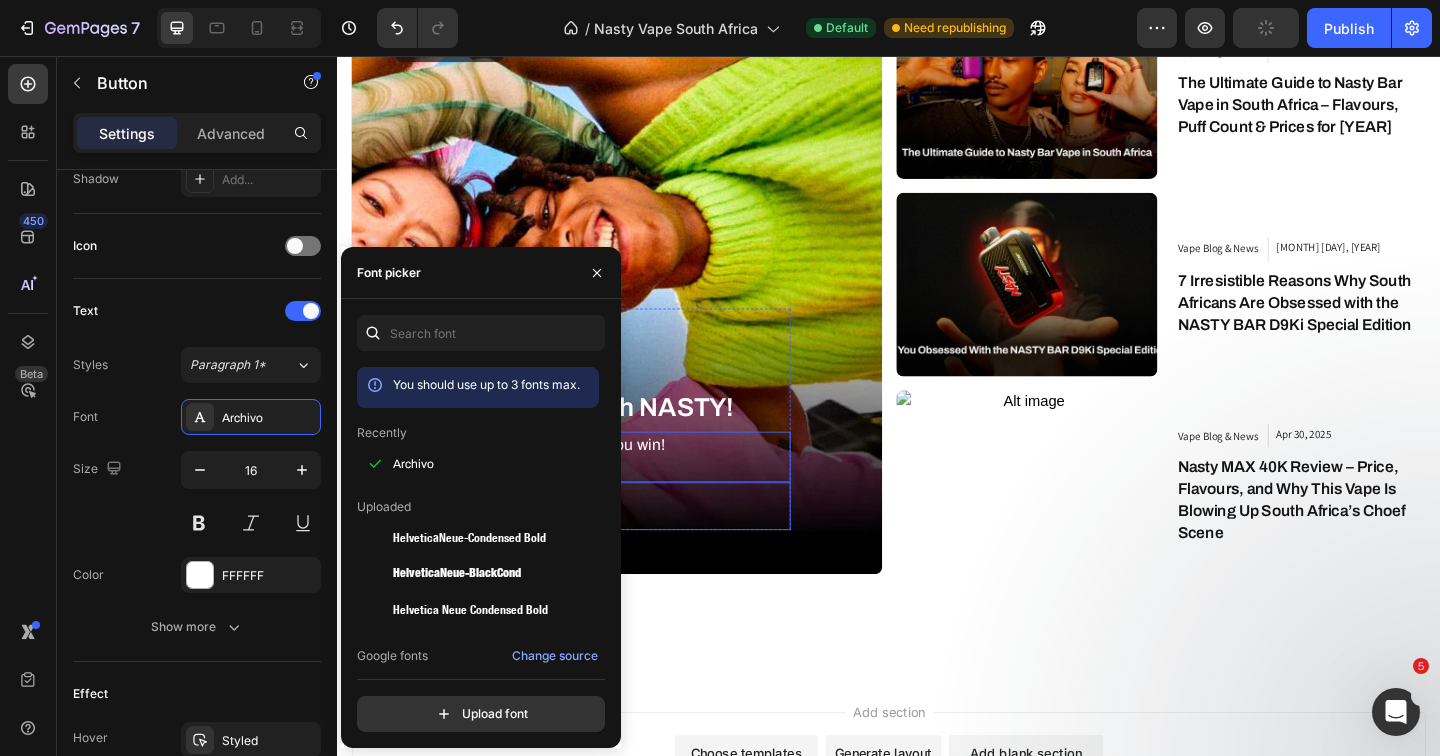 scroll, scrollTop: 6585, scrollLeft: 0, axis: vertical 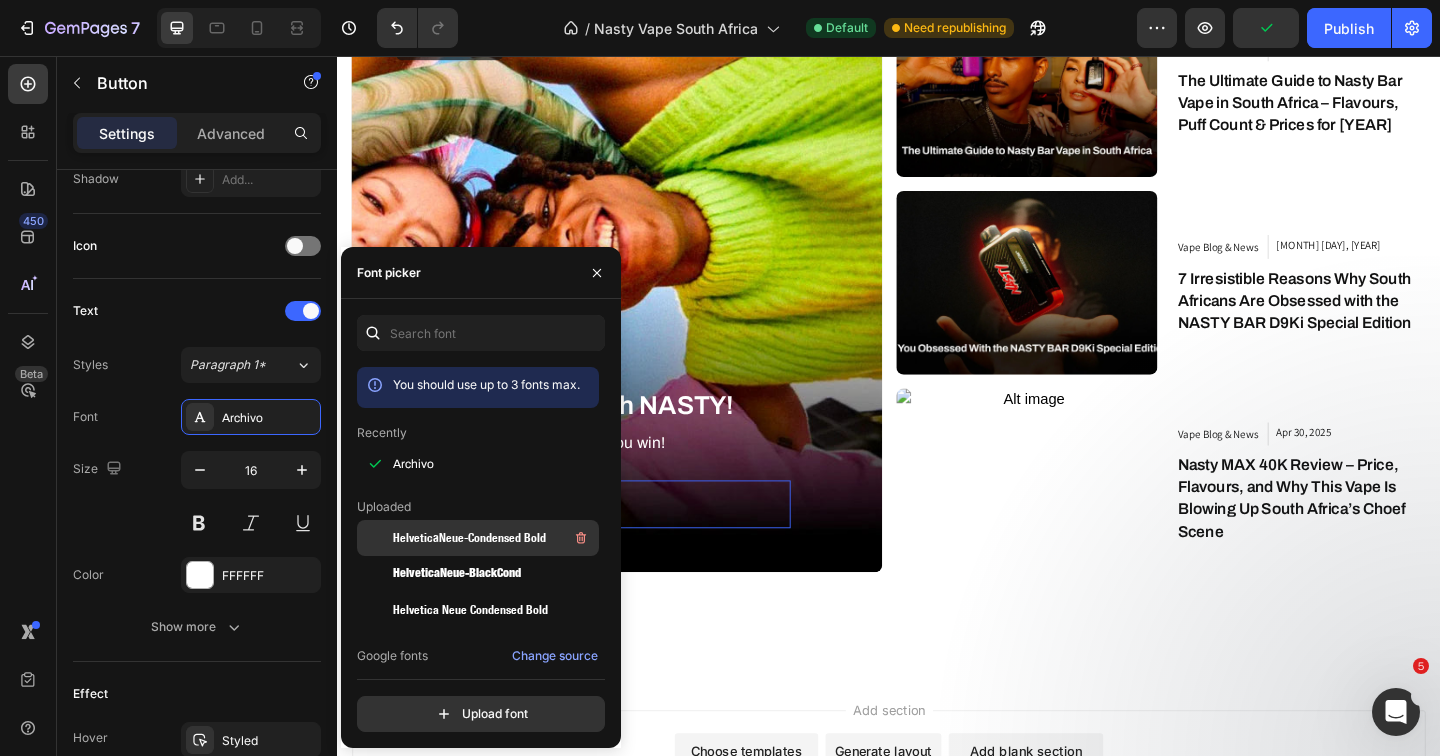 click on "HelveticaNeue-Condensed Bold" at bounding box center (469, 538) 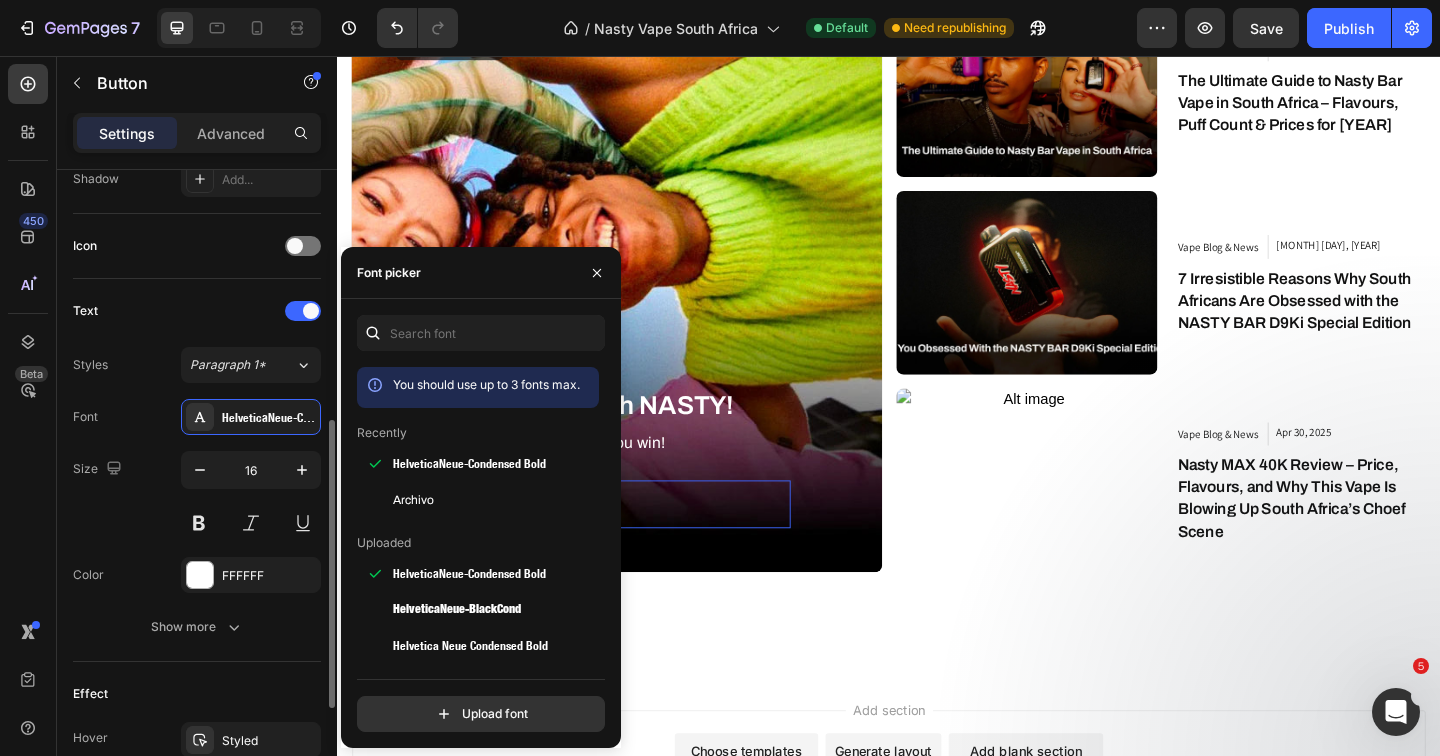 click on "Text Styles Paragraph 1* Font HelveticaNeue-Condensed Bold Size 16 Color FFFFFF Show more" at bounding box center (197, 470) 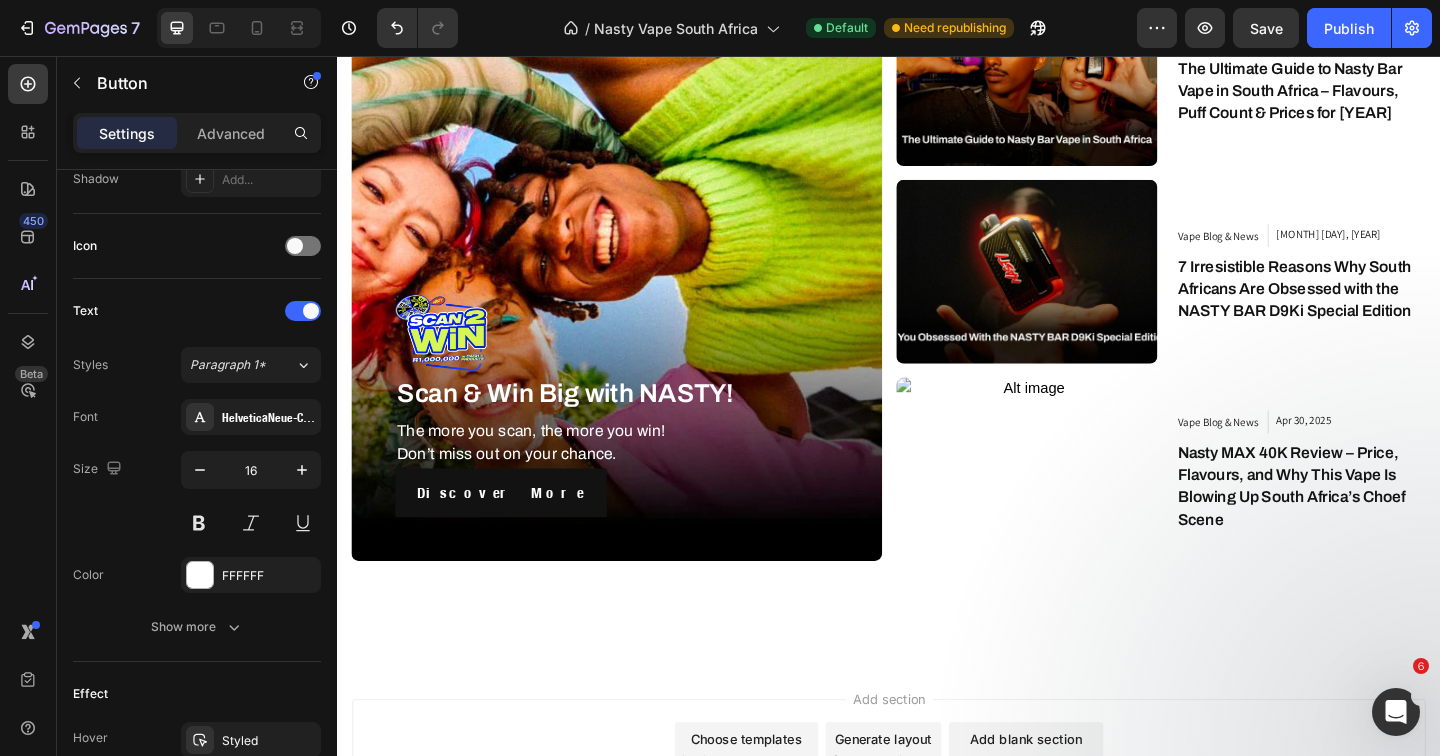 scroll, scrollTop: 6394, scrollLeft: 0, axis: vertical 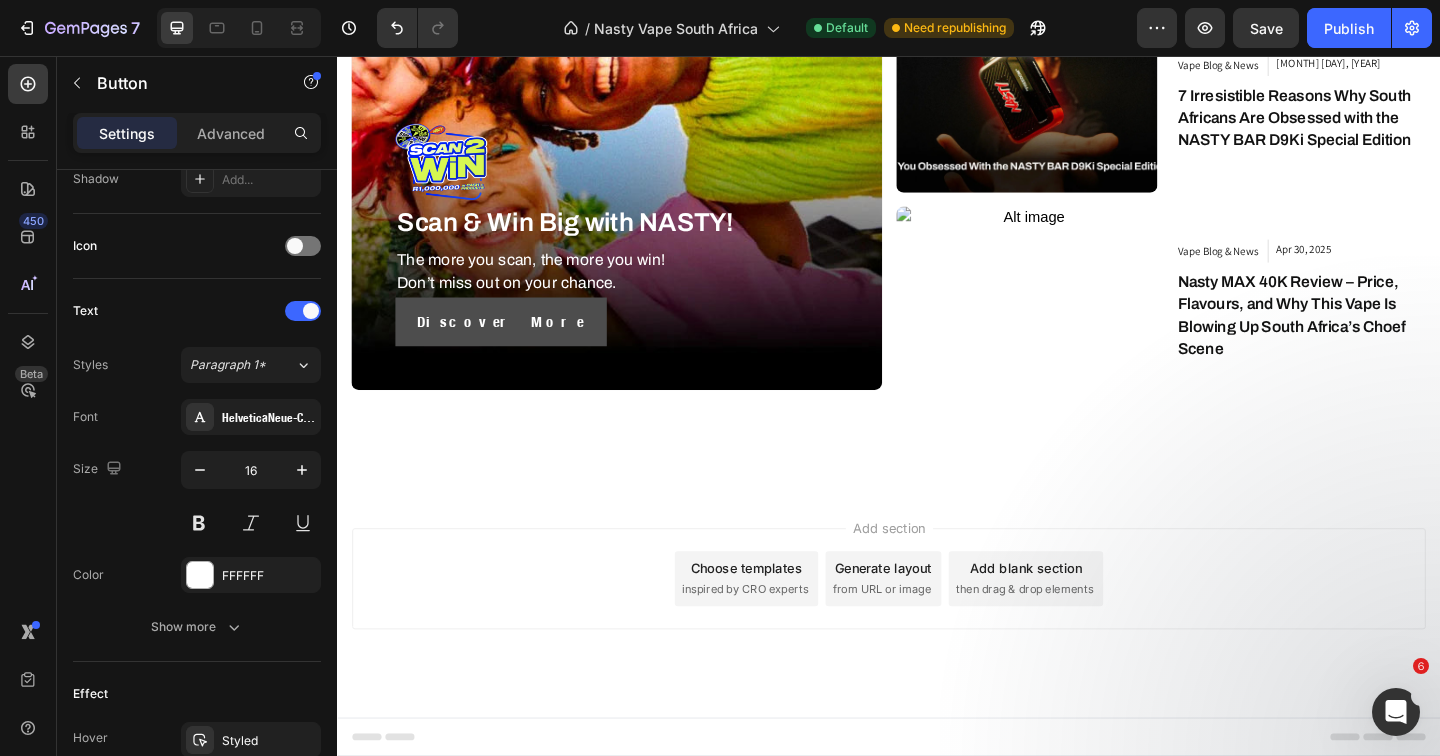 click on "Discover More" at bounding box center (515, 345) 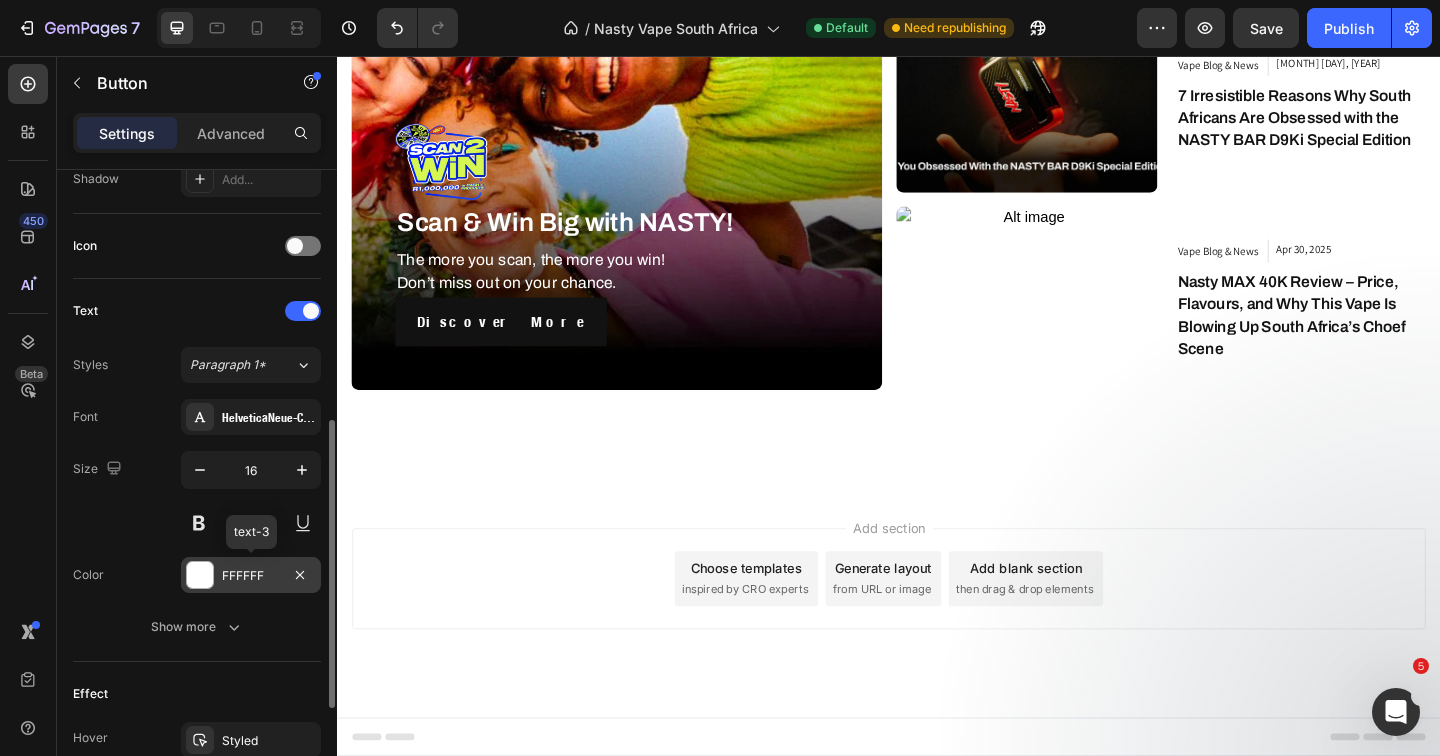click at bounding box center [200, 575] 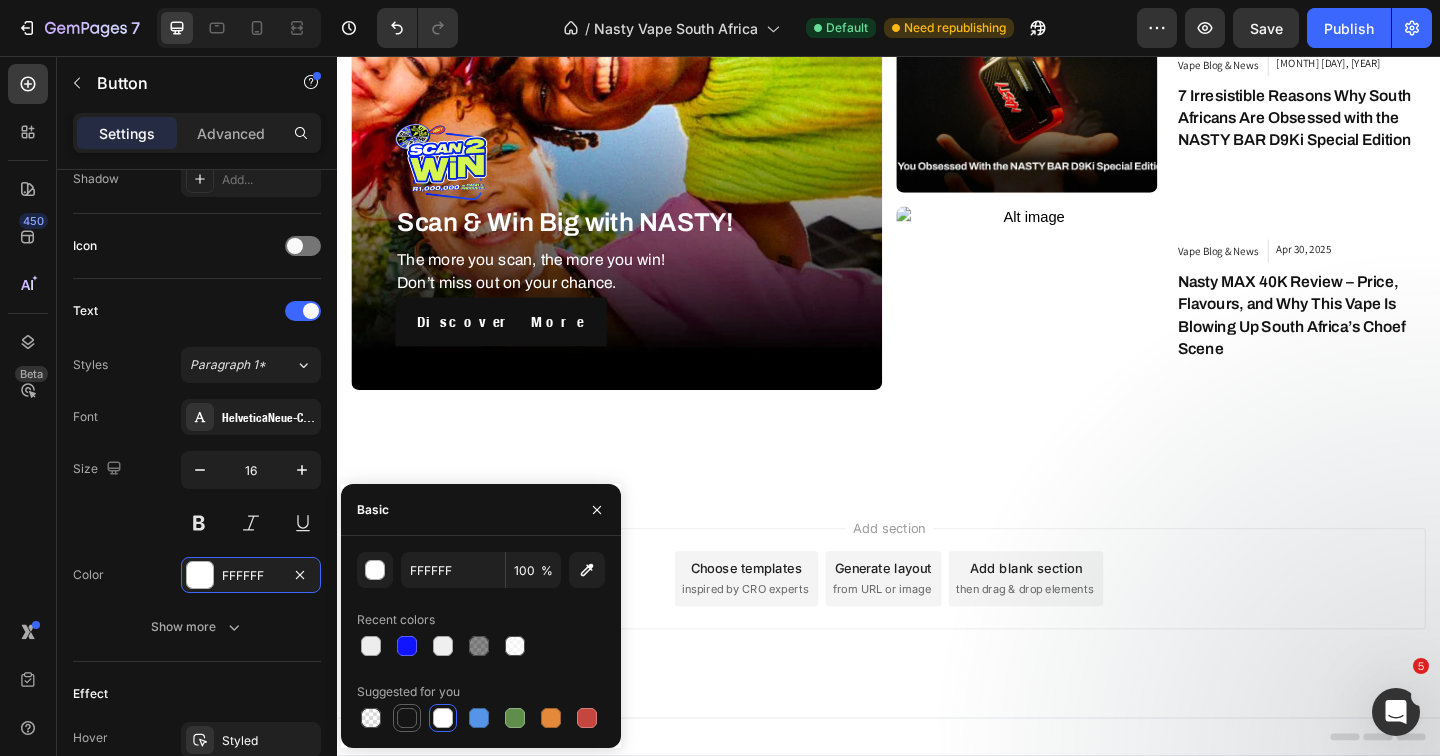 click at bounding box center [407, 718] 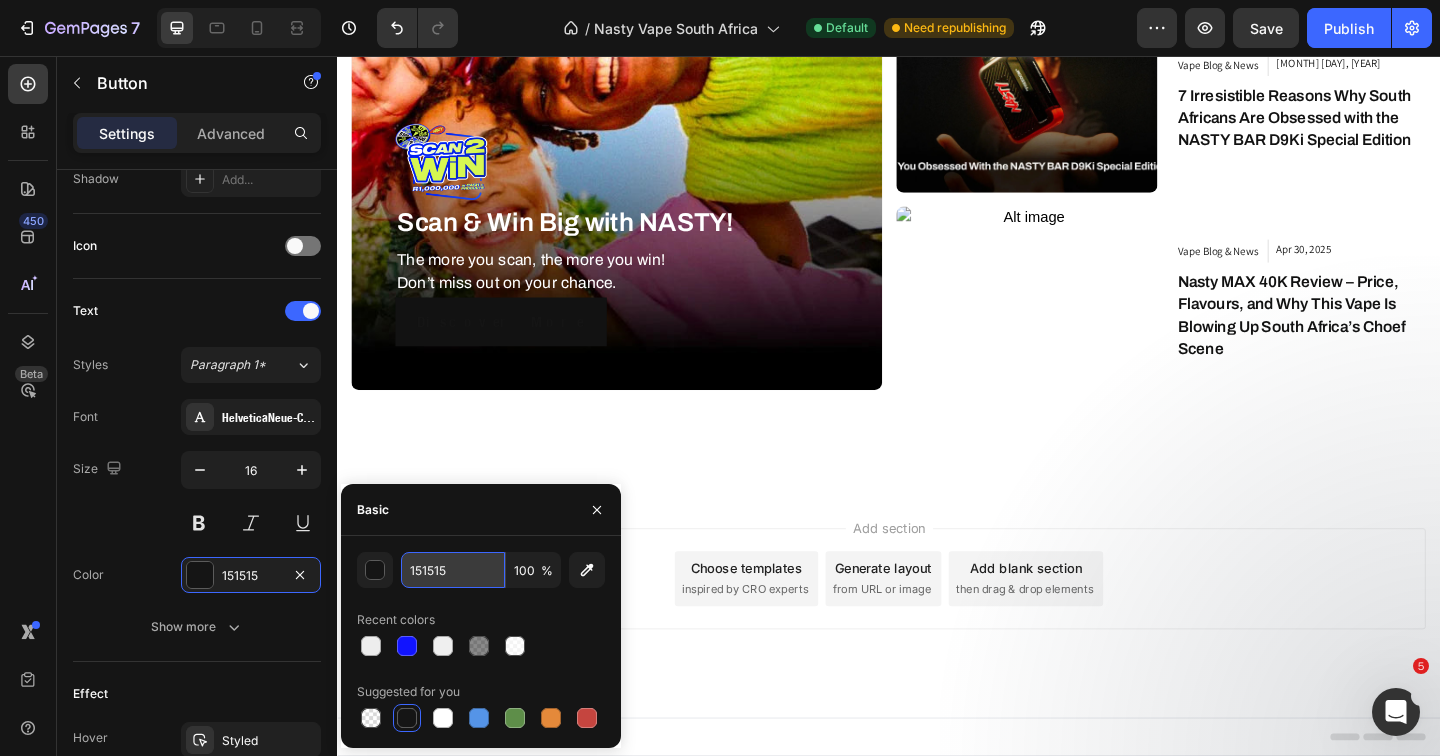 click on "151515" at bounding box center (453, 570) 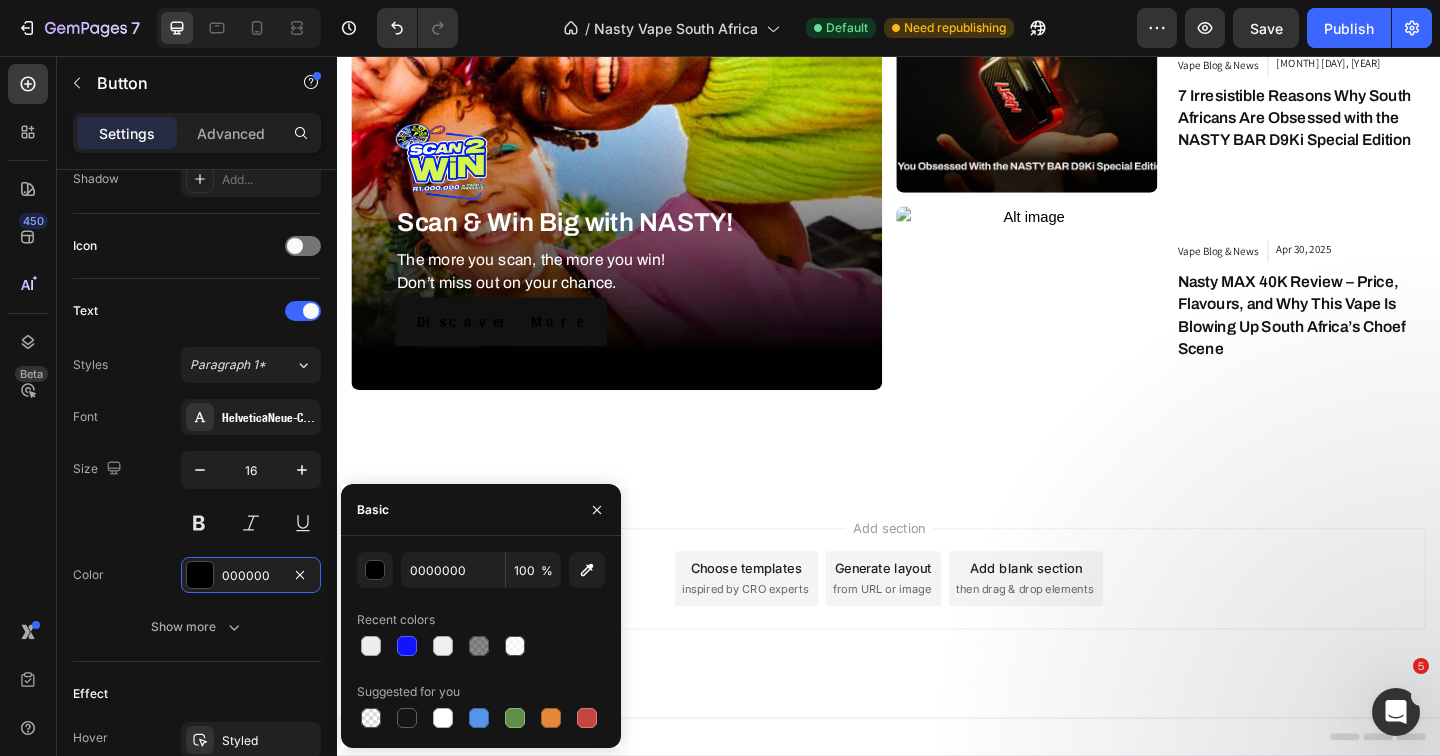click on "Recent colors" at bounding box center (481, 620) 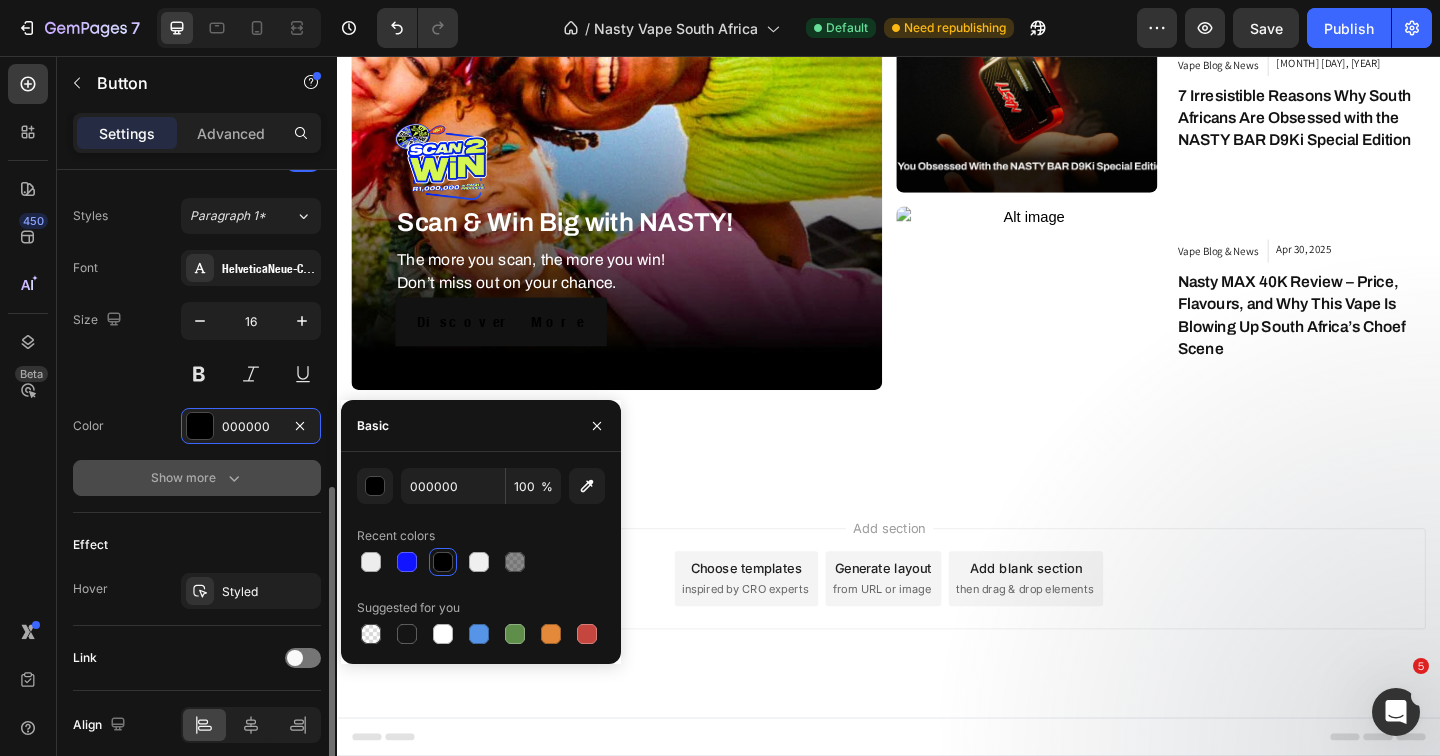 scroll, scrollTop: 704, scrollLeft: 0, axis: vertical 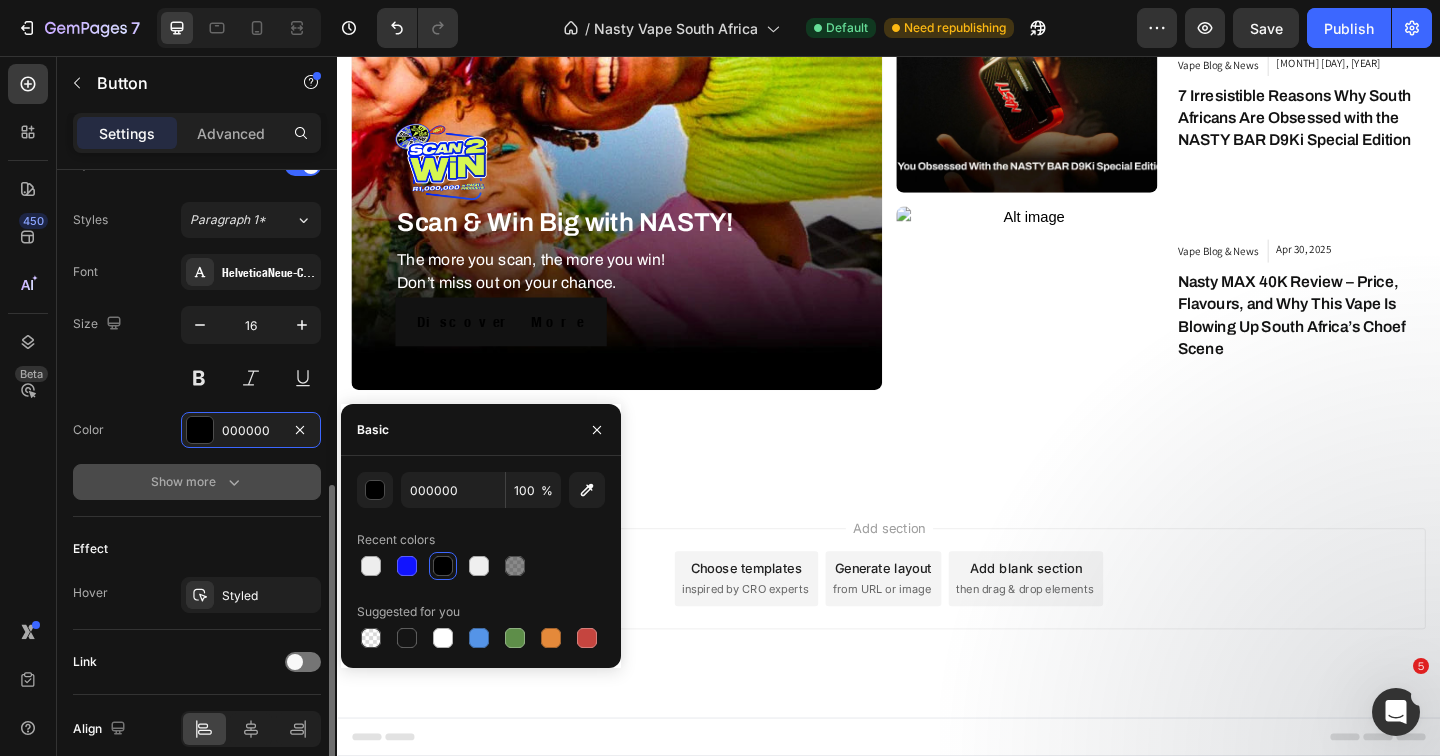 click on "Show more" at bounding box center [197, 482] 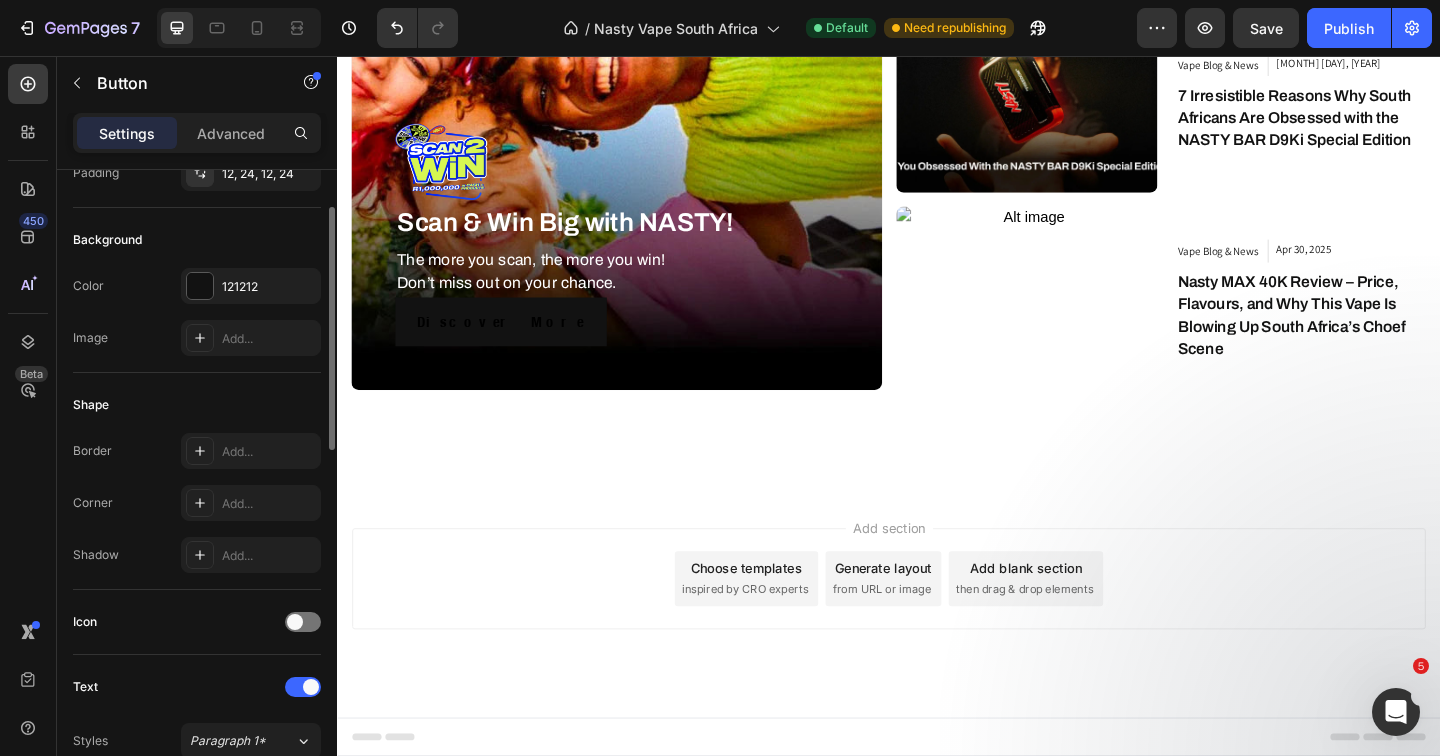 scroll, scrollTop: 141, scrollLeft: 0, axis: vertical 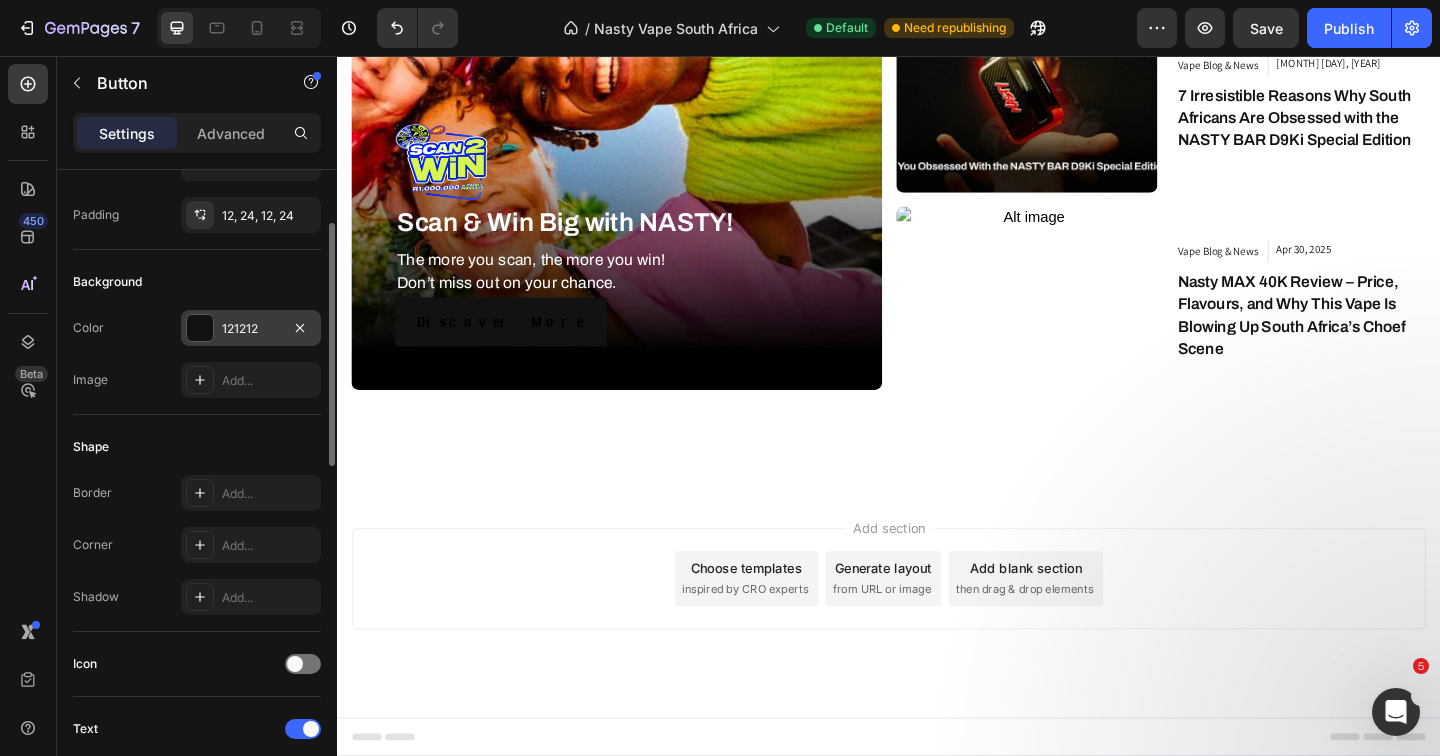 click at bounding box center [200, 328] 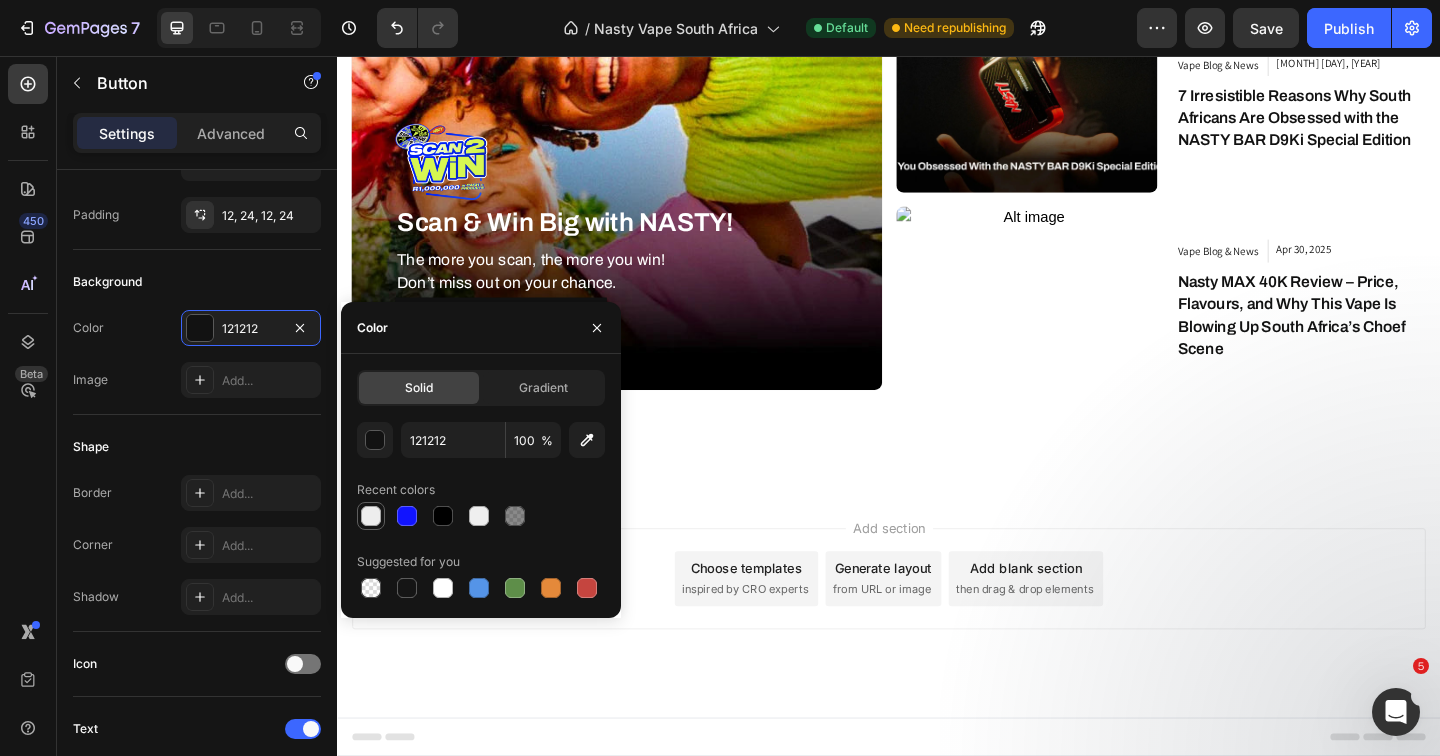 click at bounding box center (371, 516) 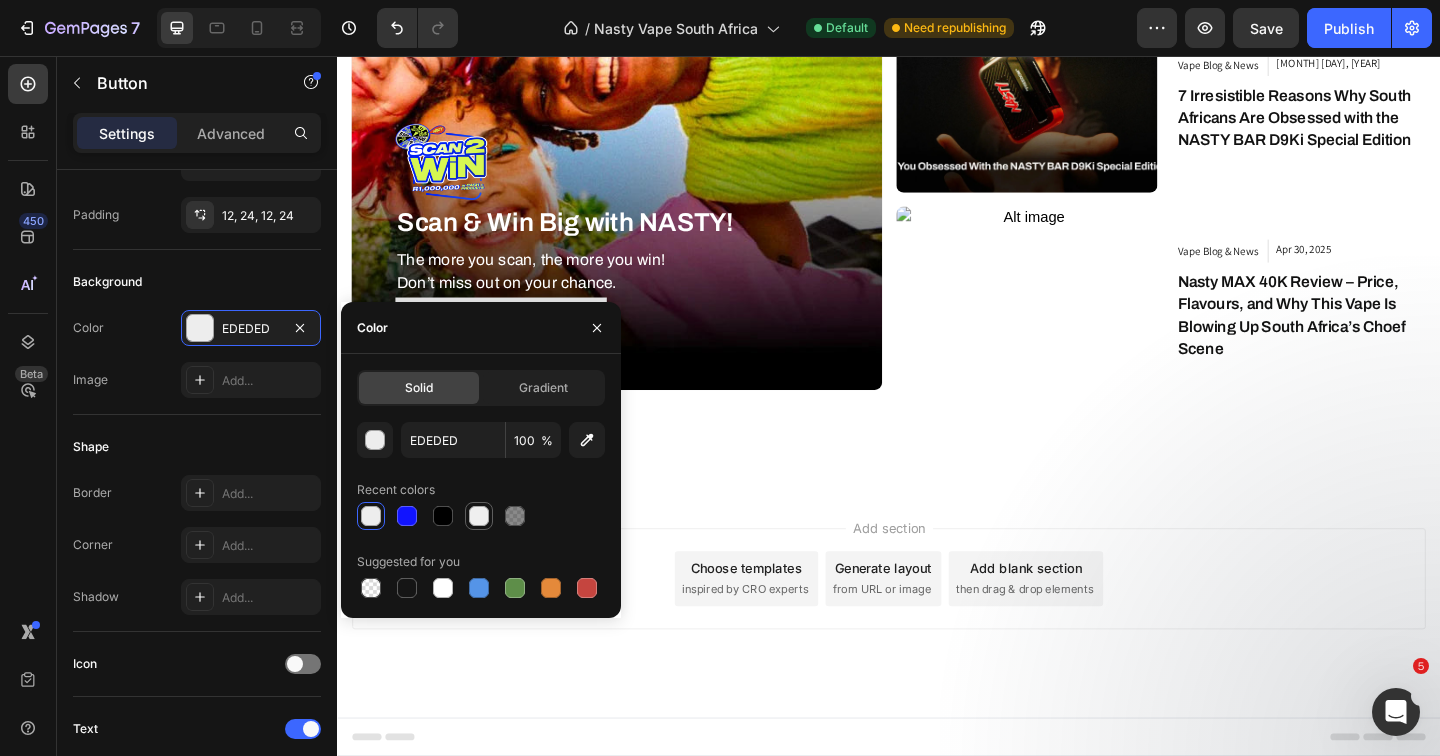 click at bounding box center (479, 516) 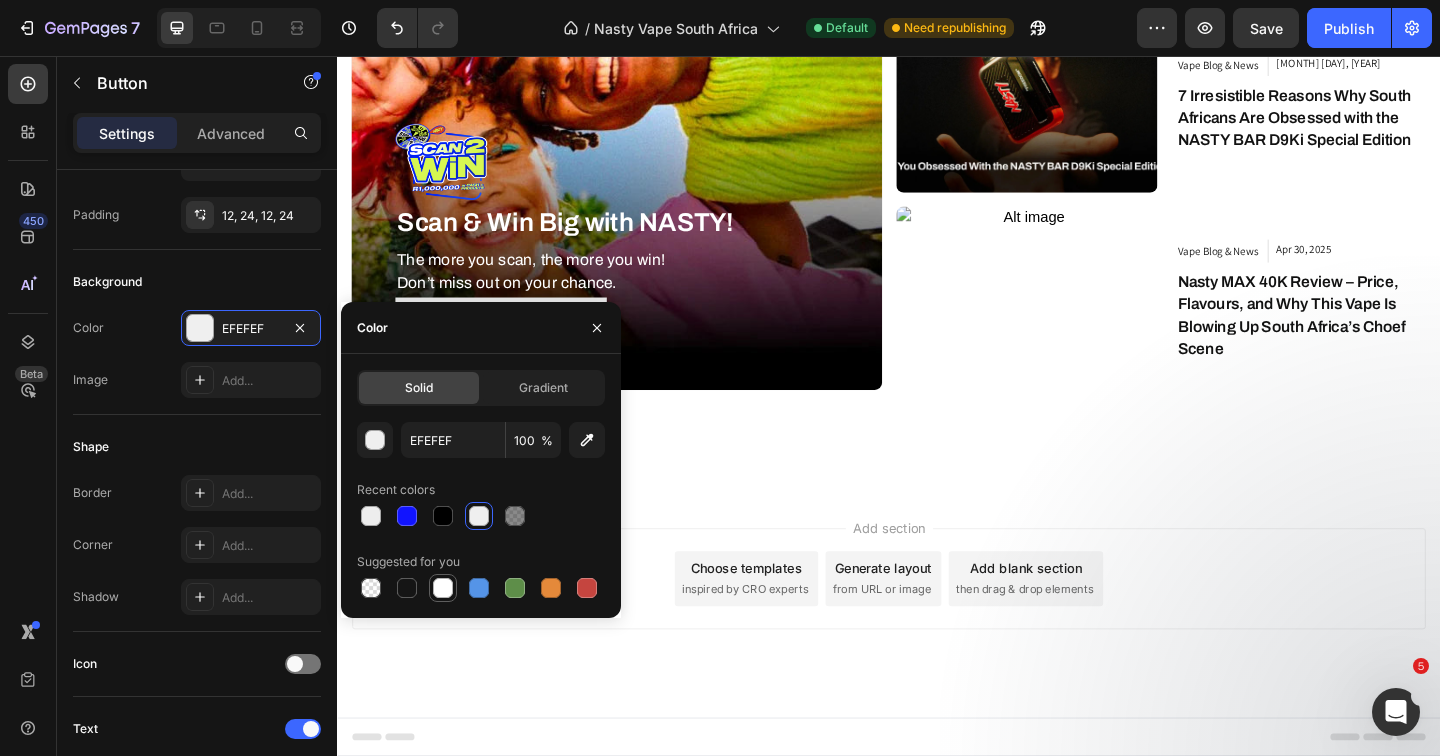 click at bounding box center (443, 588) 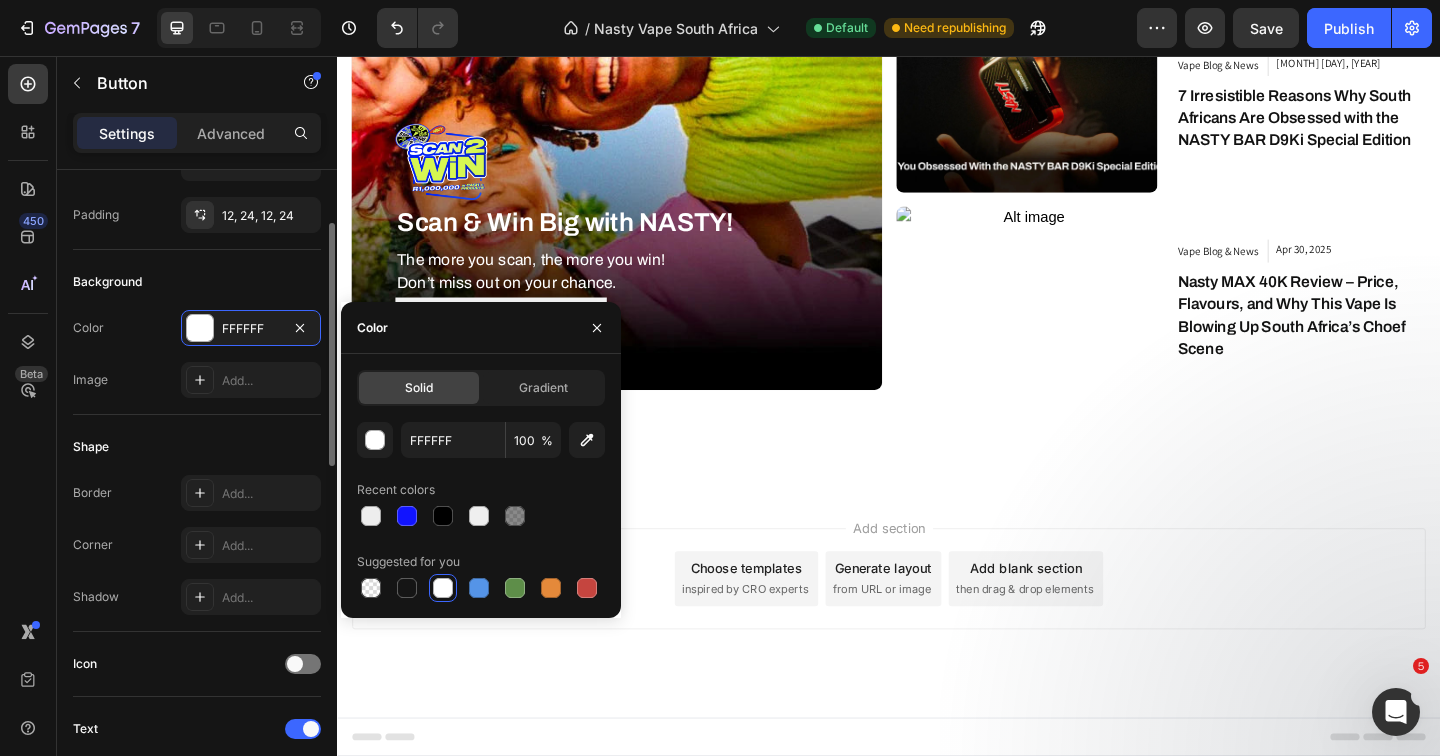 click on "Shape Border Add... Corner Add... Shadow Add..." 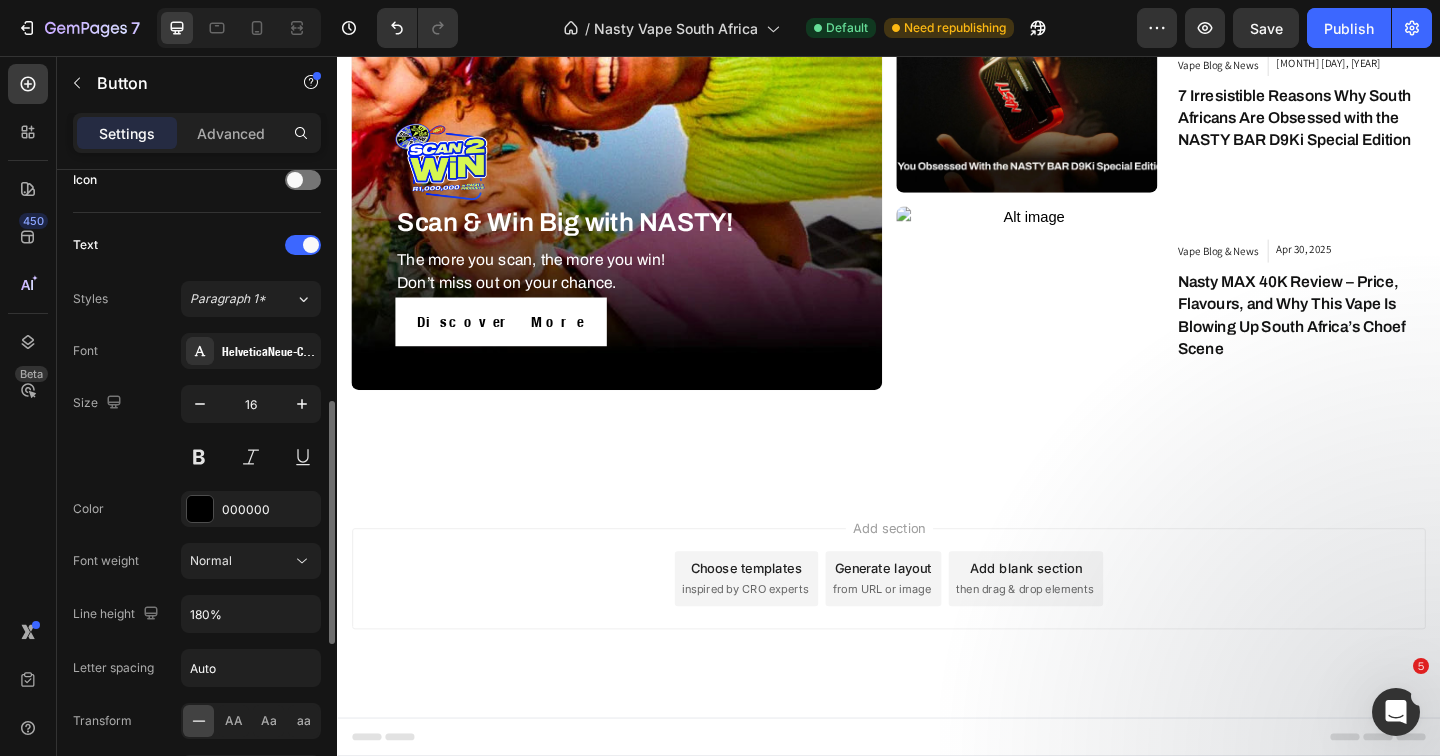 scroll, scrollTop: 621, scrollLeft: 0, axis: vertical 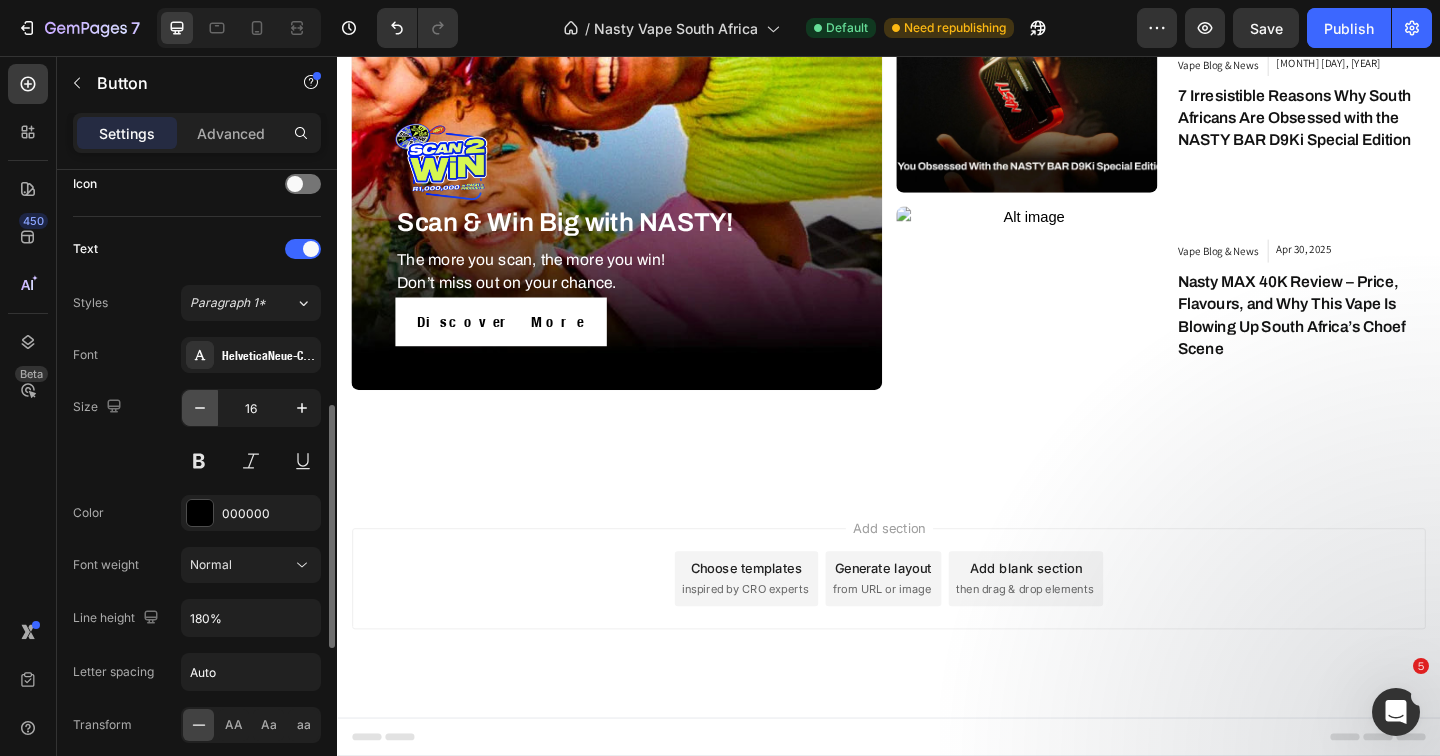 click 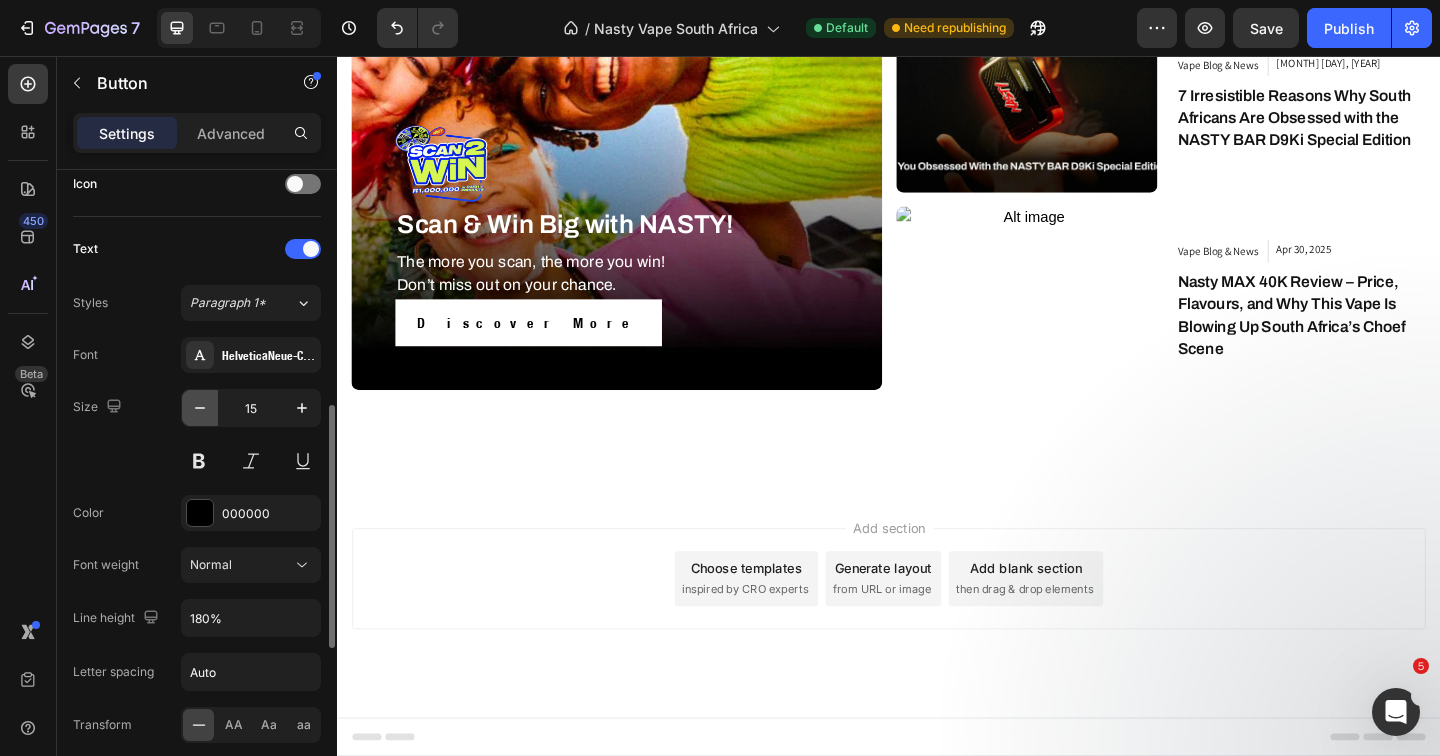 click 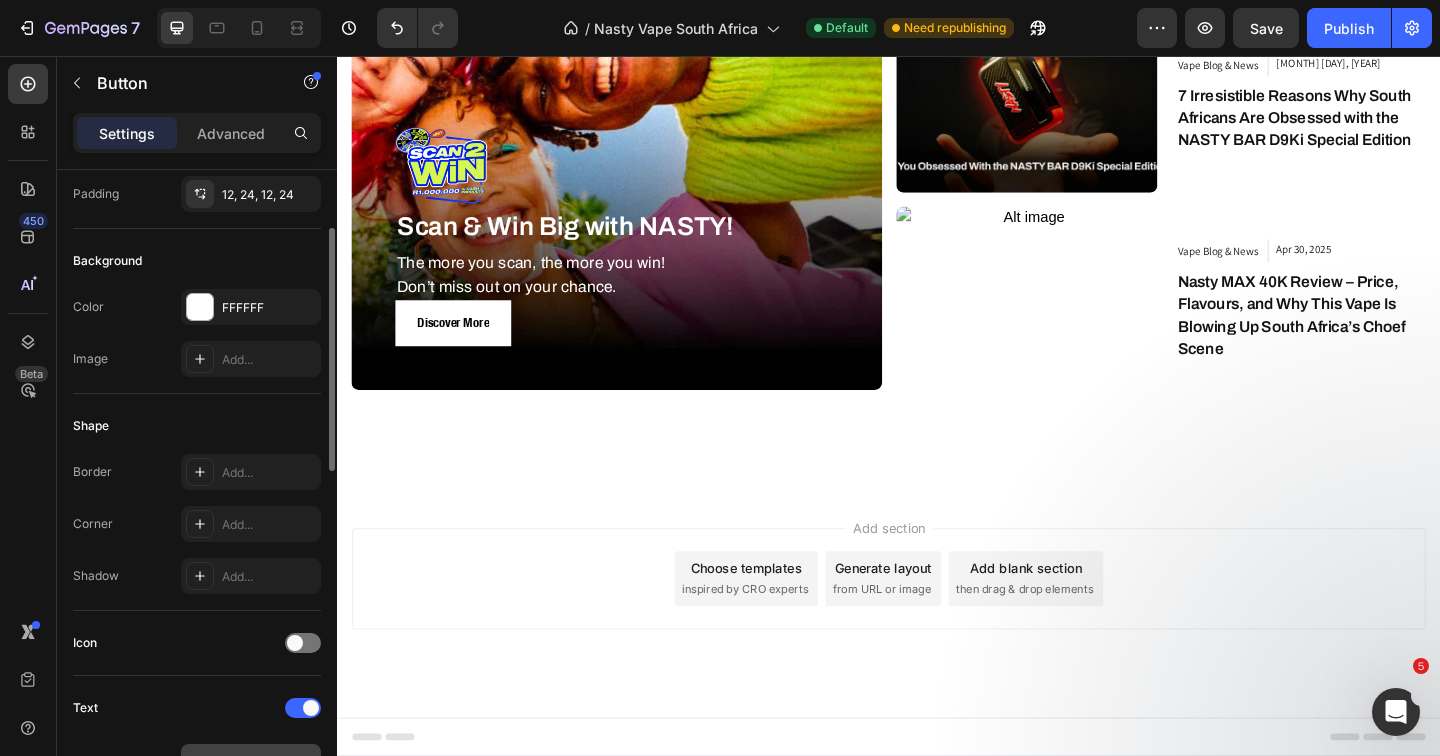 scroll, scrollTop: 160, scrollLeft: 0, axis: vertical 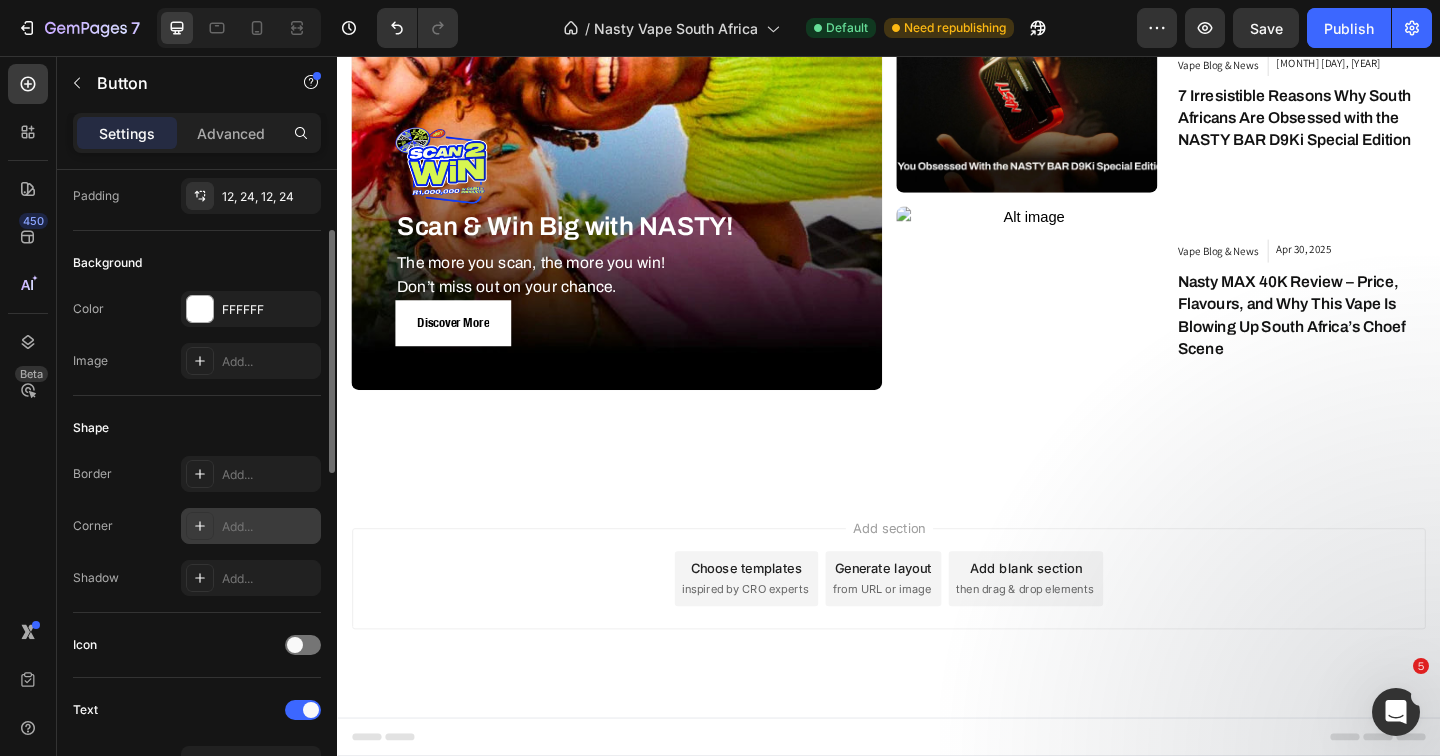 click 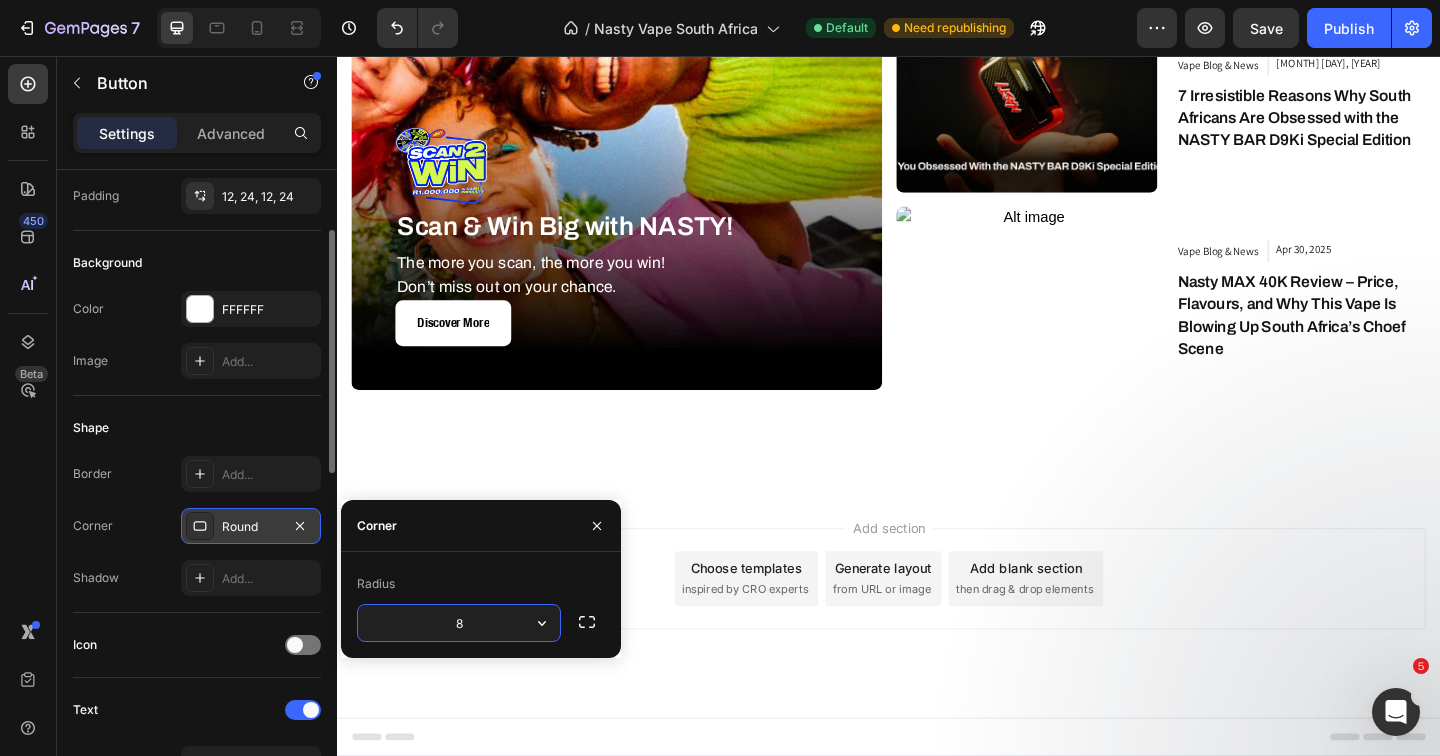 click on "8" at bounding box center (459, 623) 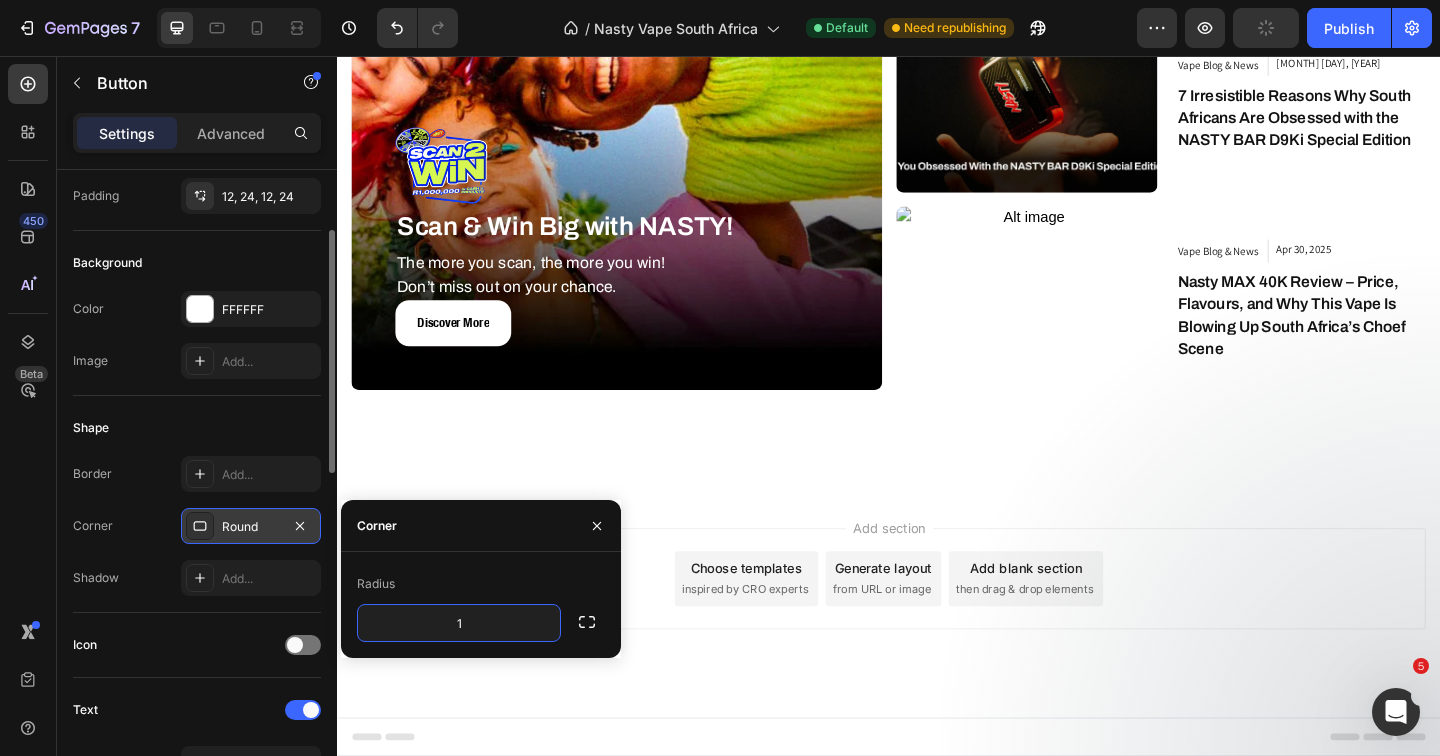 type on "10" 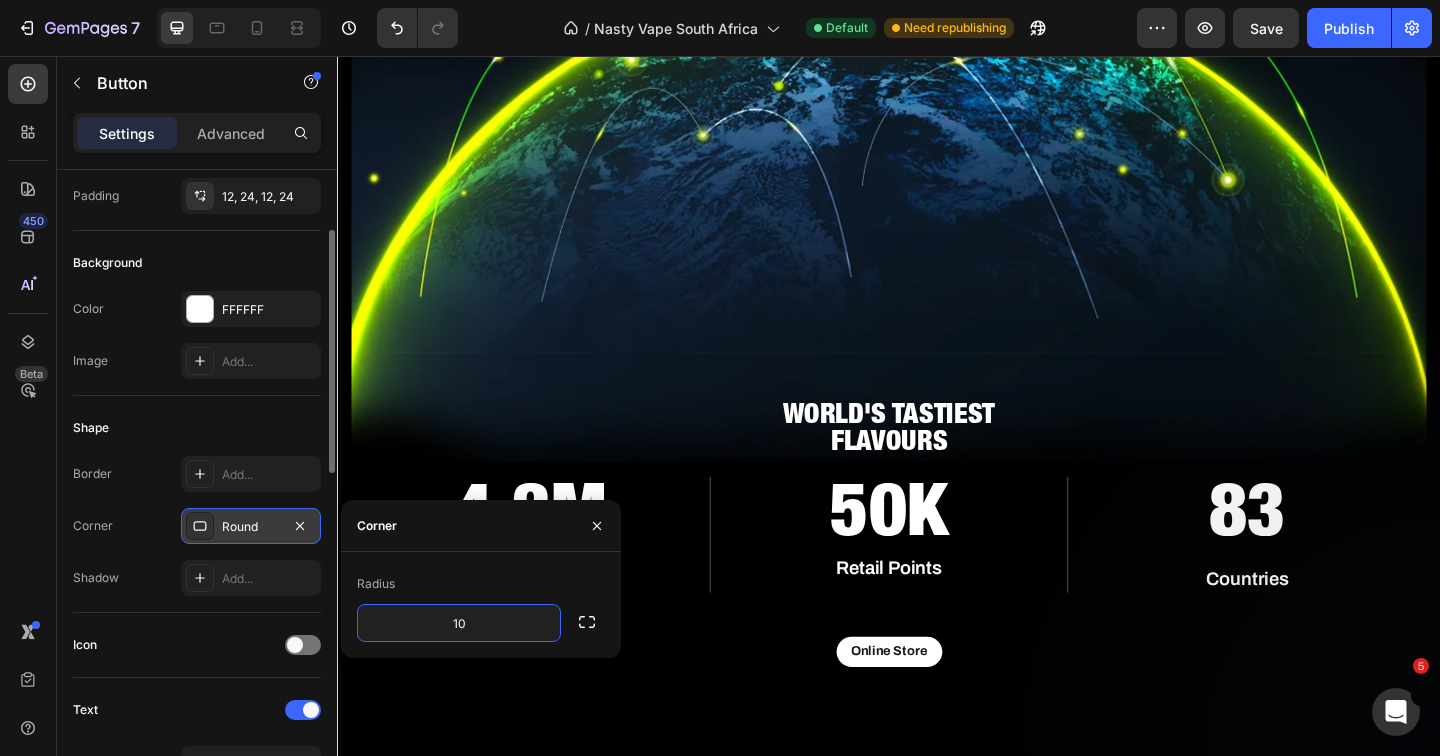 scroll, scrollTop: 3239, scrollLeft: 0, axis: vertical 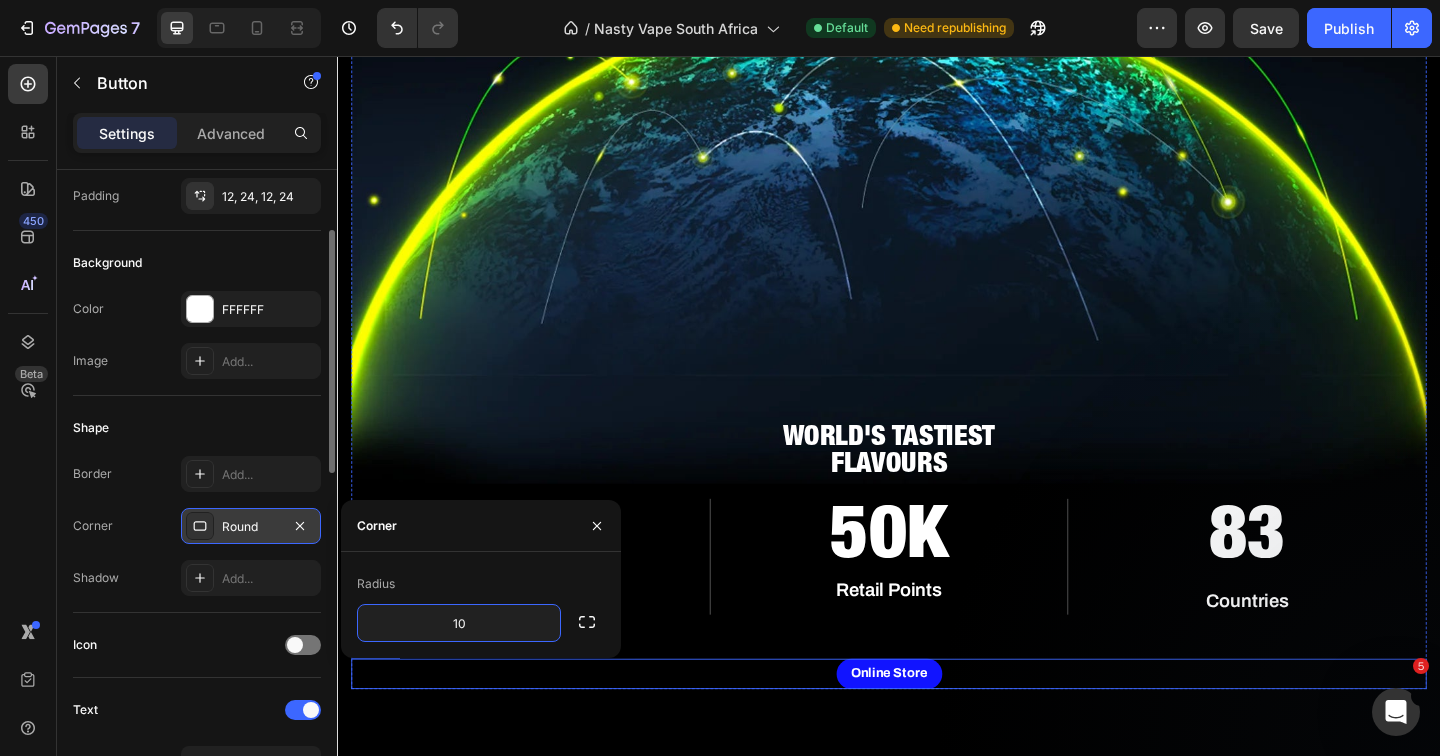 click on "Online Store" at bounding box center [937, 728] 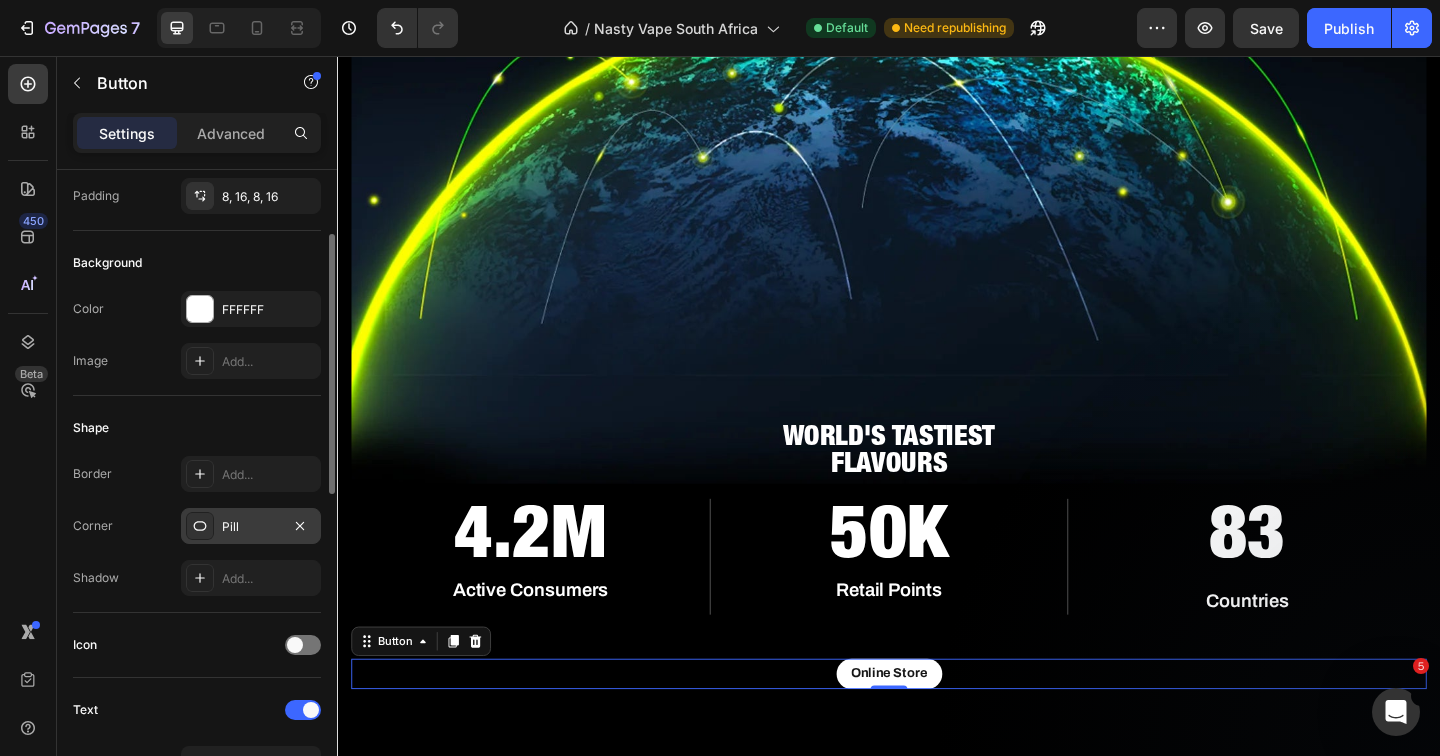 click on "Pill" at bounding box center (251, 527) 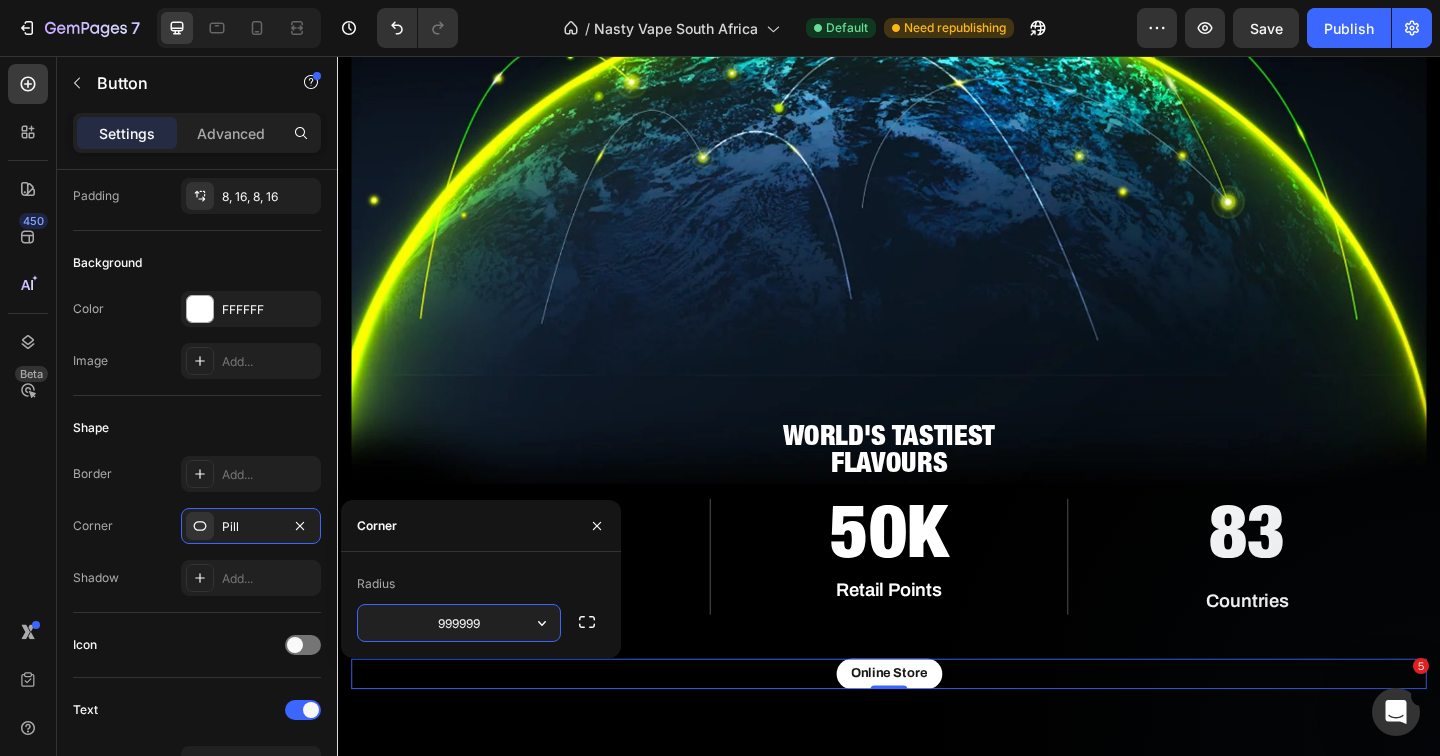 click on "999999" at bounding box center [459, 623] 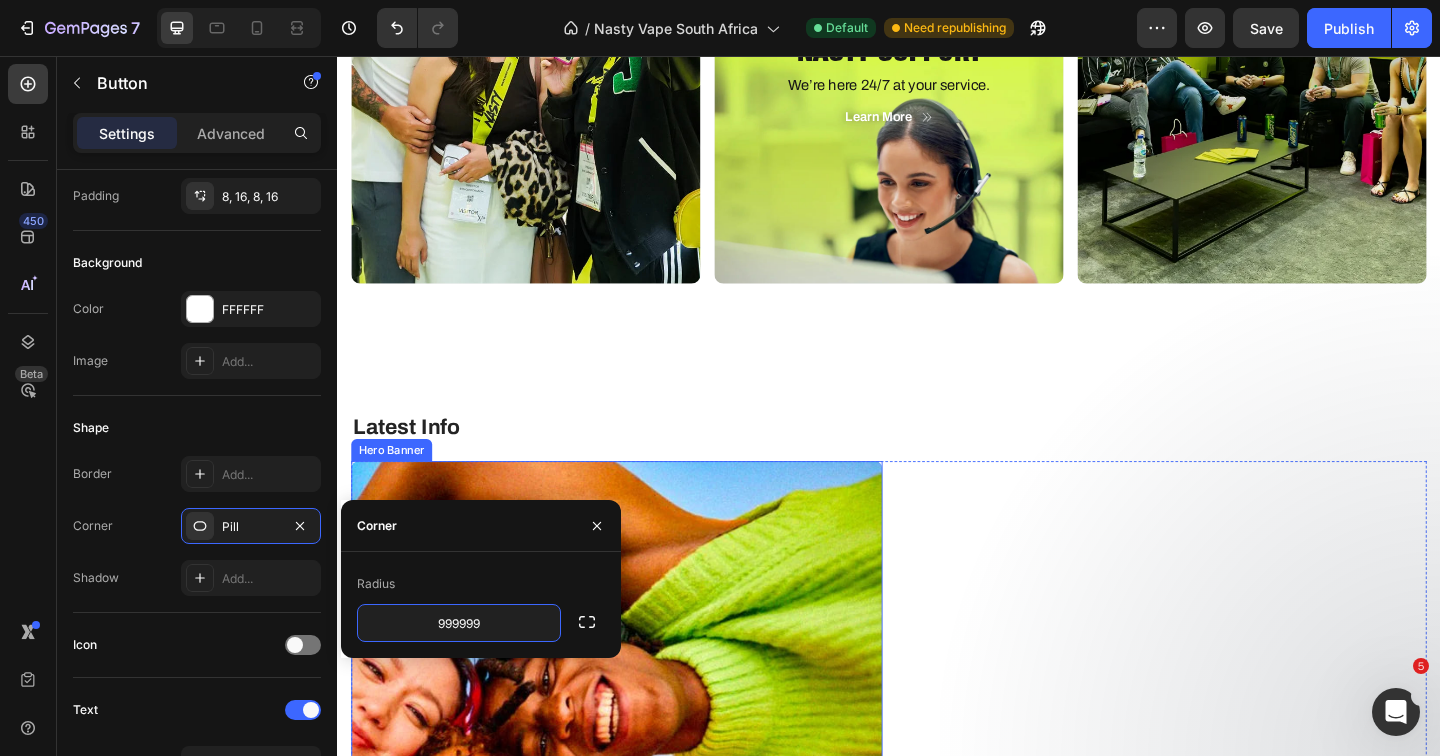 scroll, scrollTop: 6394, scrollLeft: 0, axis: vertical 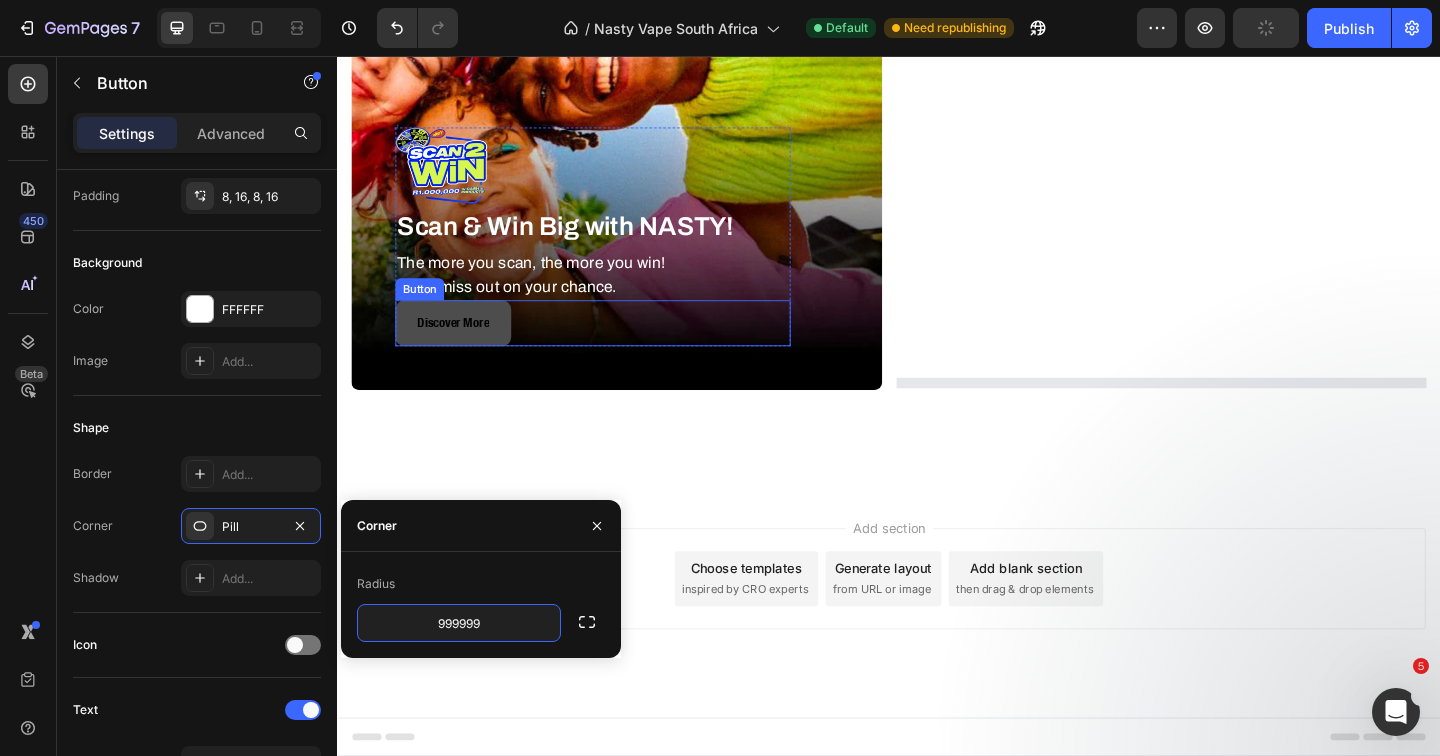 click on "Discover More" at bounding box center (463, 346) 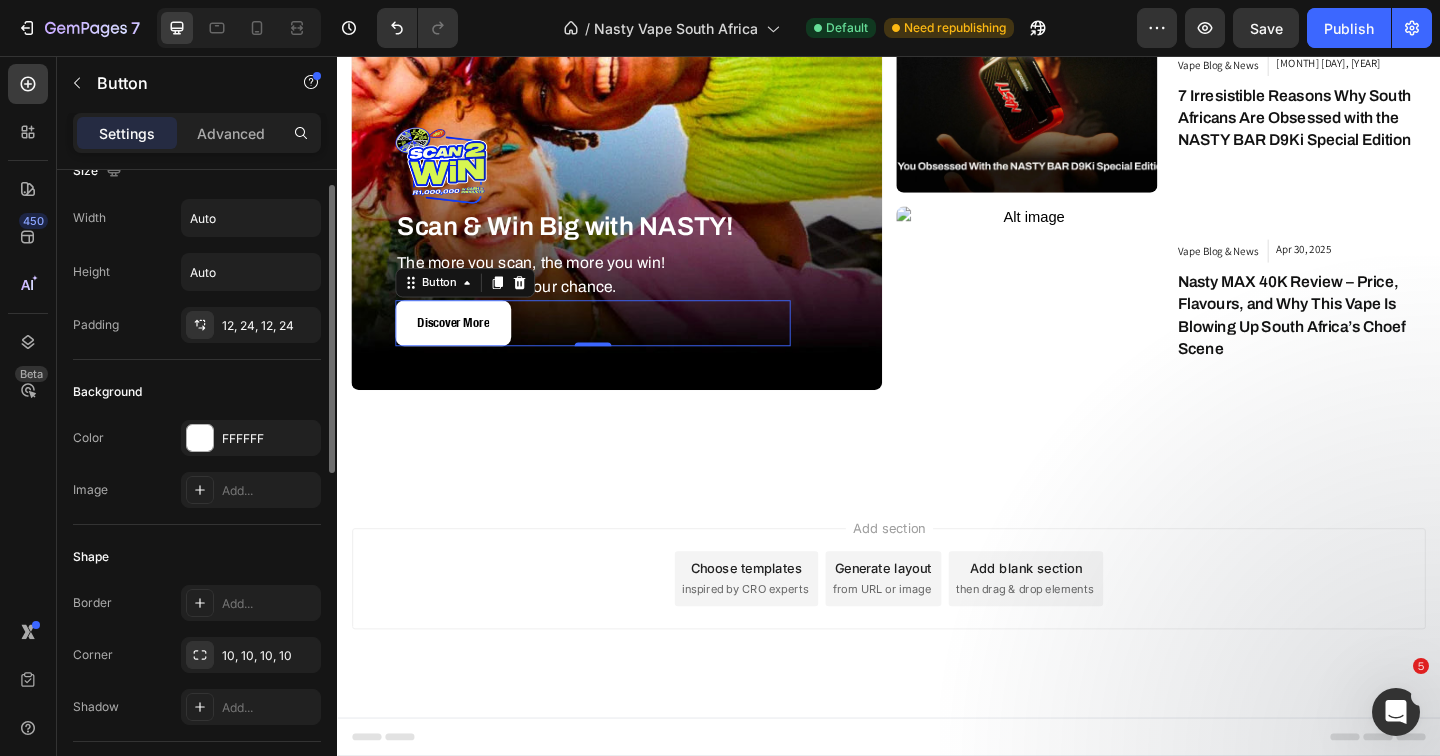 scroll, scrollTop: 26, scrollLeft: 0, axis: vertical 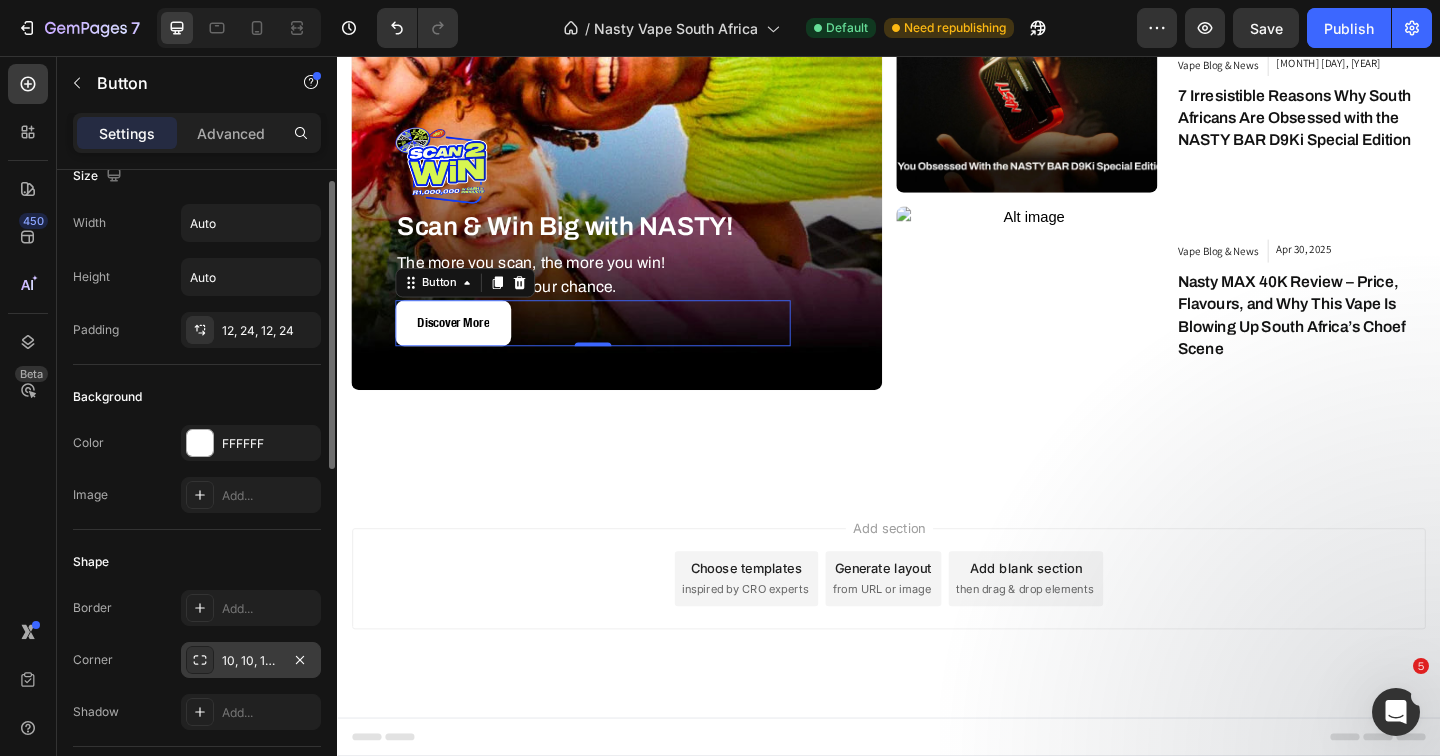 click on "10, 10, 10, 10" at bounding box center [251, 661] 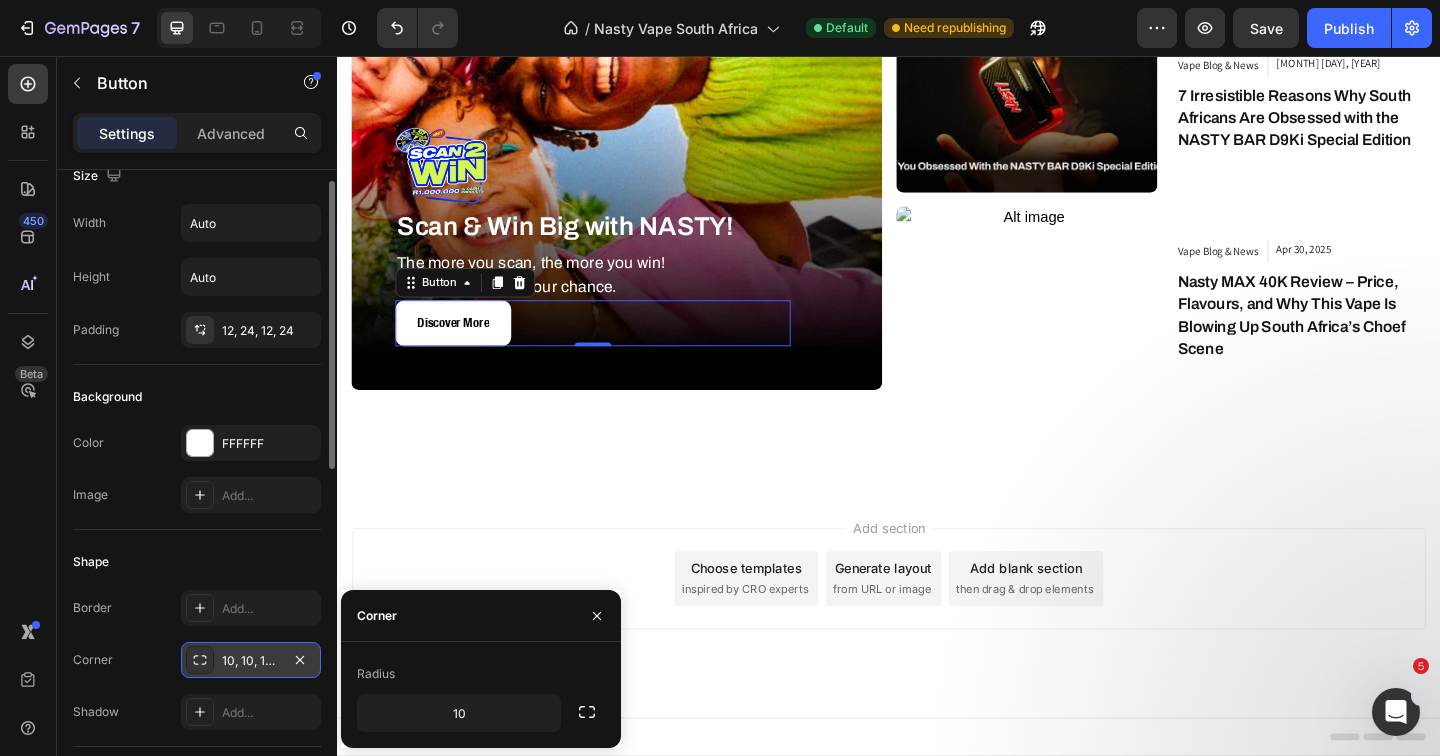 click 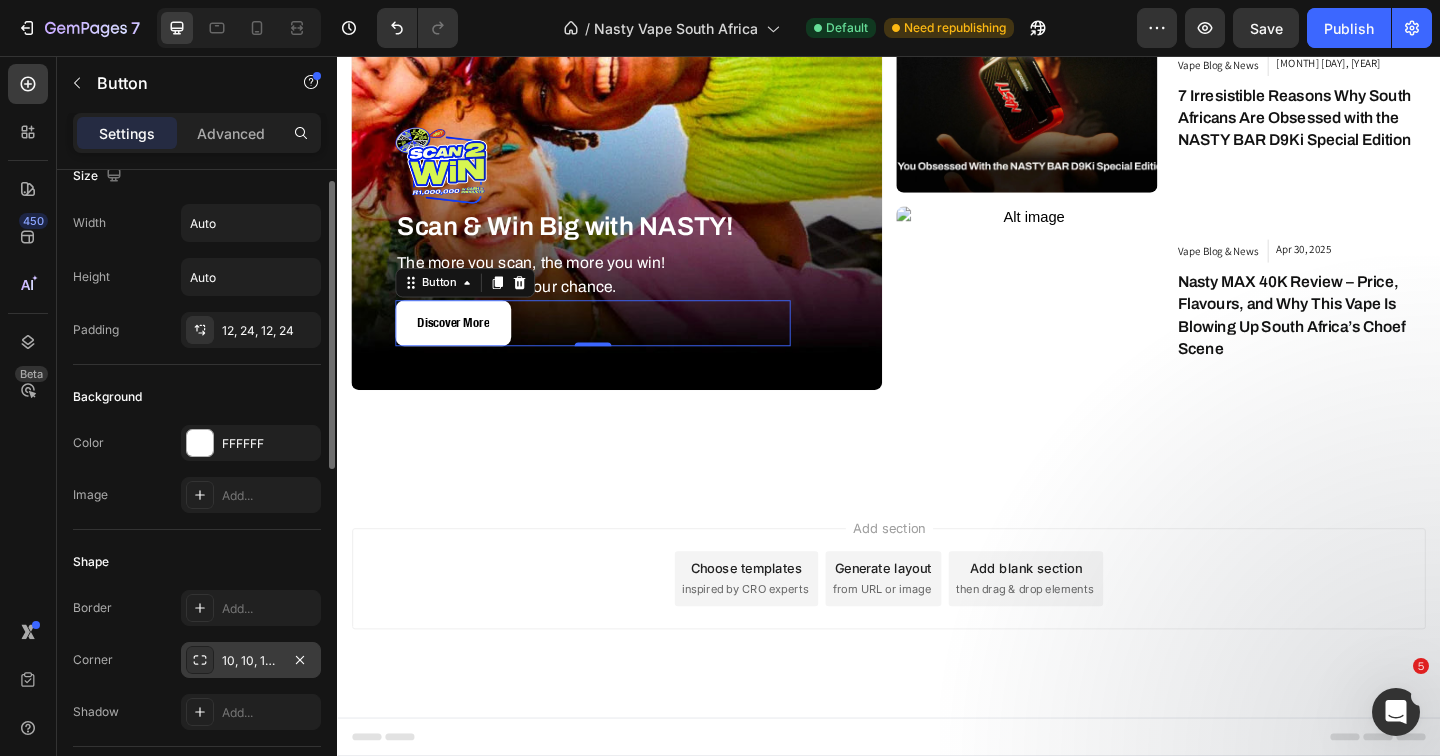 click at bounding box center [200, 660] 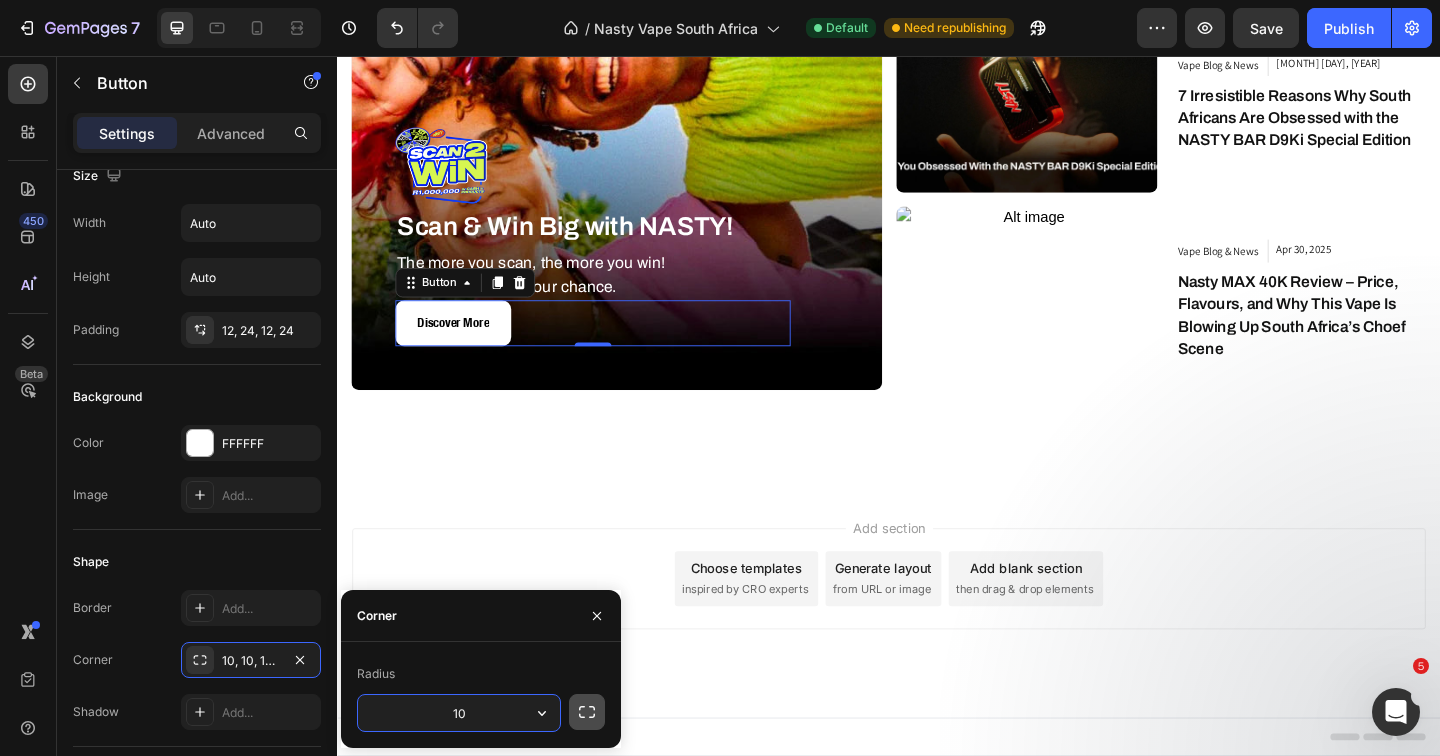 click 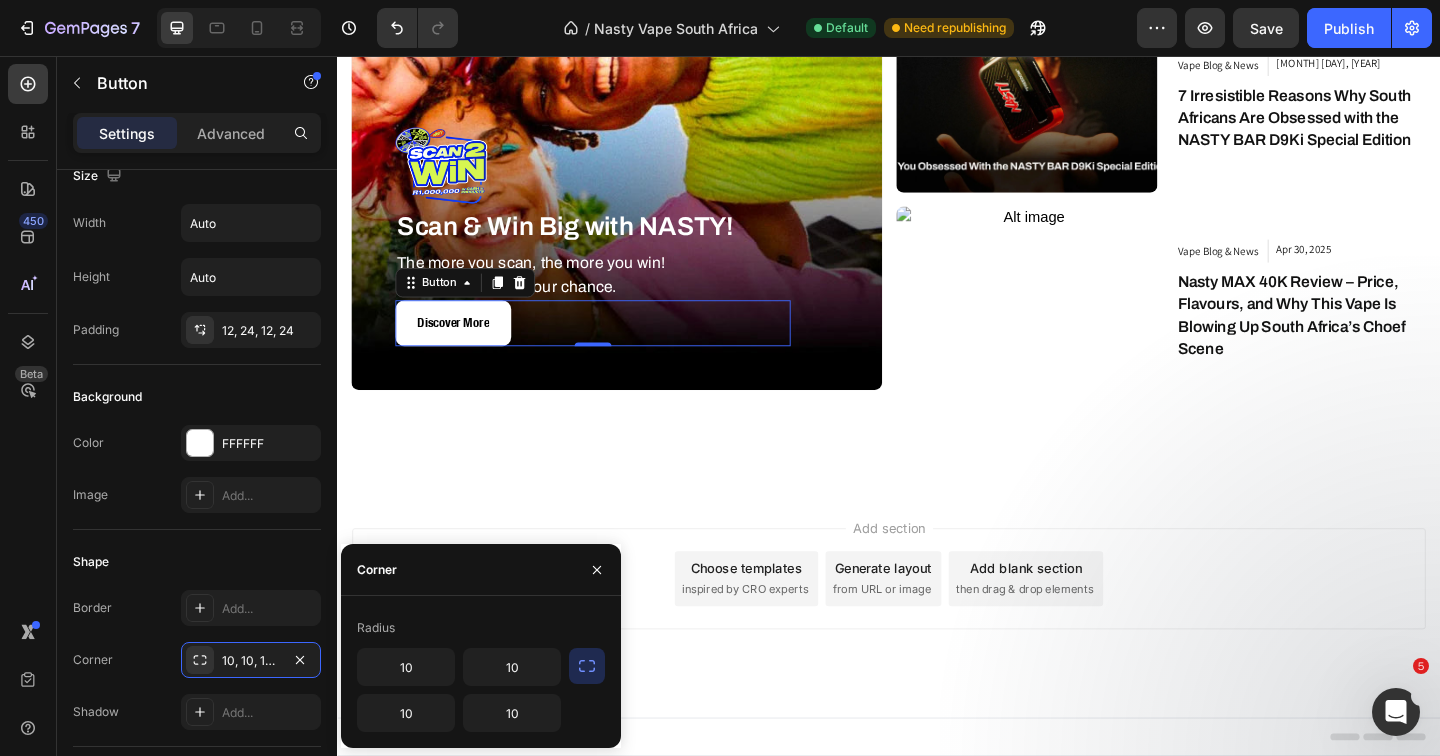 click 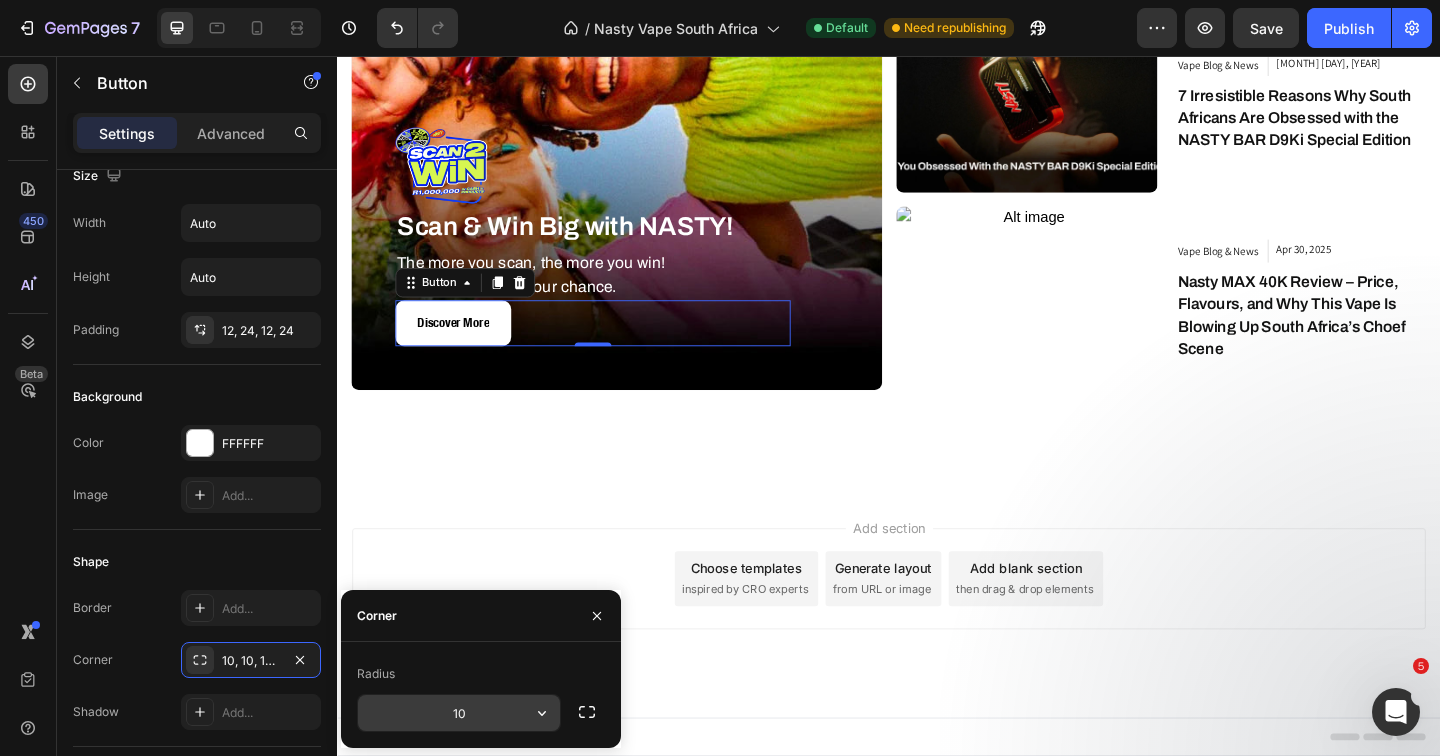 click on "10" at bounding box center (459, 713) 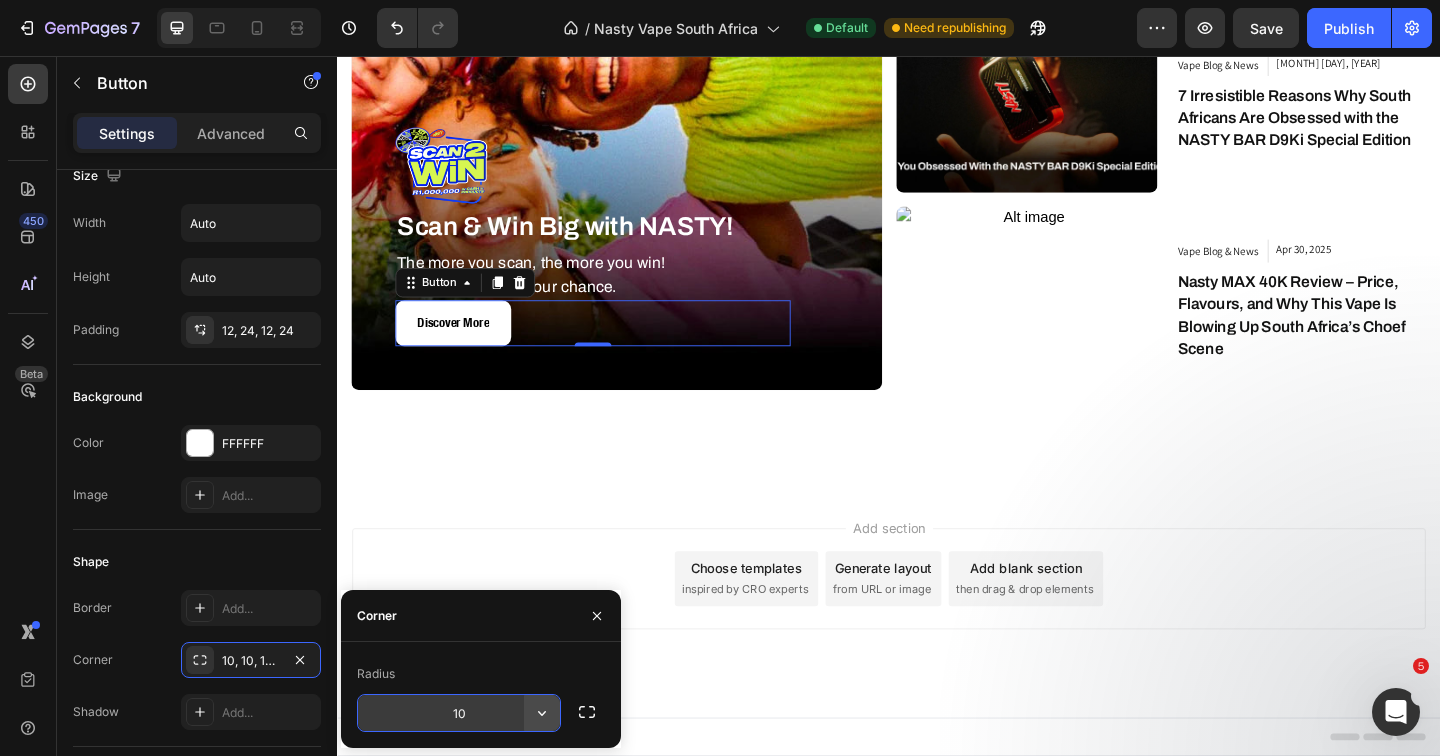 click 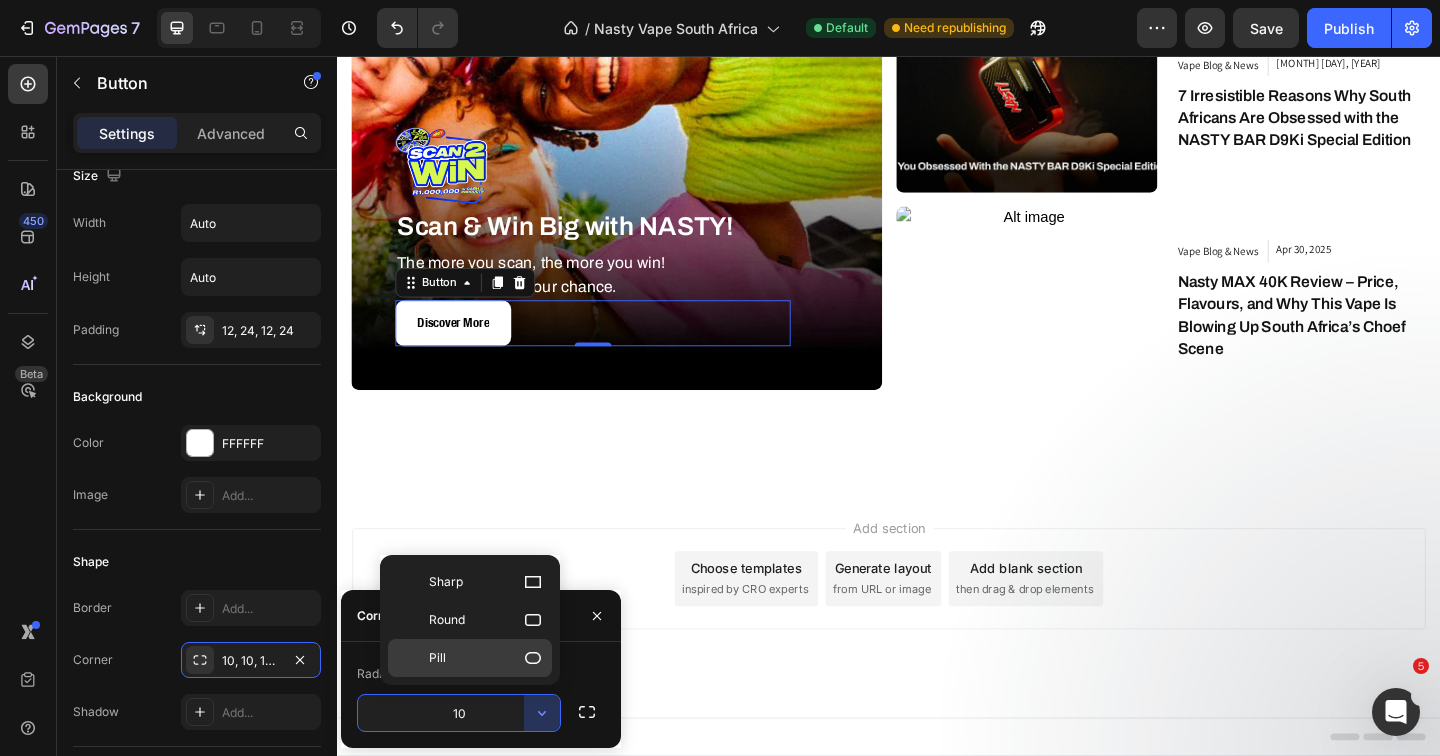 click on "Pill" at bounding box center [486, 658] 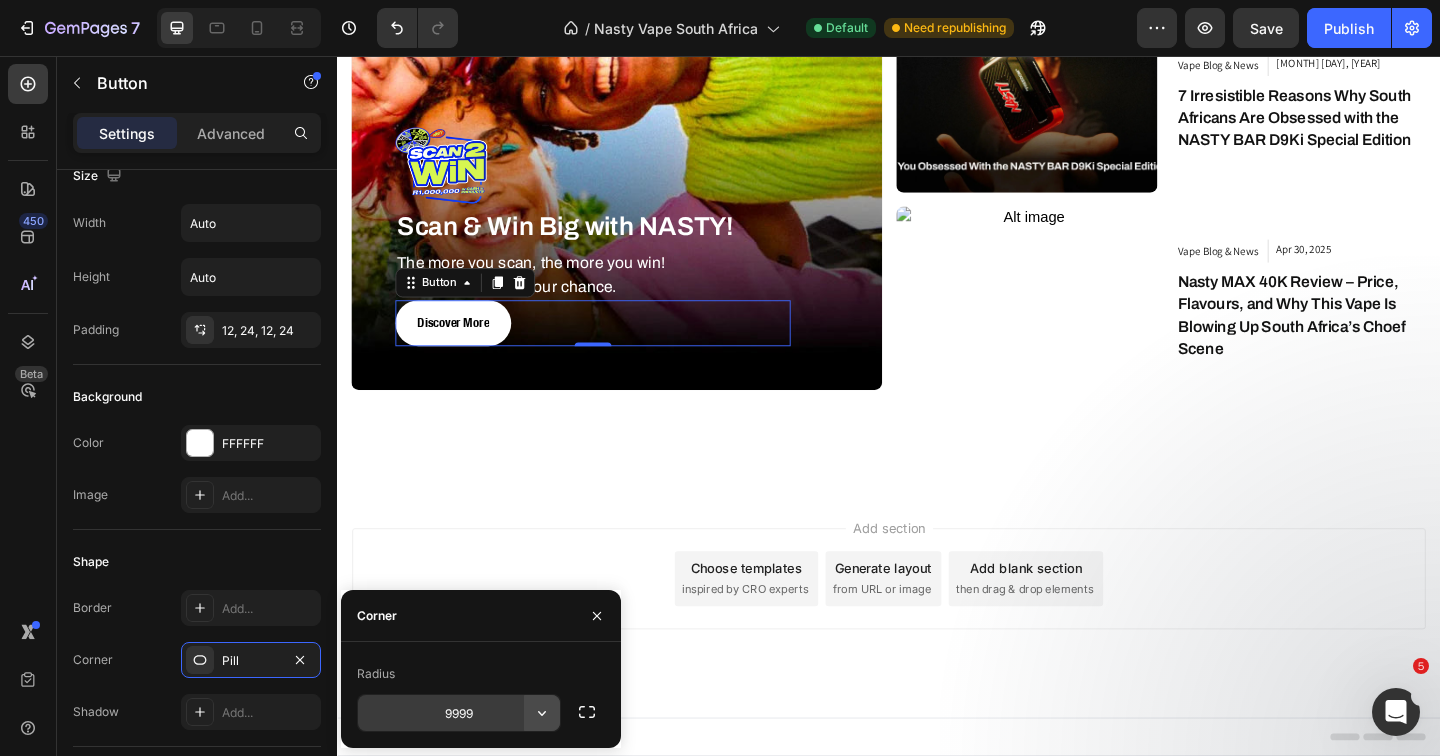 click 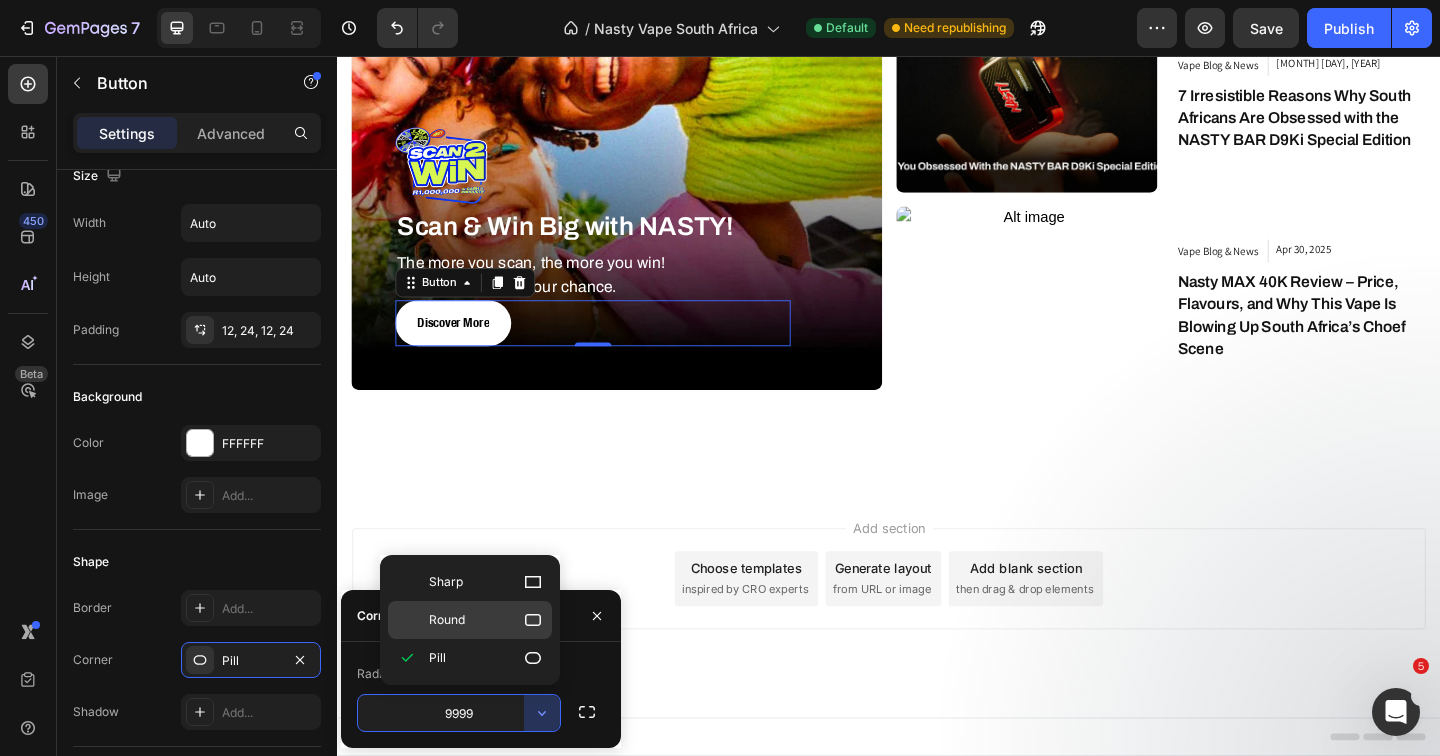 click 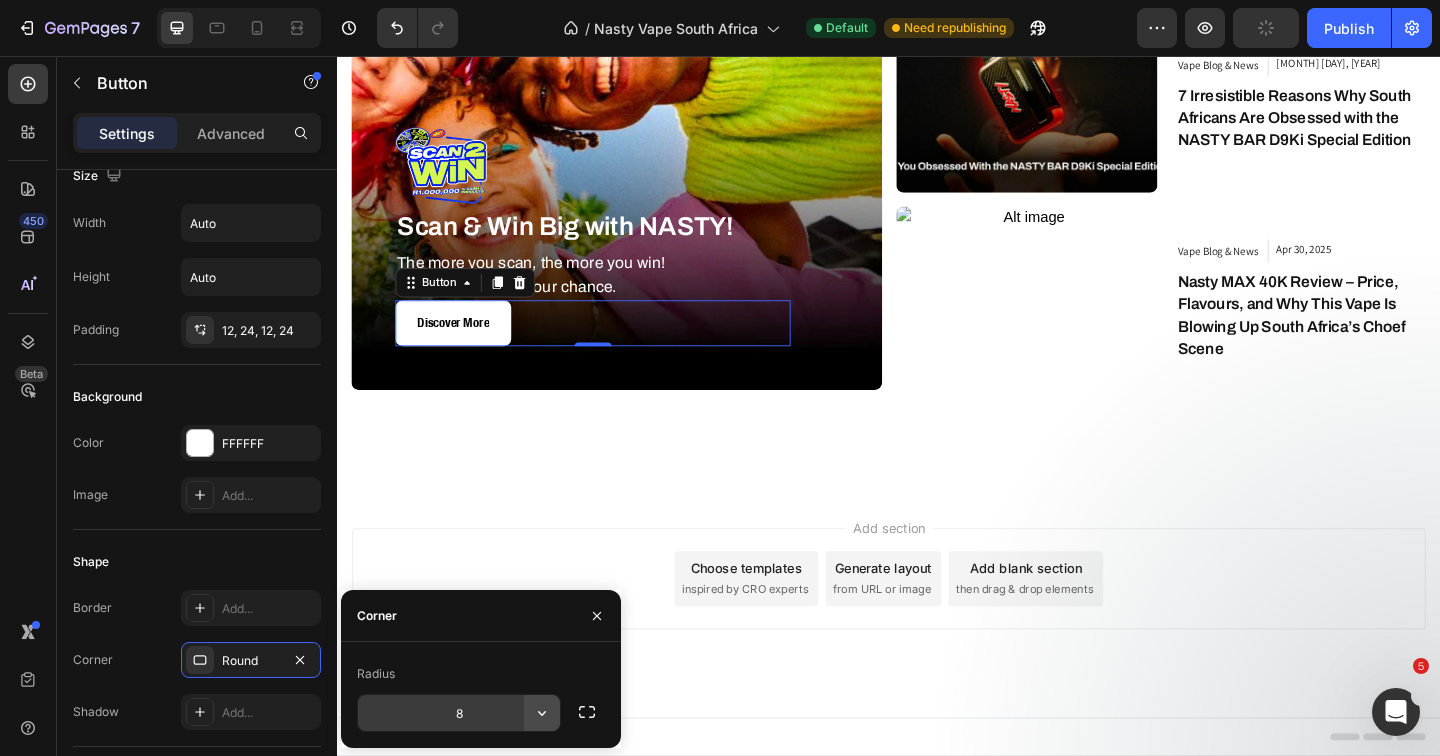 click 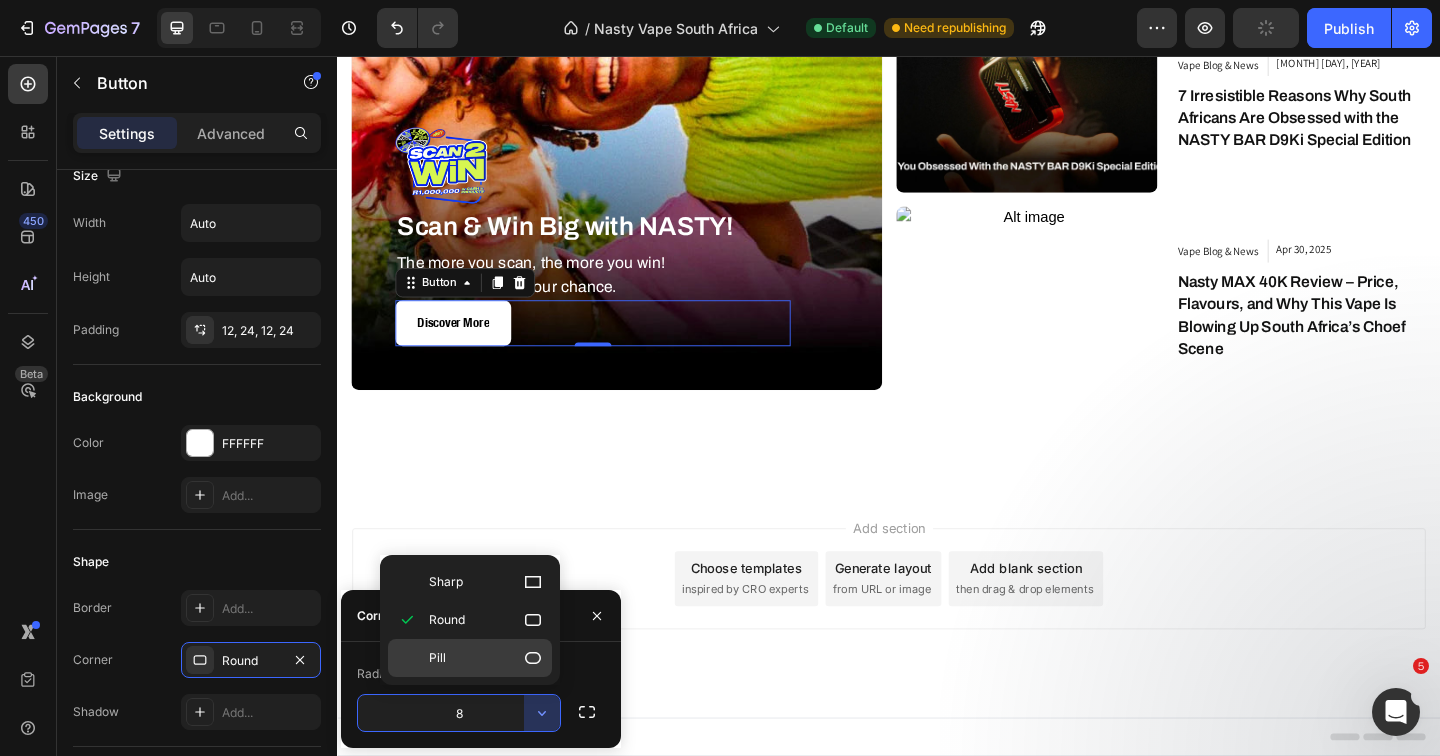 click 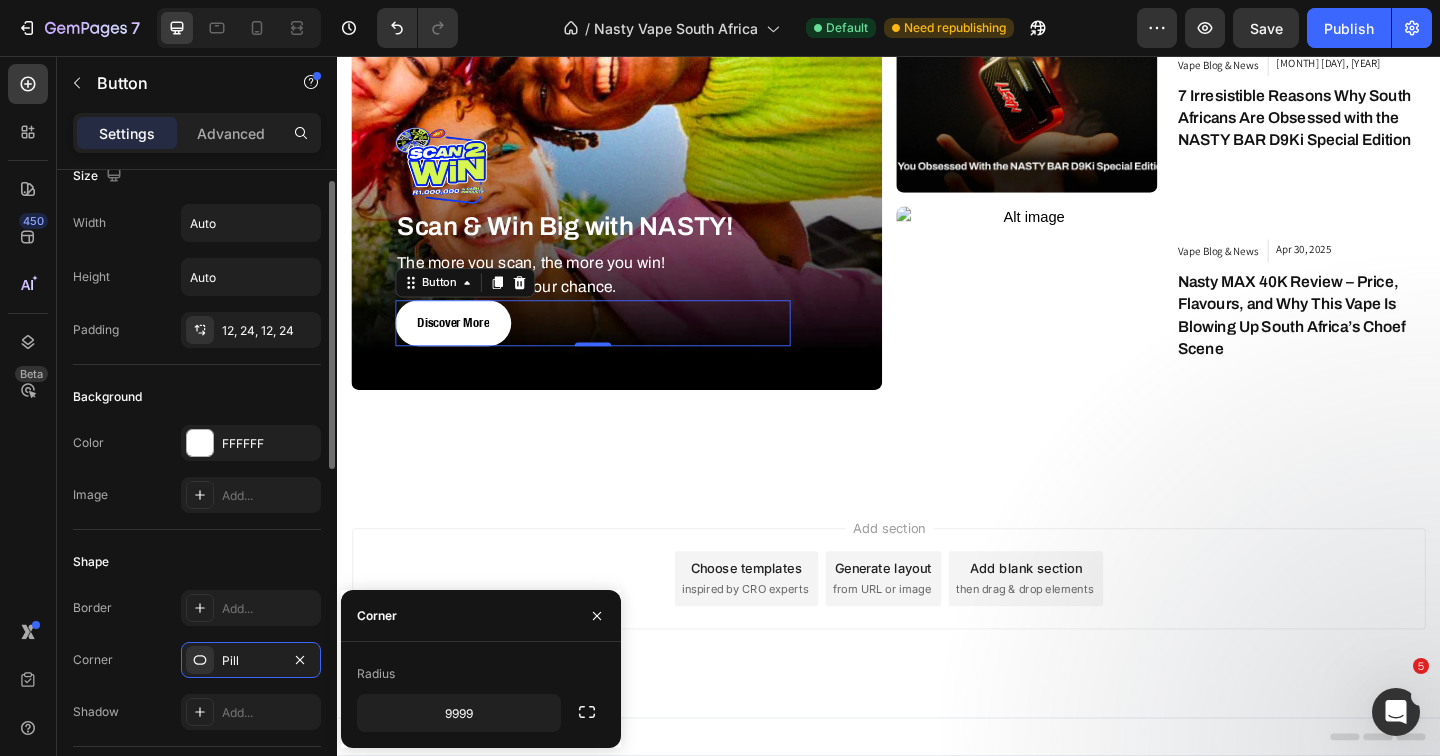 click on "Shape" at bounding box center (197, 562) 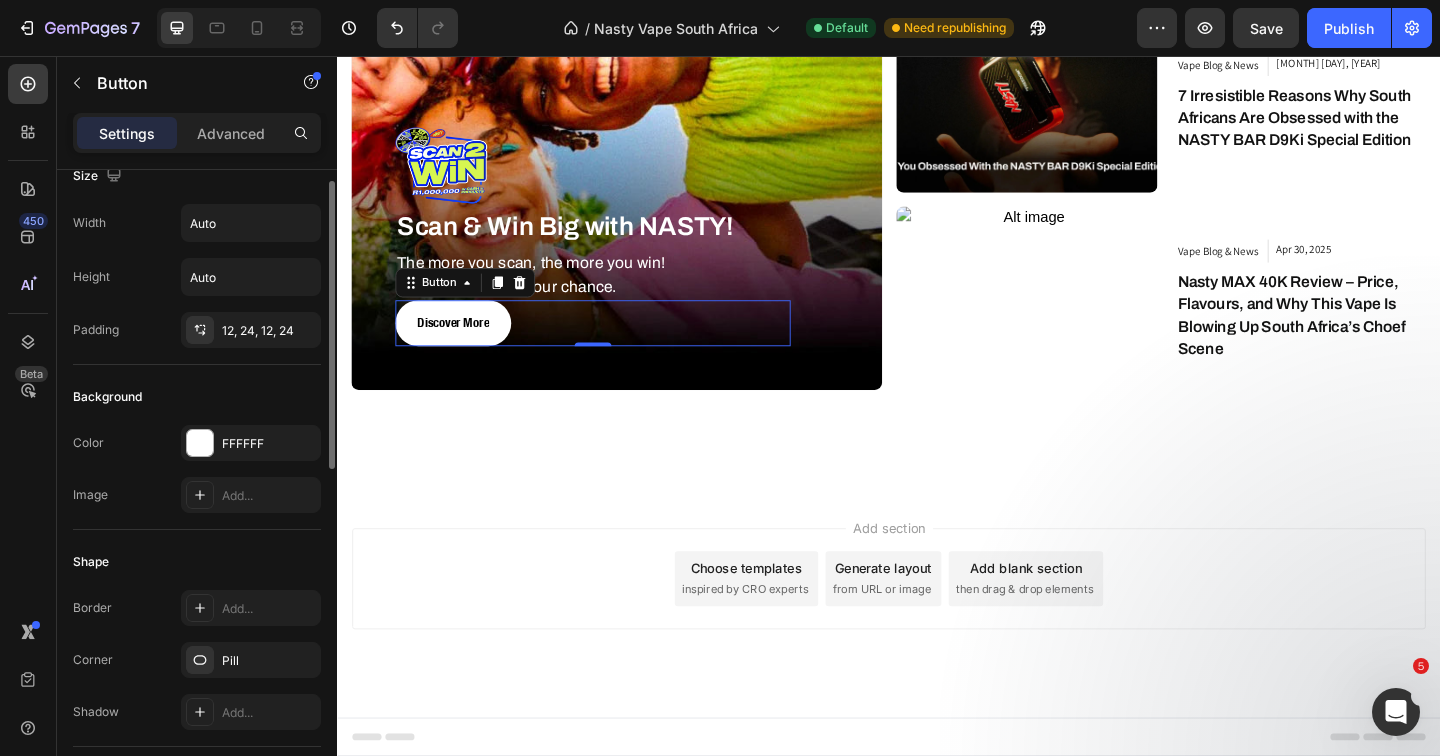scroll, scrollTop: 0, scrollLeft: 0, axis: both 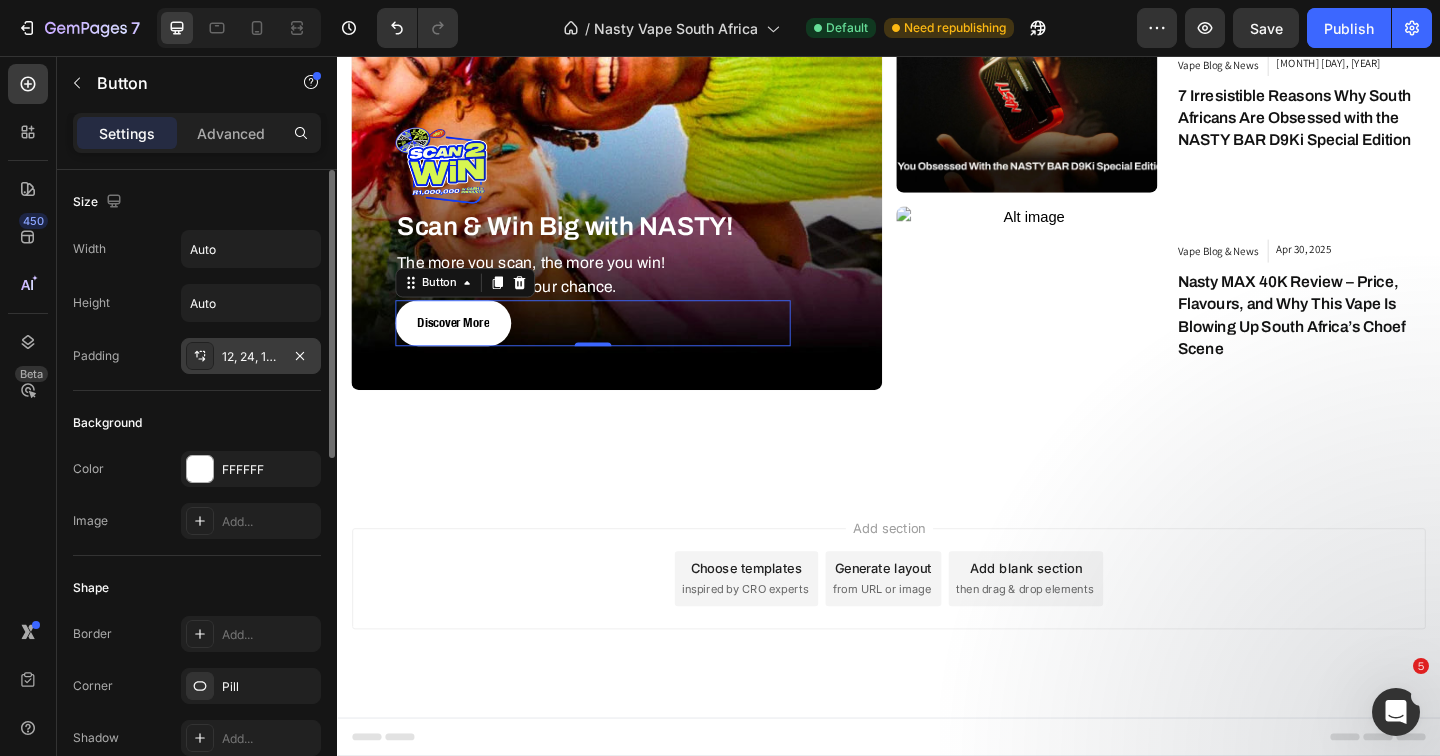 click on "12, 24, 12, 24" at bounding box center [251, 357] 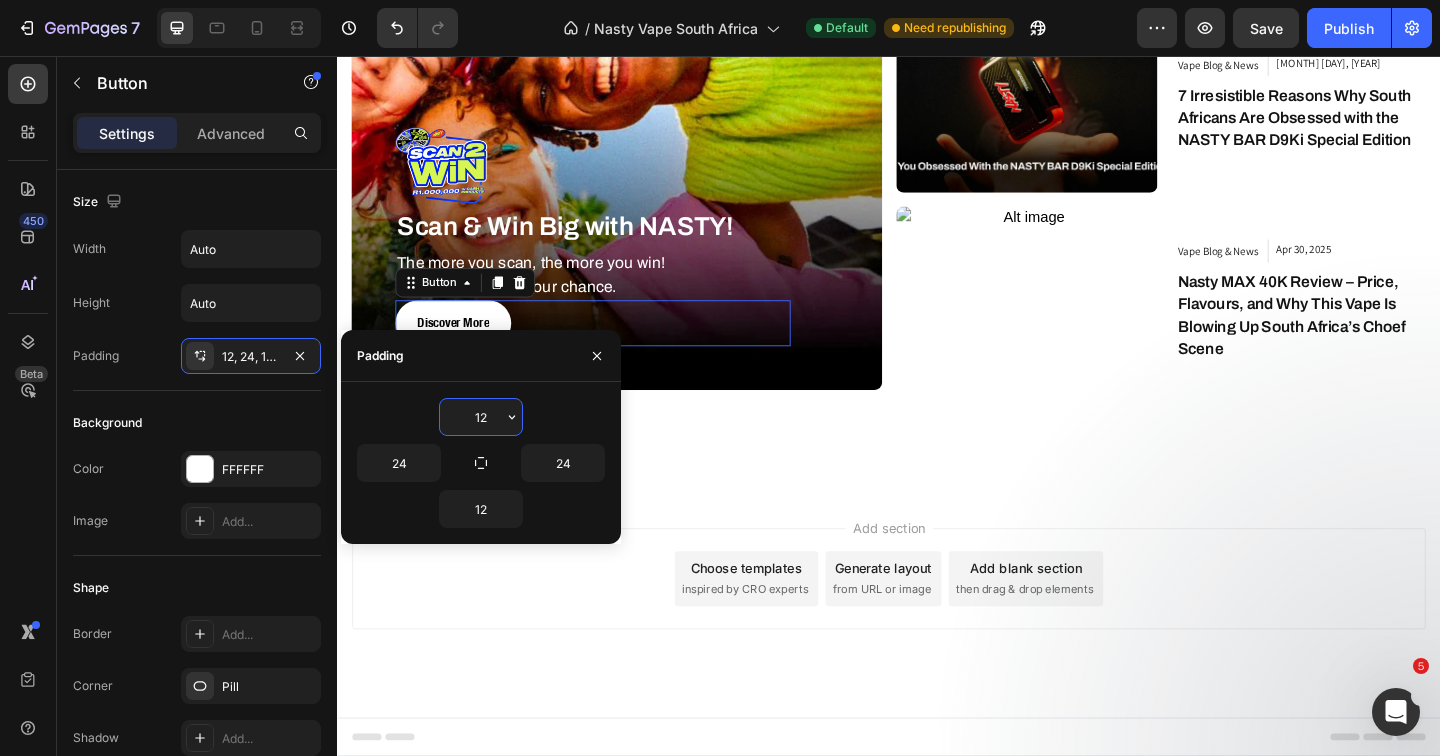 click on "12" at bounding box center [481, 417] 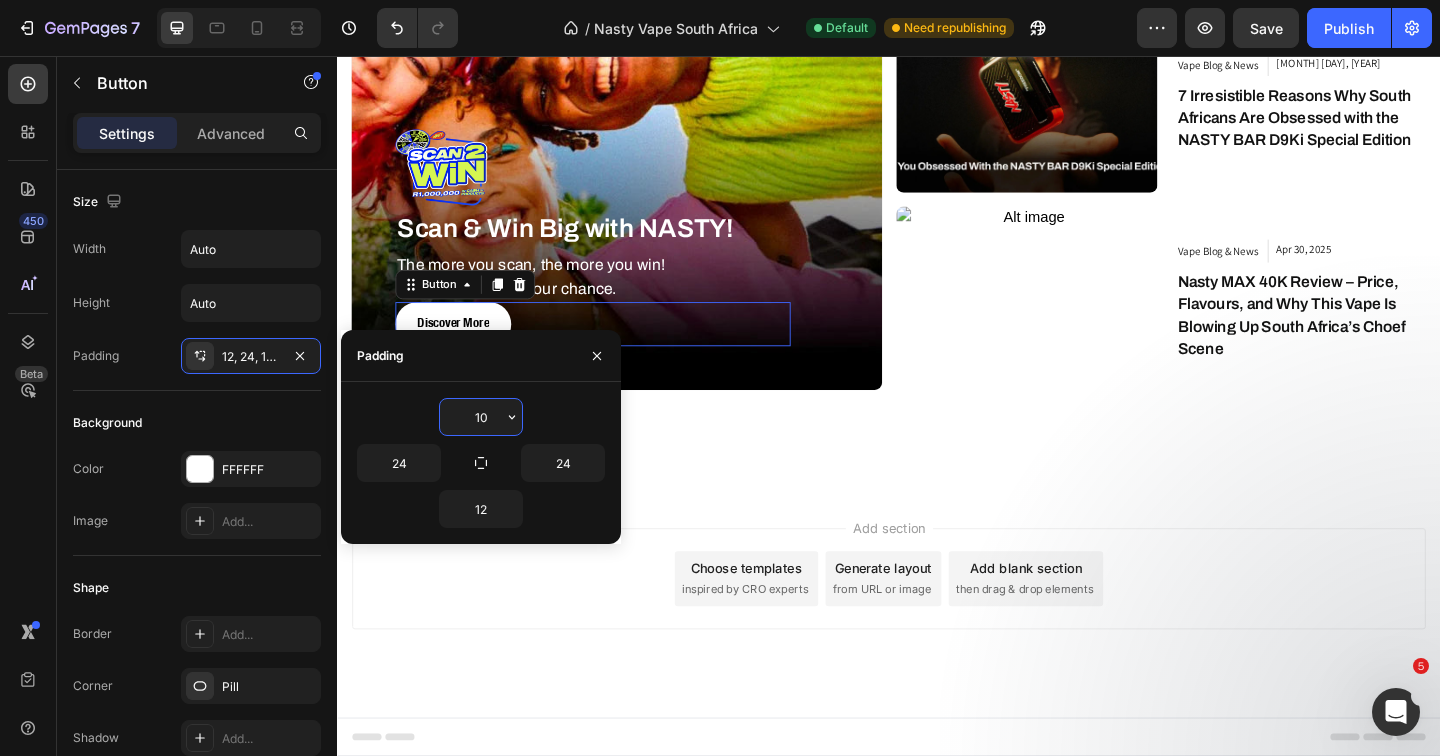type on "10" 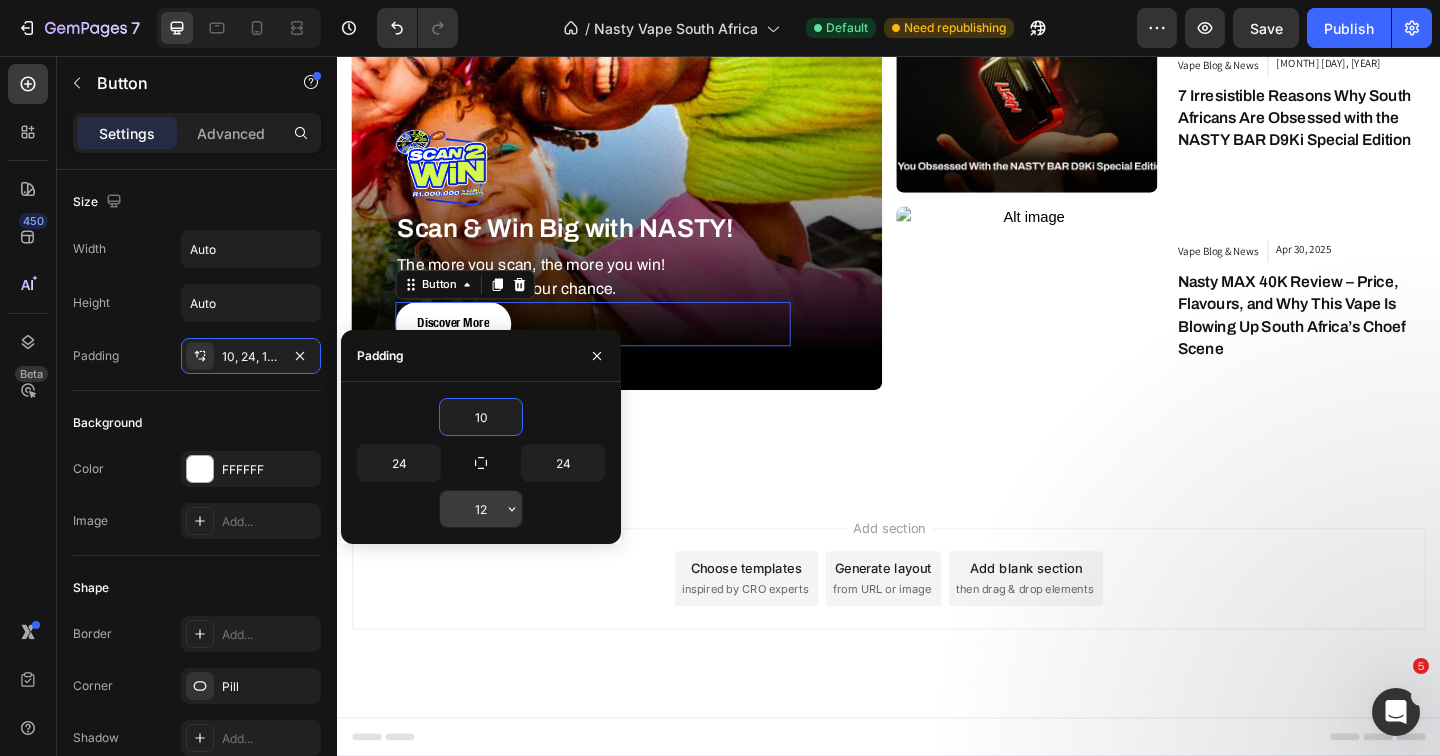 click on "12" at bounding box center [481, 509] 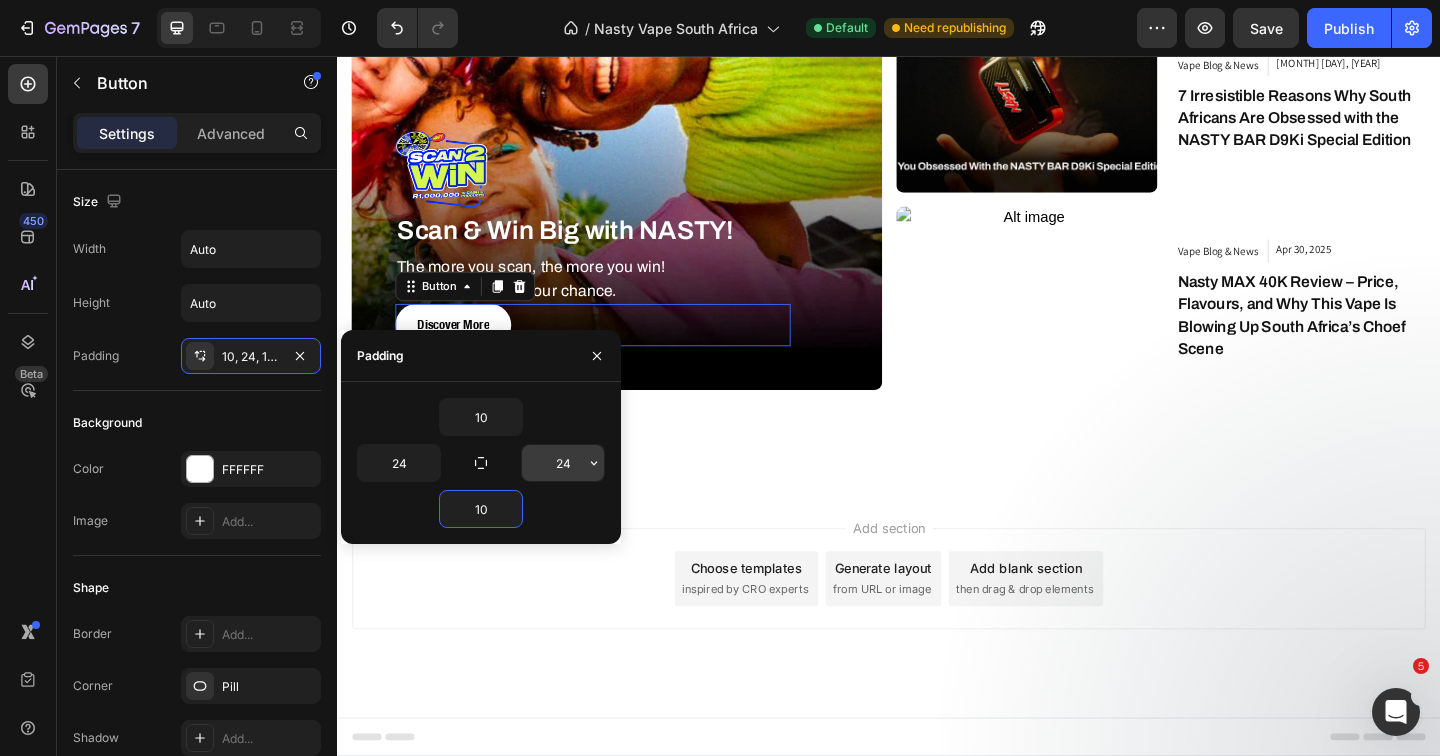 type on "10" 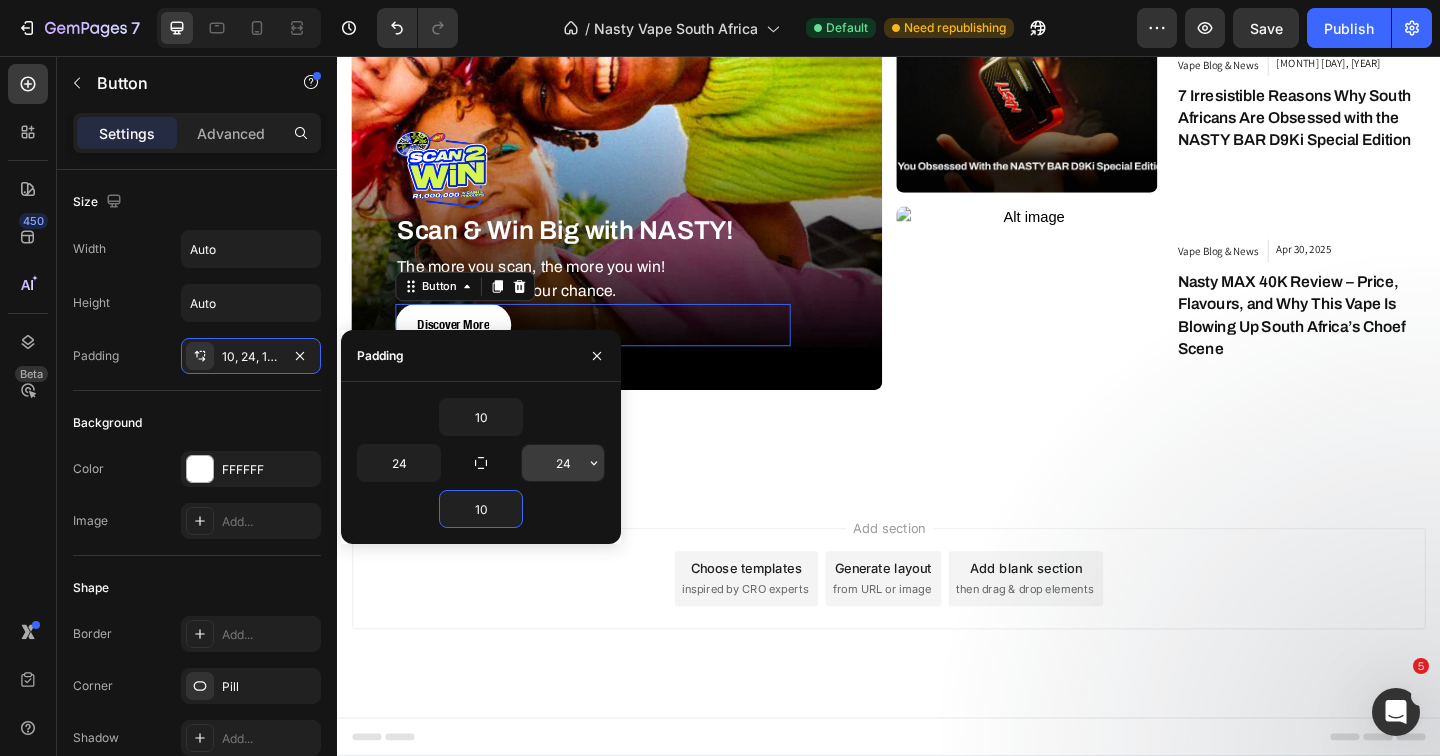 click on "24" at bounding box center [563, 463] 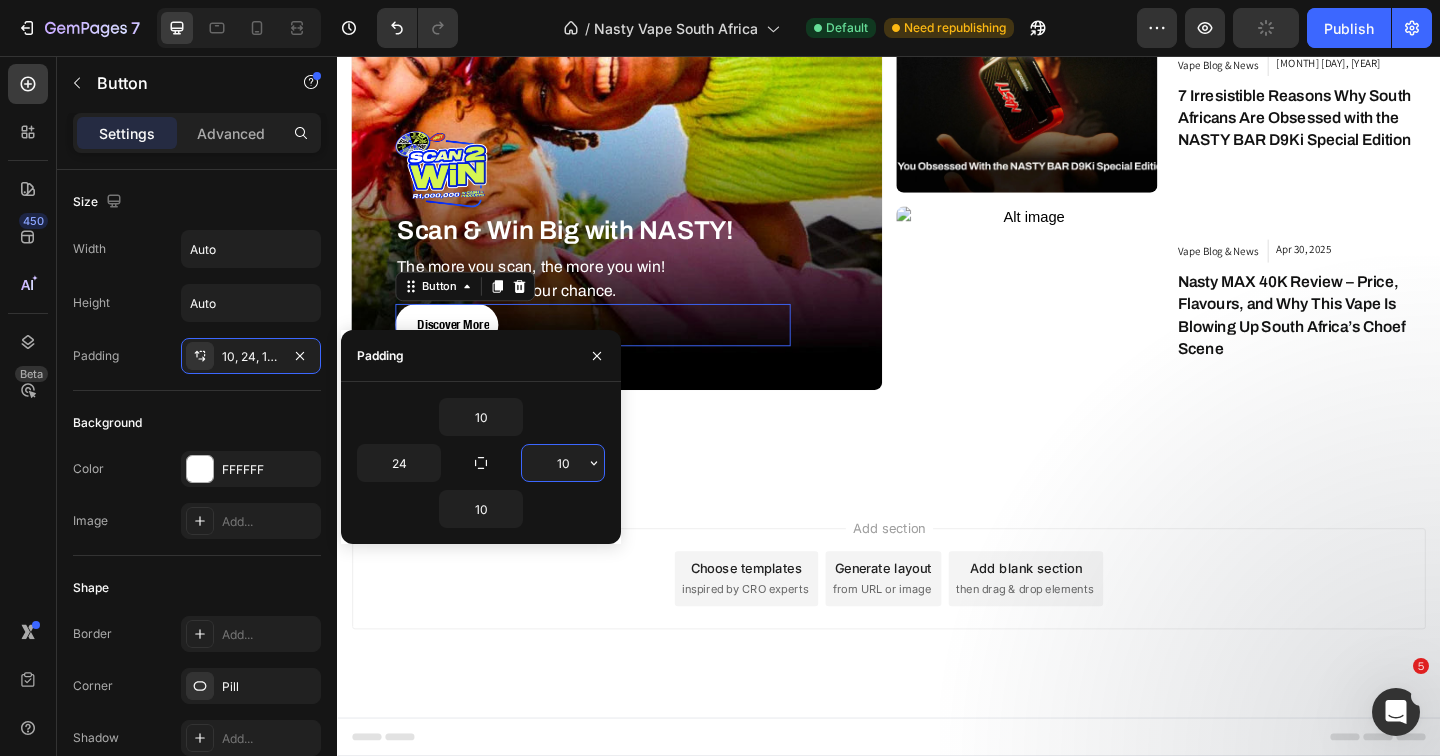 type on "1" 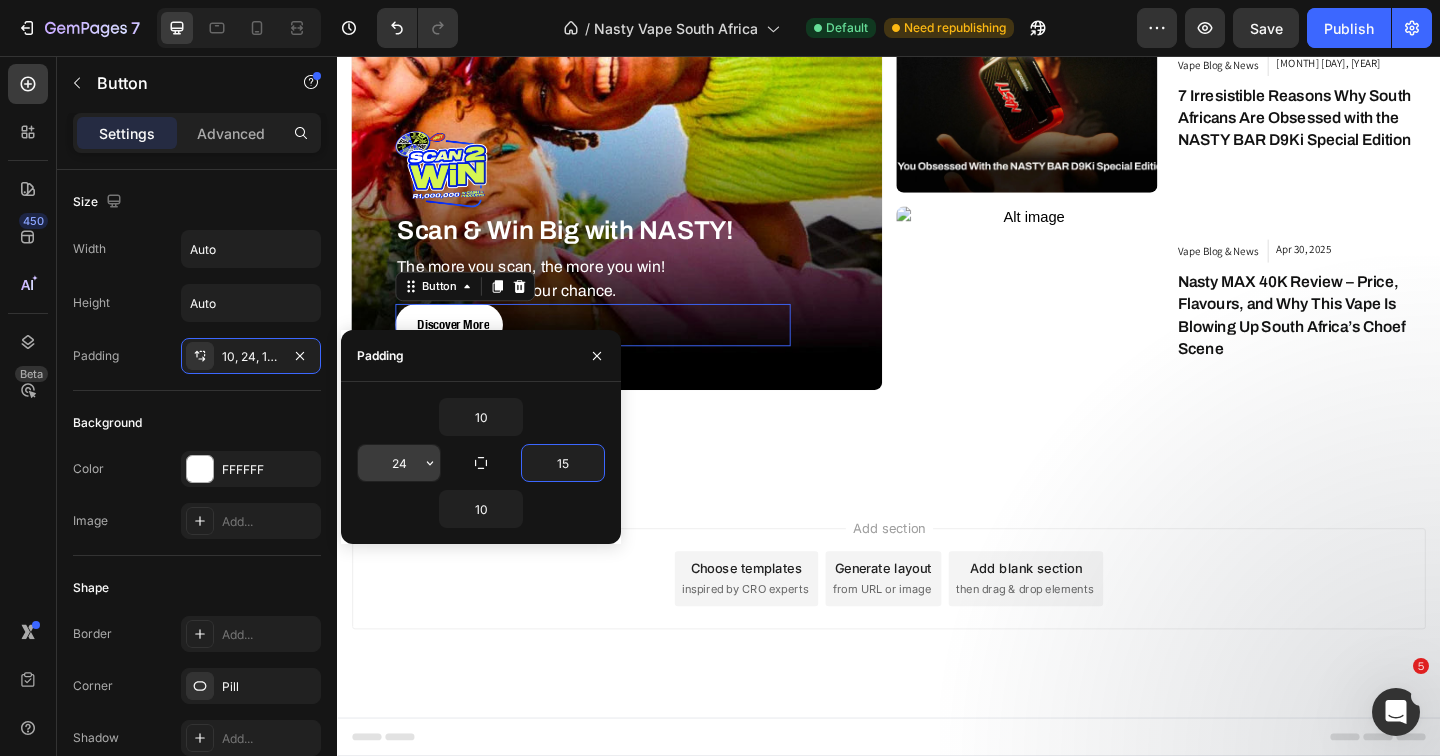 type on "15" 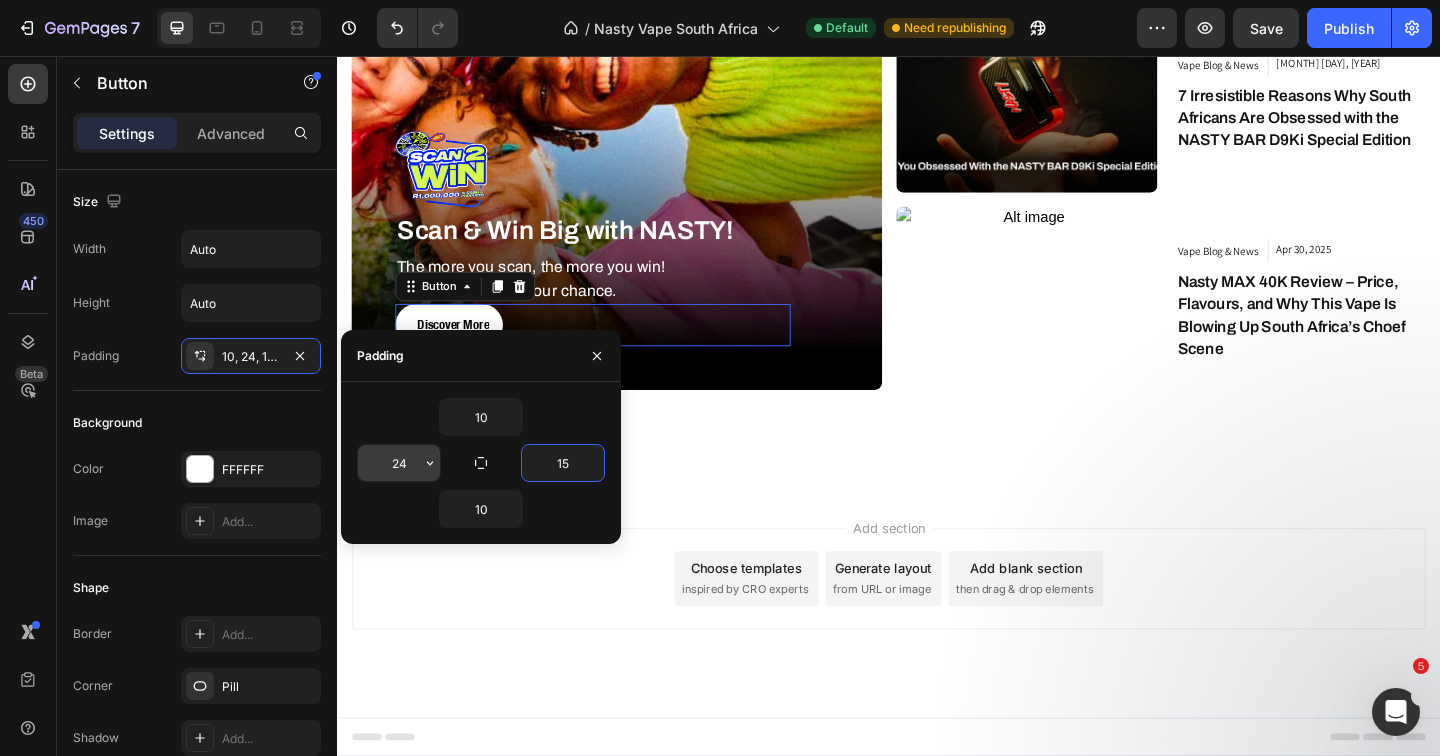 click on "24" at bounding box center [399, 463] 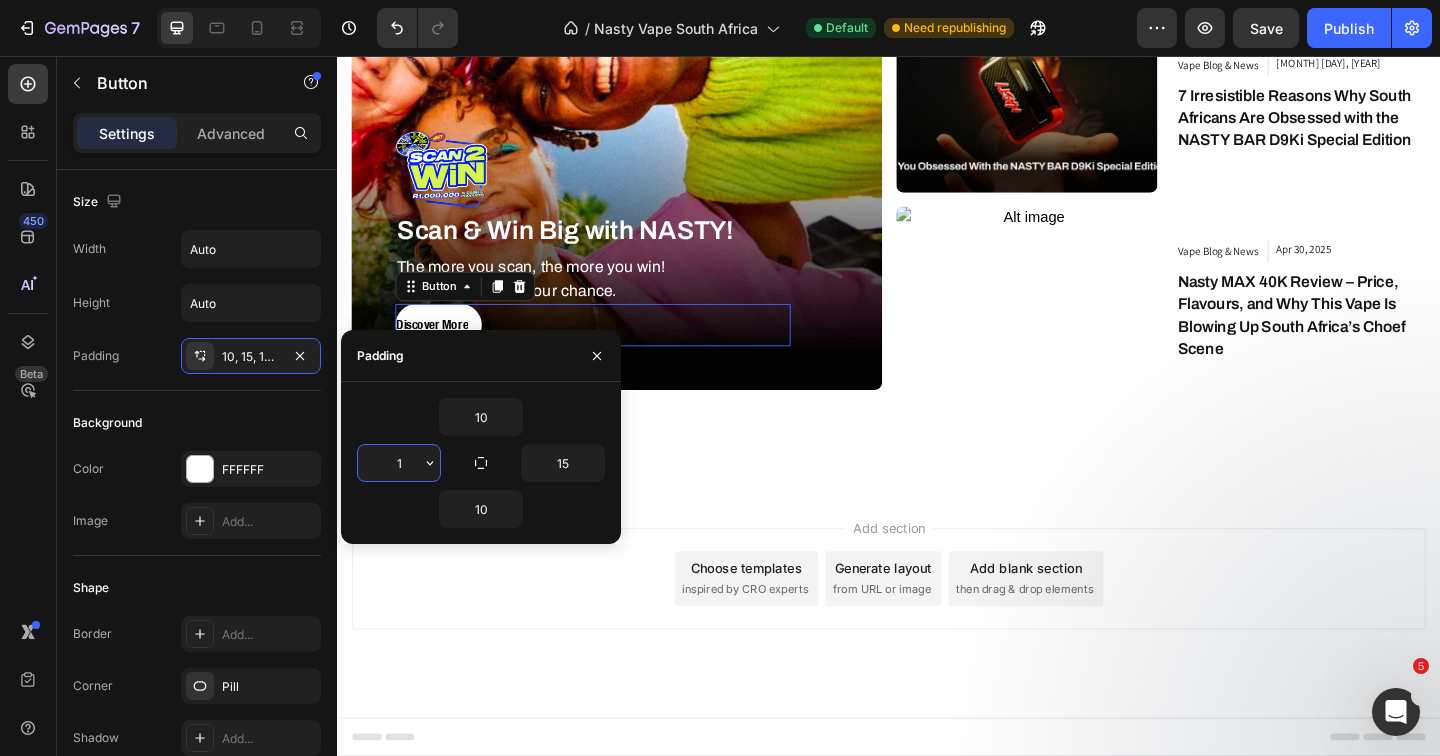 type on "15" 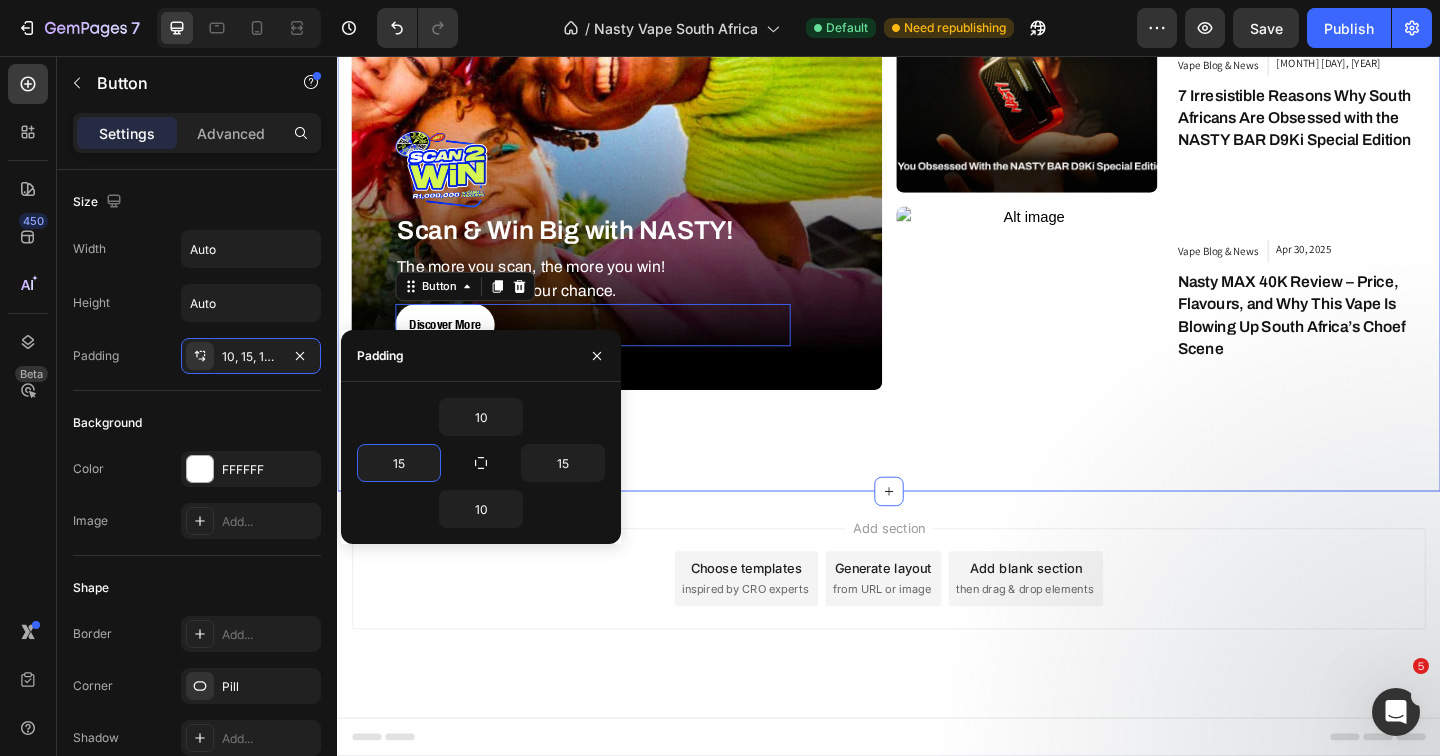 click on "Latest Info Heading Featured News Text block Row Row Image Scan & Win Big with NASTY! Text Block The more you scan, the more you win!  Don’t miss out on your chance. Text block Discover More Button   0 Row Hero Banner Article Image Vape Blog & News Article Category Jul 18, 2025 Article Date Row The Ultimate Guide to Nasty Bar Vape in South Africa – Flavours, Puff Count & Prices for 2025 Article Title Row Article List Article Image Vape Blog & News Article Category Jul 19, 2025 Article Date Row 7 Irresistible Reasons Why South Africans Are Obsessed with the NASTY BAR D9Ki Special Edition Article Title Row Article List Article Image Vape Blog & News Article Category Apr 30, 2025 Article Date Row Nasty MAX 40K Review – Price, Flavours, and Why This Vape Is Blowing Up South Africa’s Choef Scene Article Title Row Article List Article List Row Row Section 10" at bounding box center (937, 94) 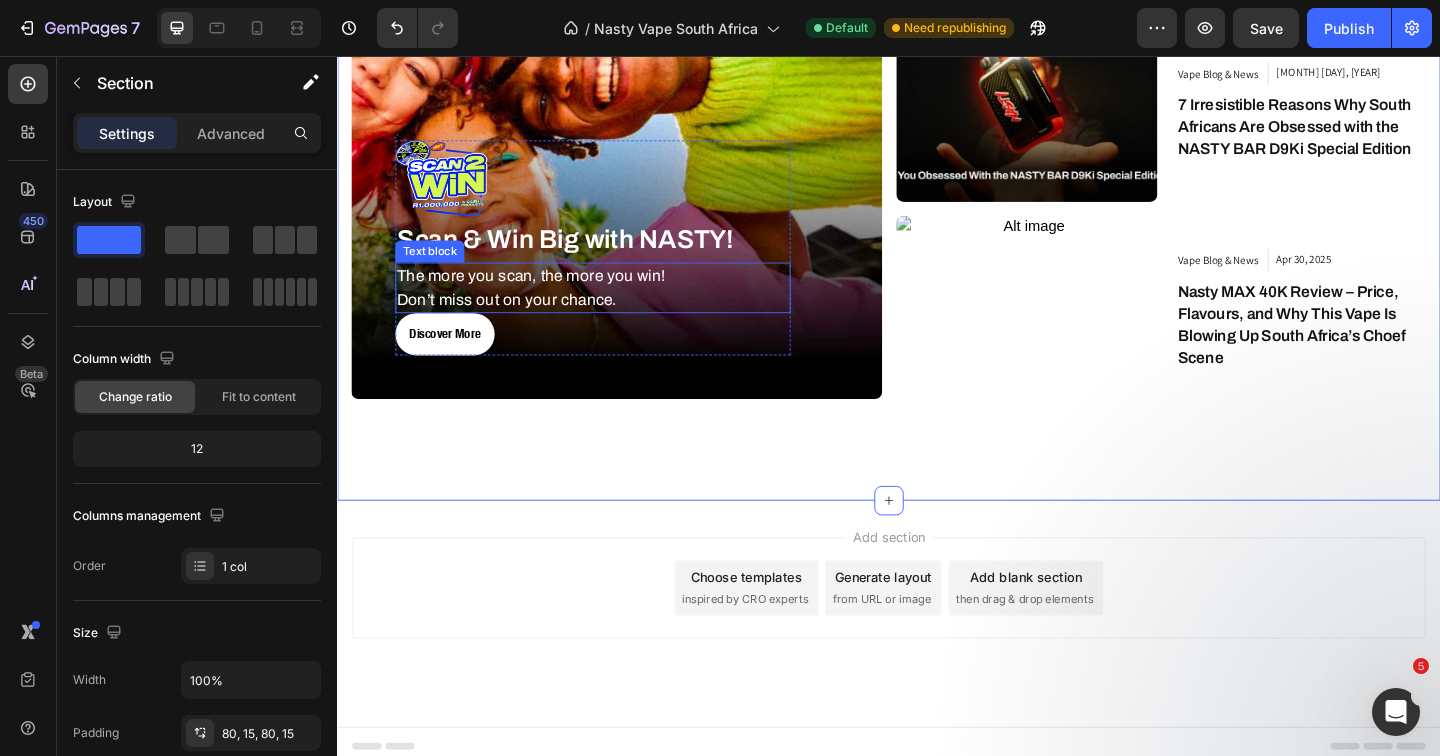 scroll, scrollTop: 6351, scrollLeft: 0, axis: vertical 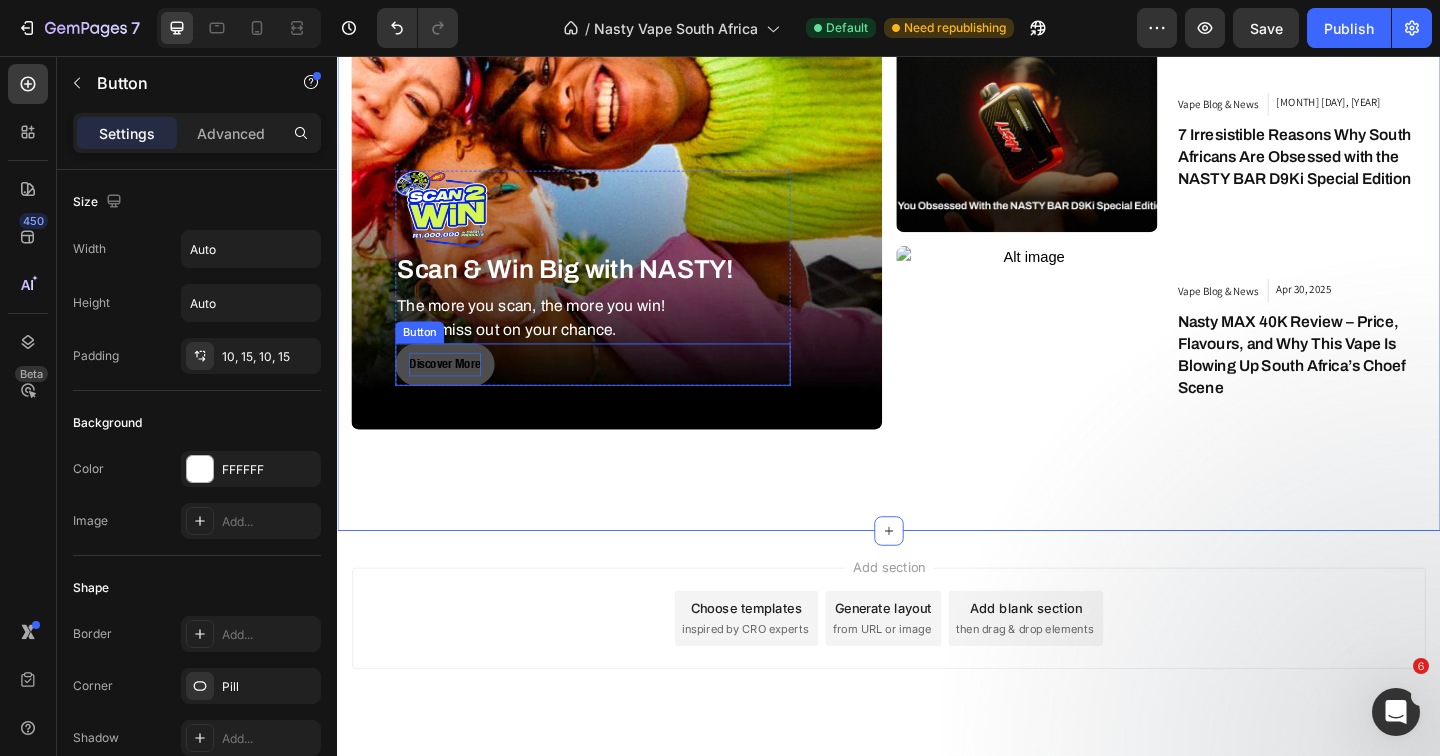 click on "Discover More" at bounding box center [454, 391] 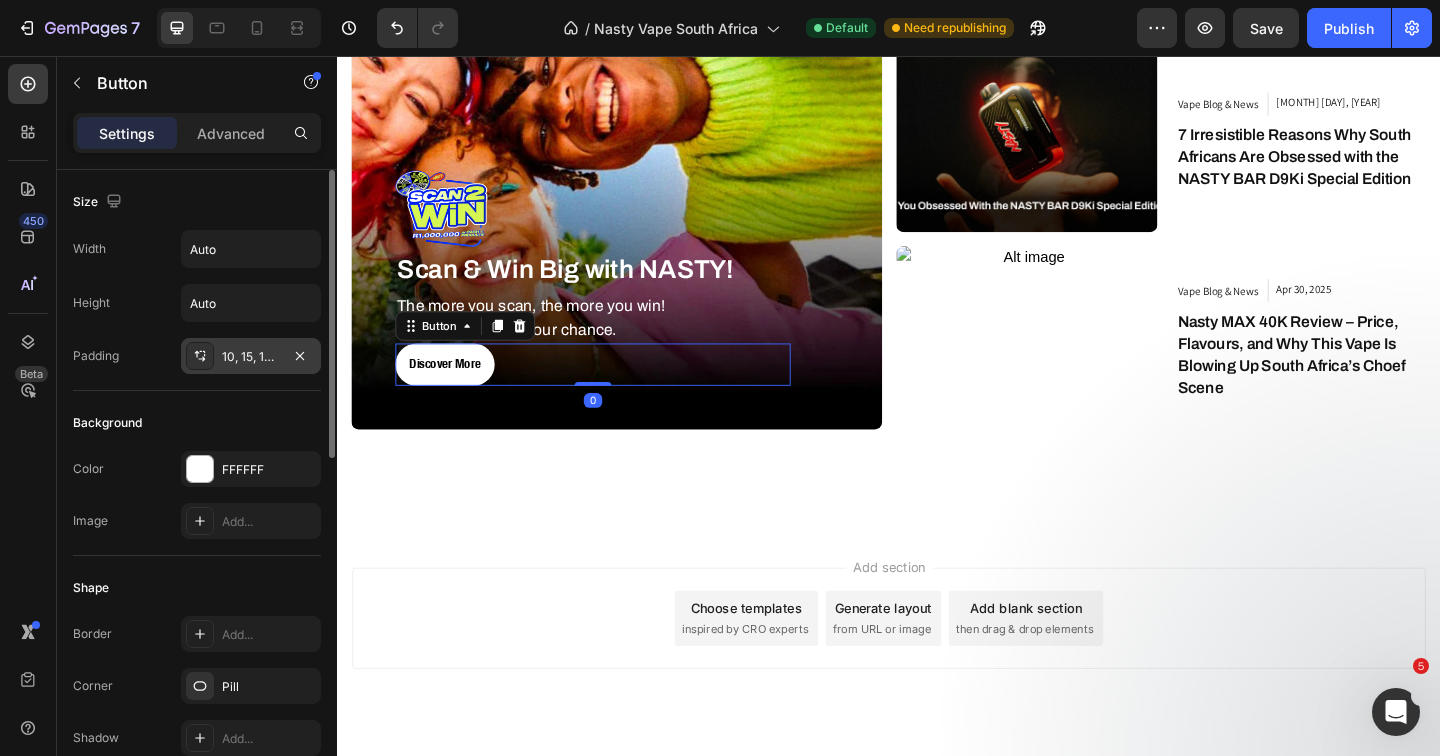 click on "10, 15, 10, 15" at bounding box center (251, 357) 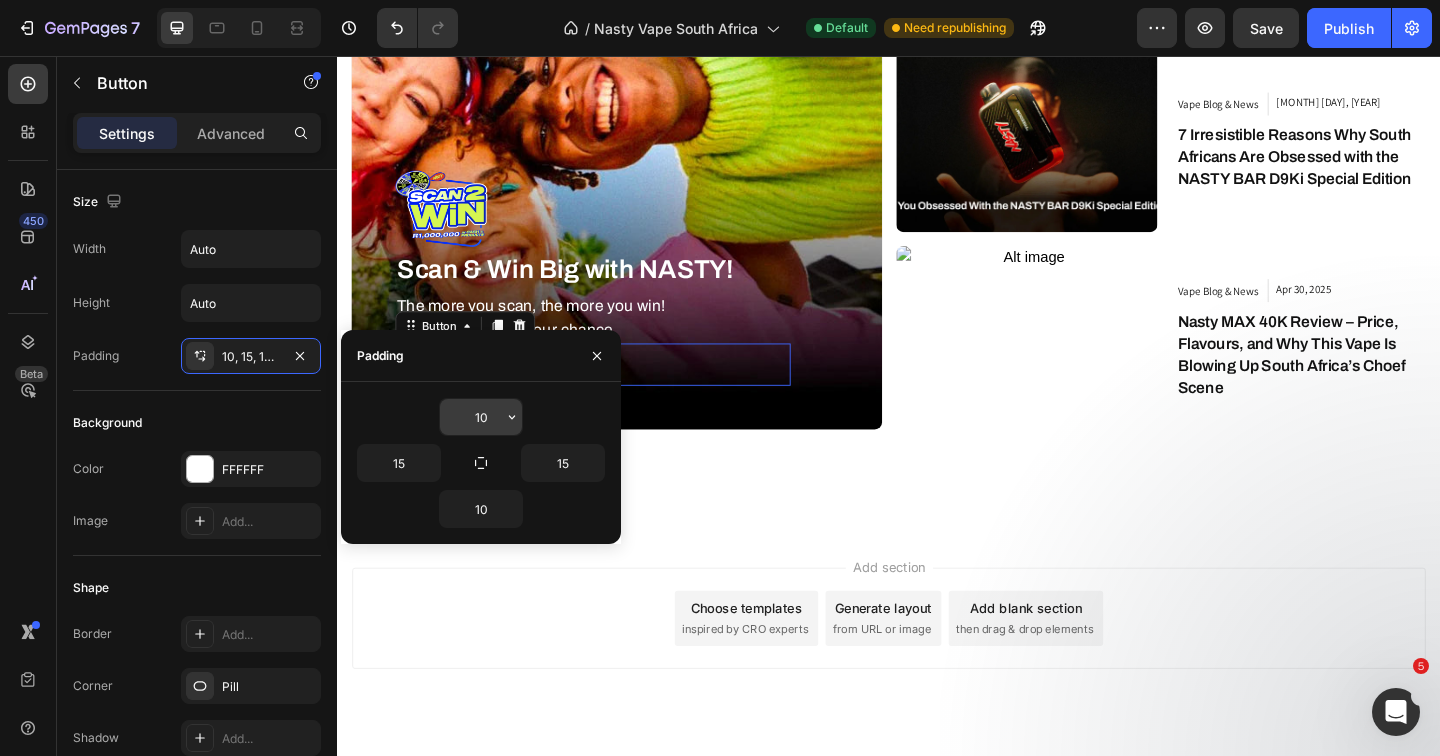 click on "10" at bounding box center [481, 417] 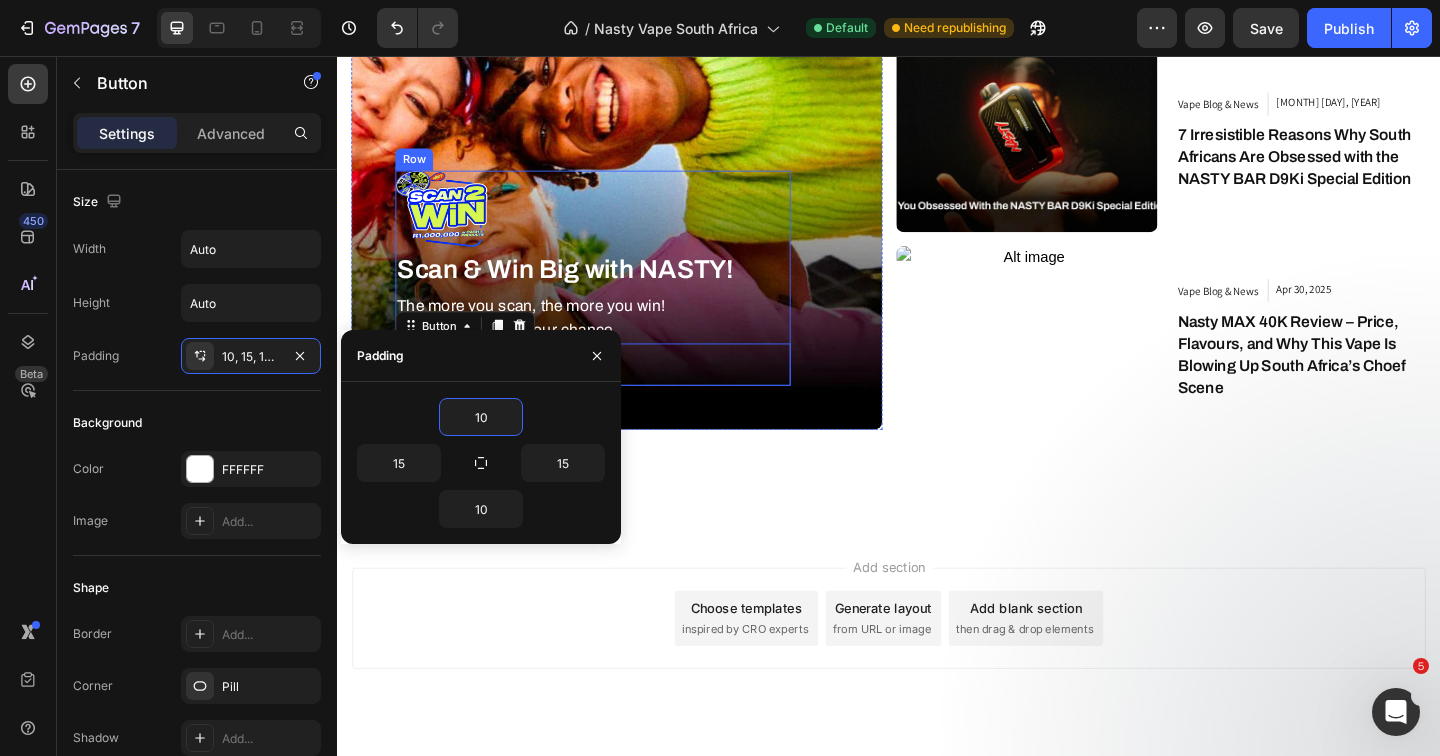 scroll, scrollTop: 6394, scrollLeft: 0, axis: vertical 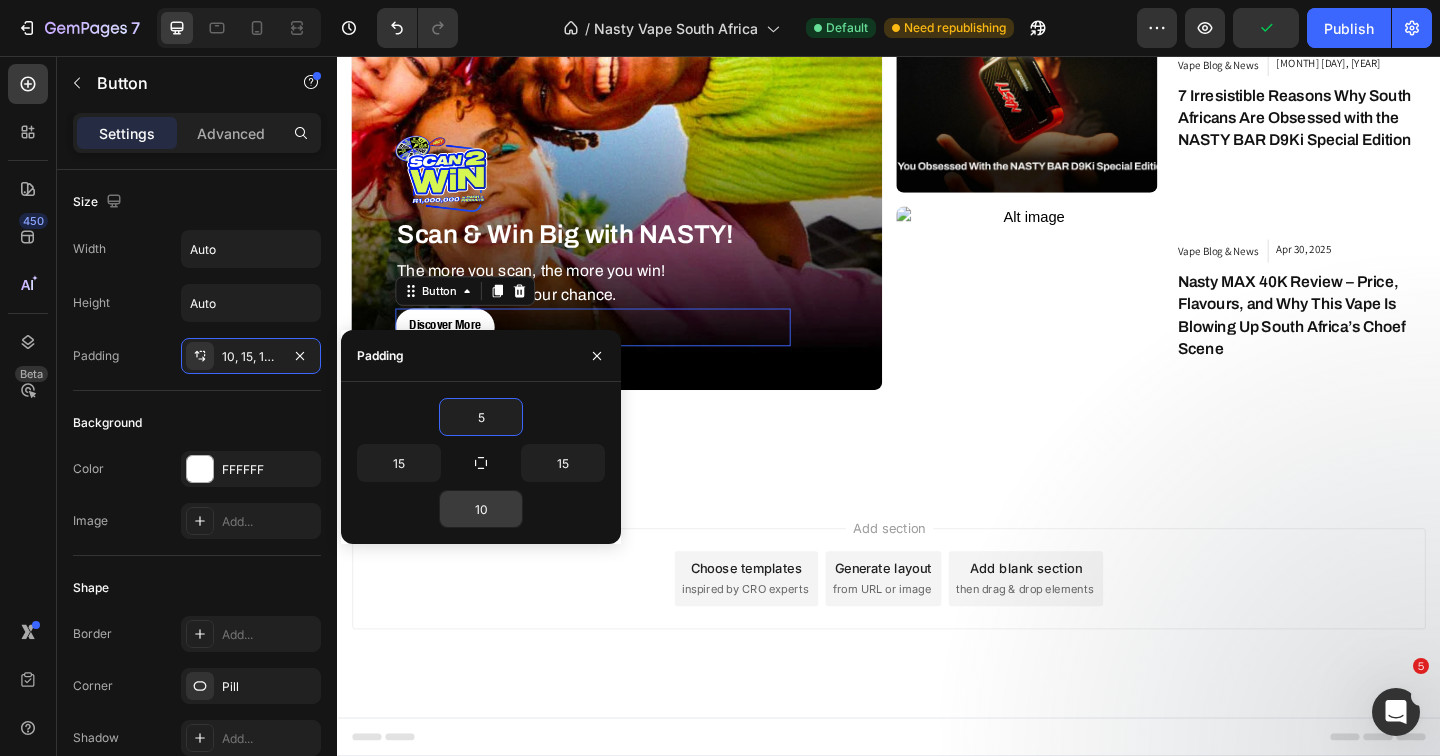 type on "5" 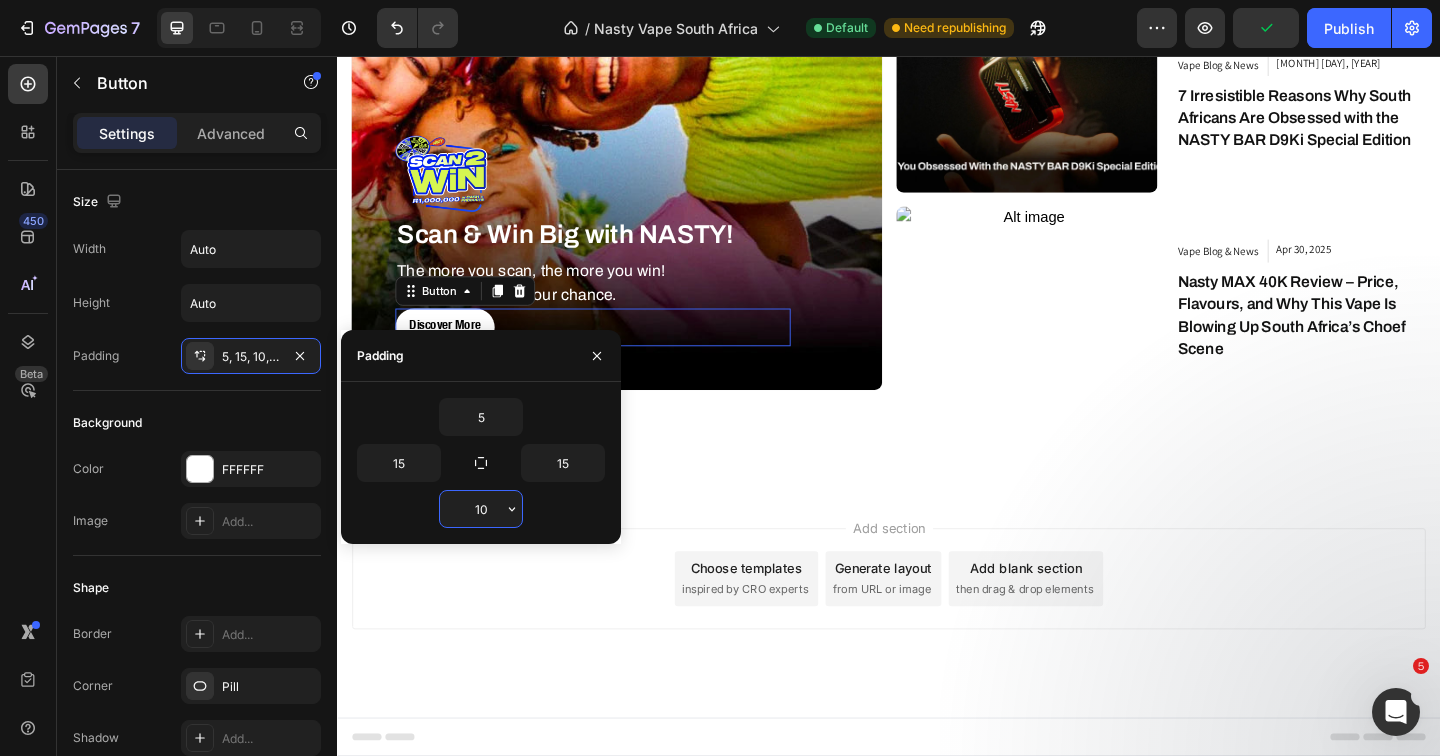 type on "5" 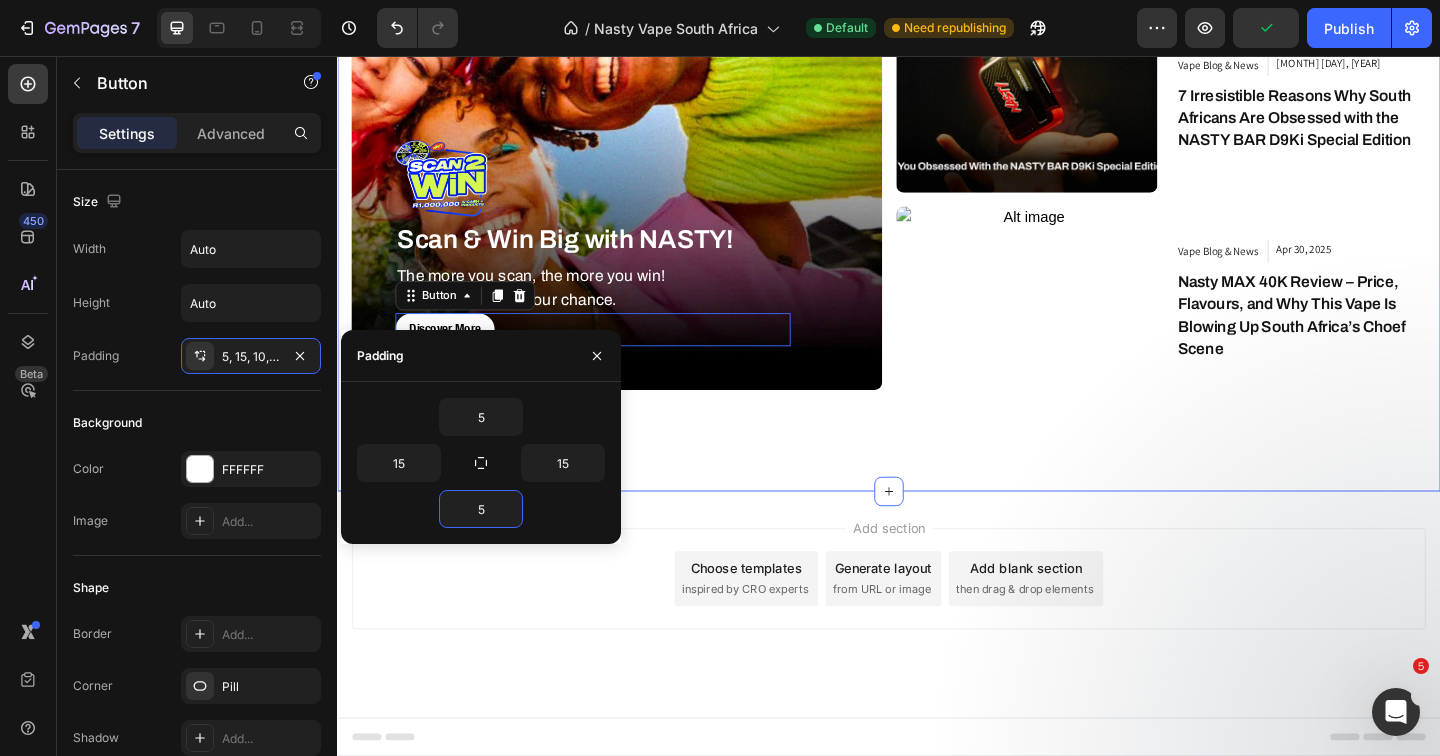 click on "Latest Info Heading Featured News Text block Row Row Image Scan & Win Big with NASTY! Text Block The more you scan, the more you win!  Don’t miss out on your chance. Text block Discover More Button   0 Row Hero Banner Article Image Vape Blog & News Article Category Jul 18, 2025 Article Date Row The Ultimate Guide to Nasty Bar Vape in South Africa – Flavours, Puff Count & Prices for 2025 Article Title Row Article List Article Image Vape Blog & News Article Category Jul 19, 2025 Article Date Row 7 Irresistible Reasons Why South Africans Are Obsessed with the NASTY BAR D9Ki Special Edition Article Title Row Article List Article Image Vape Blog & News Article Category Apr 30, 2025 Article Date Row Nasty MAX 40K Review – Price, Flavours, and Why This Vape Is Blowing Up South Africa’s Choef Scene Article Title Row Article List Article List Row Row Section 10" at bounding box center (937, 94) 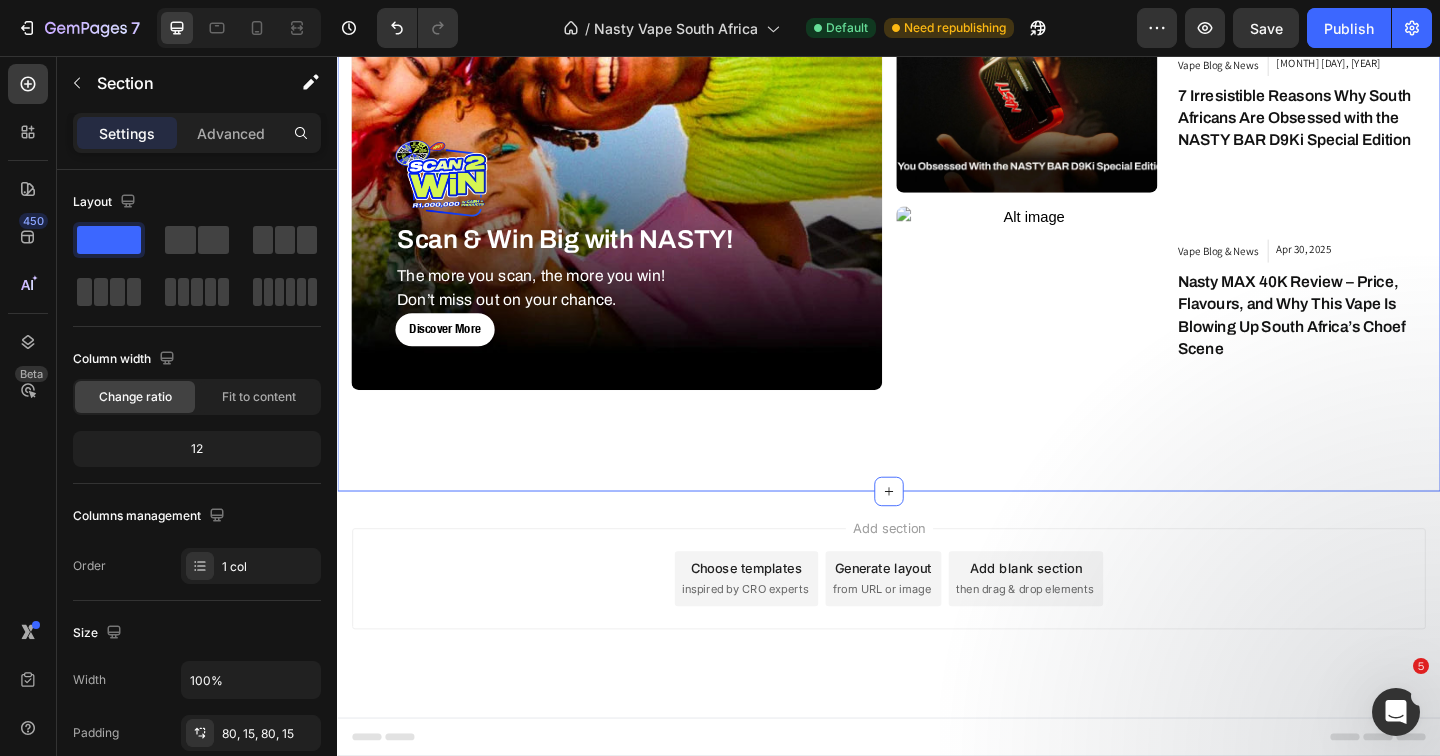 scroll, scrollTop: 6385, scrollLeft: 0, axis: vertical 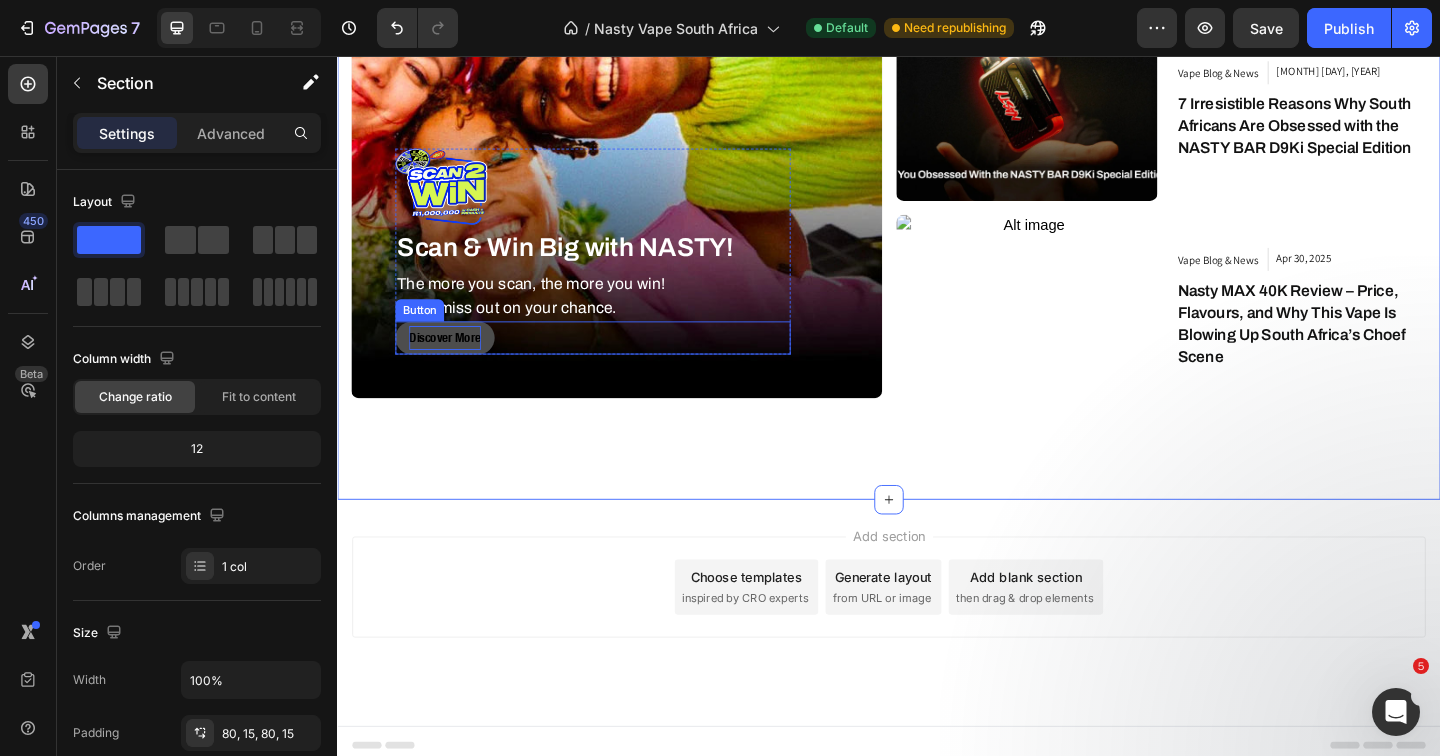click on "Discover More" at bounding box center (454, 362) 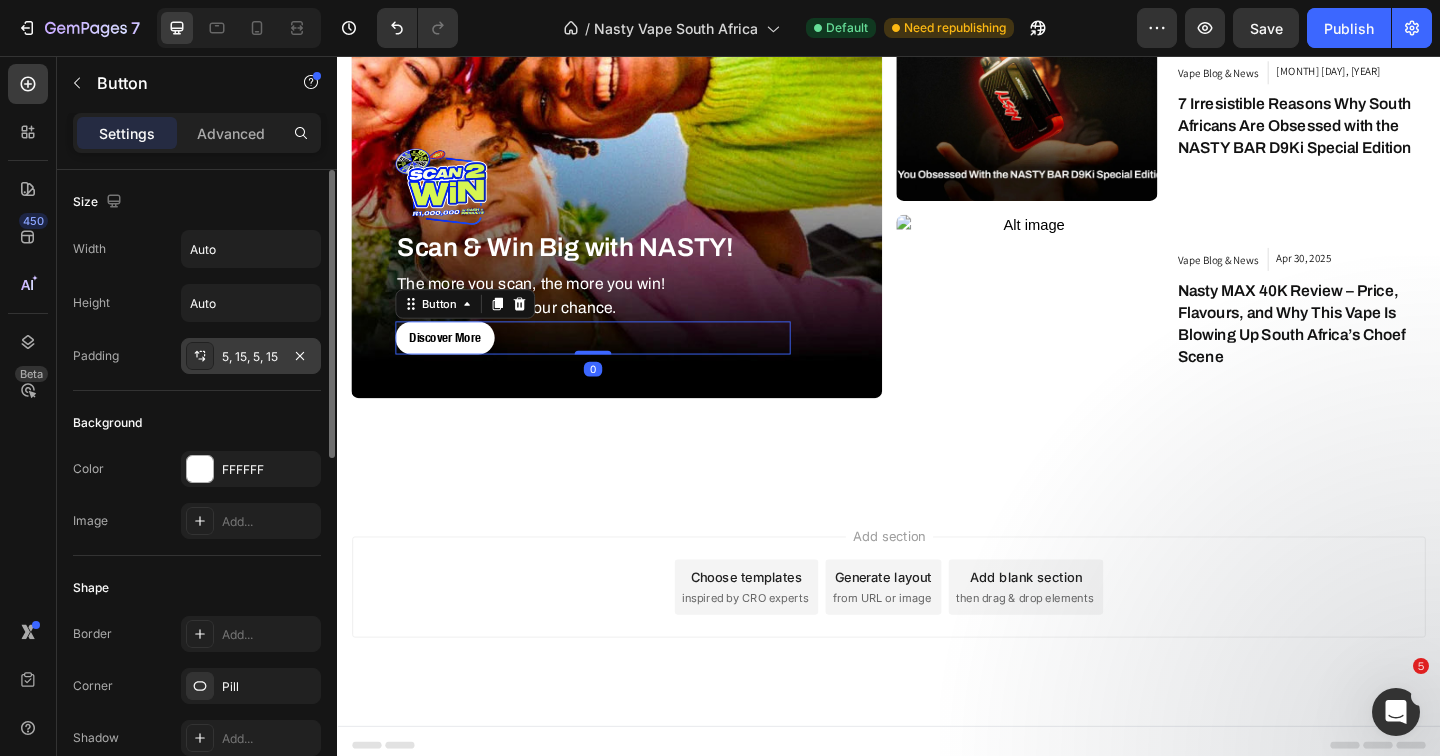 click on "5, 15, 5, 15" at bounding box center [251, 357] 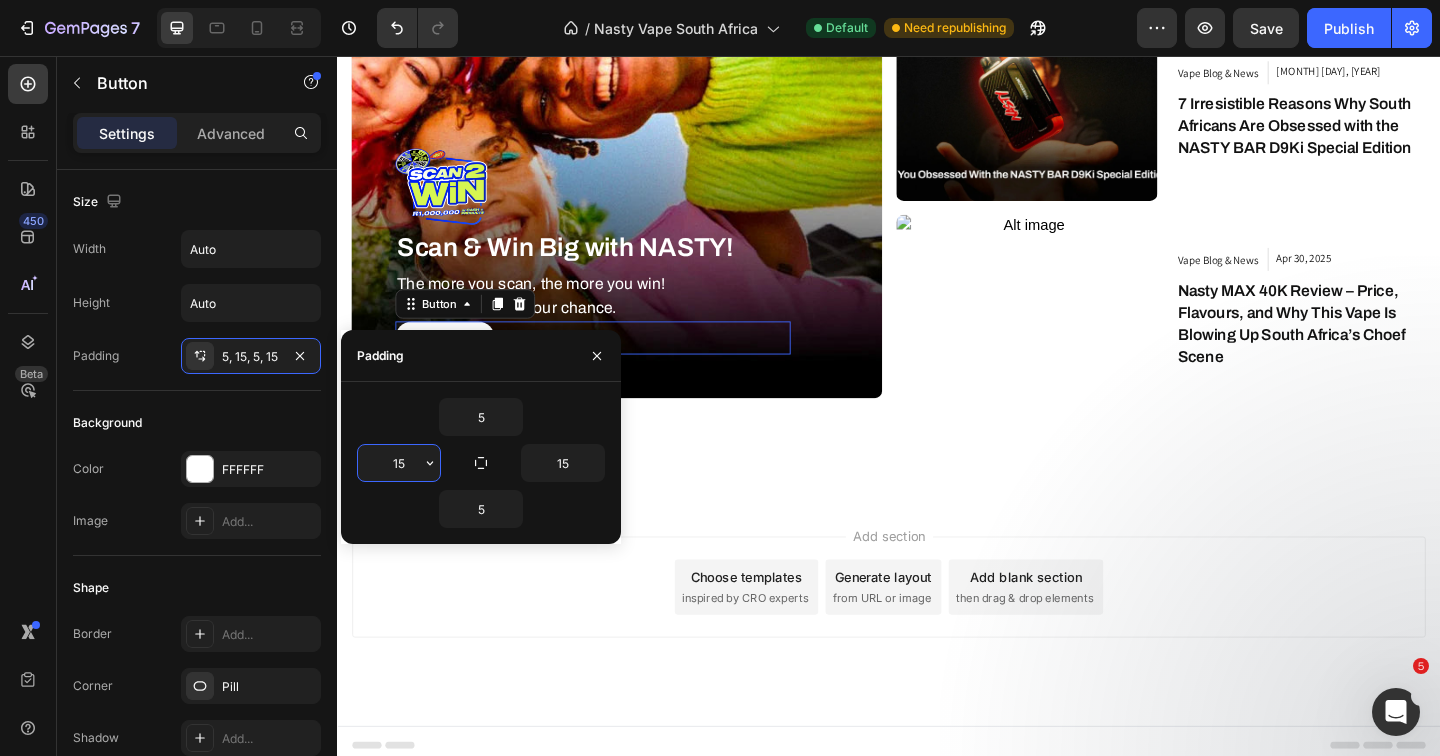 click on "15" at bounding box center [399, 463] 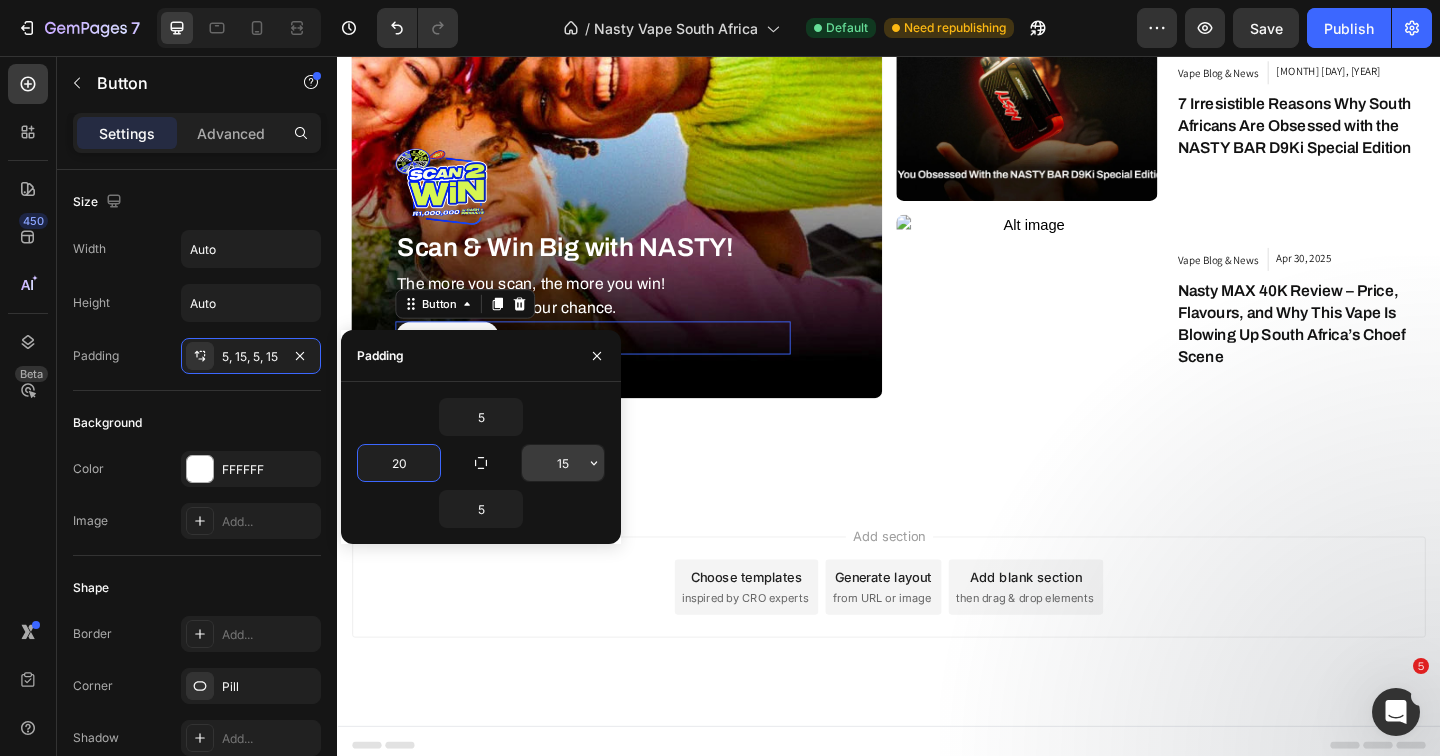 type on "20" 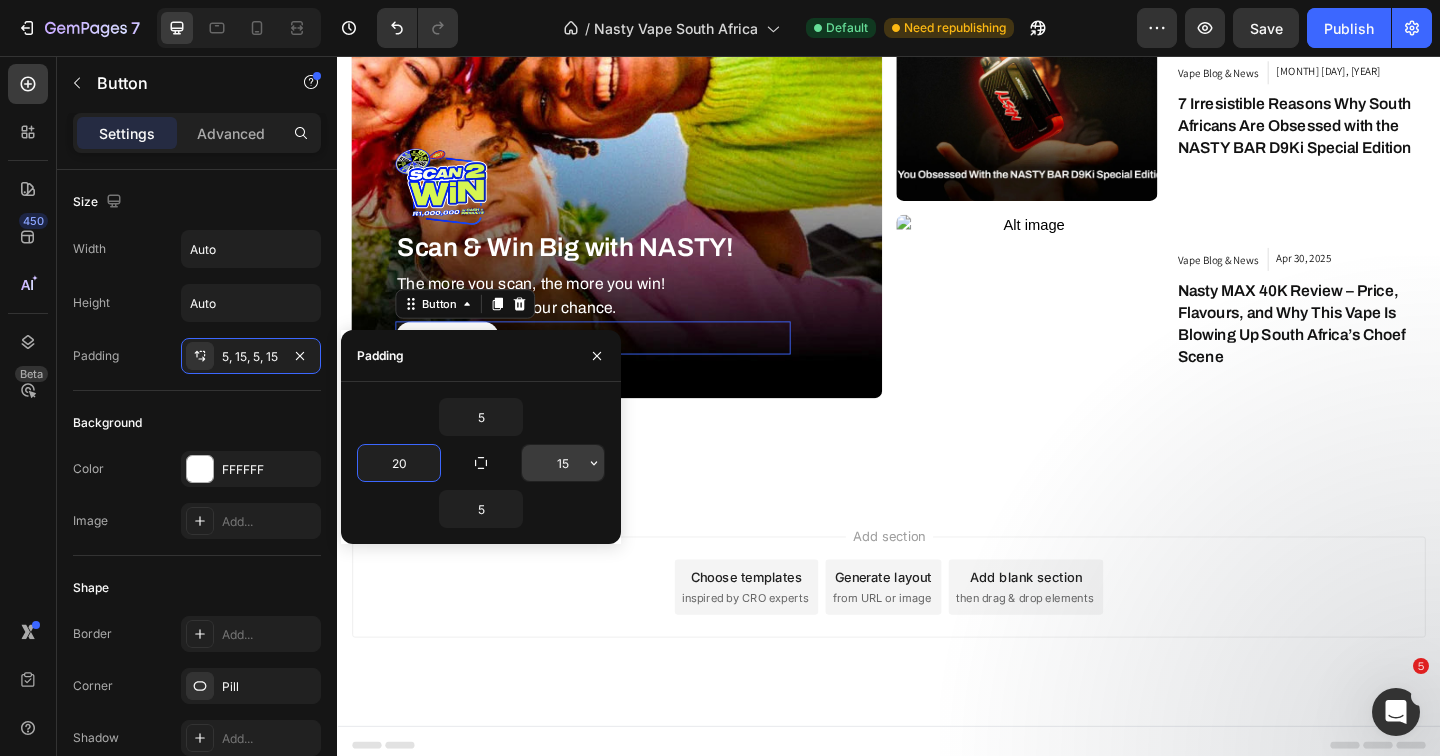 click on "15" at bounding box center [563, 463] 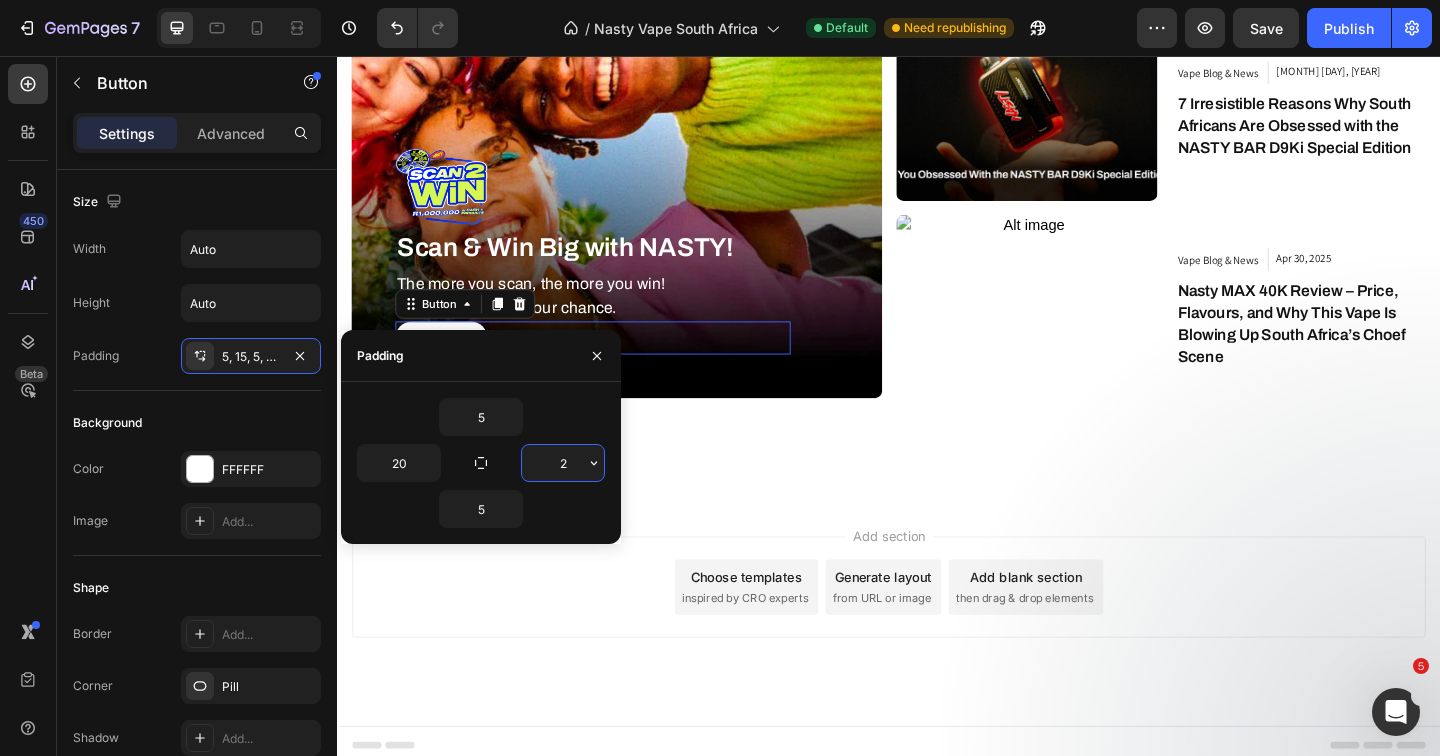 type on "20" 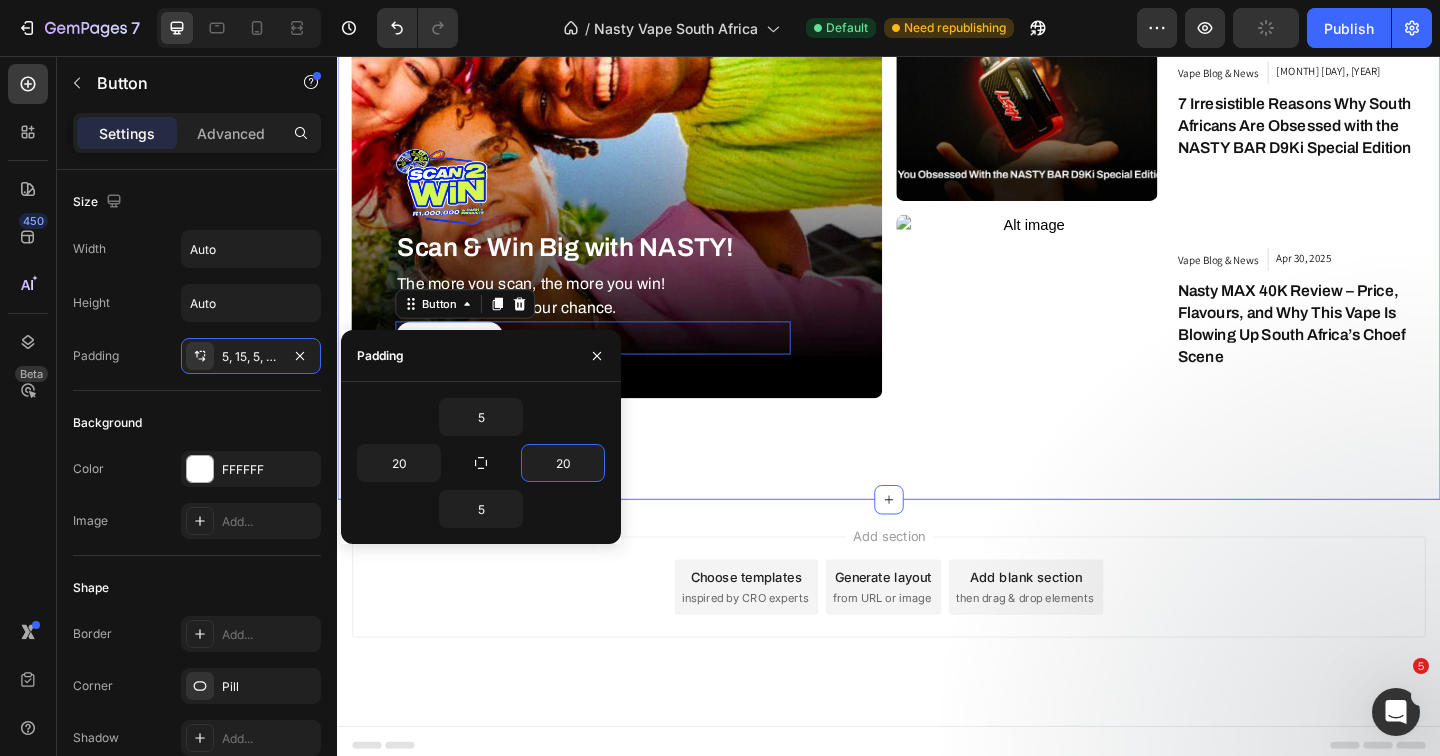 scroll, scrollTop: 6394, scrollLeft: 0, axis: vertical 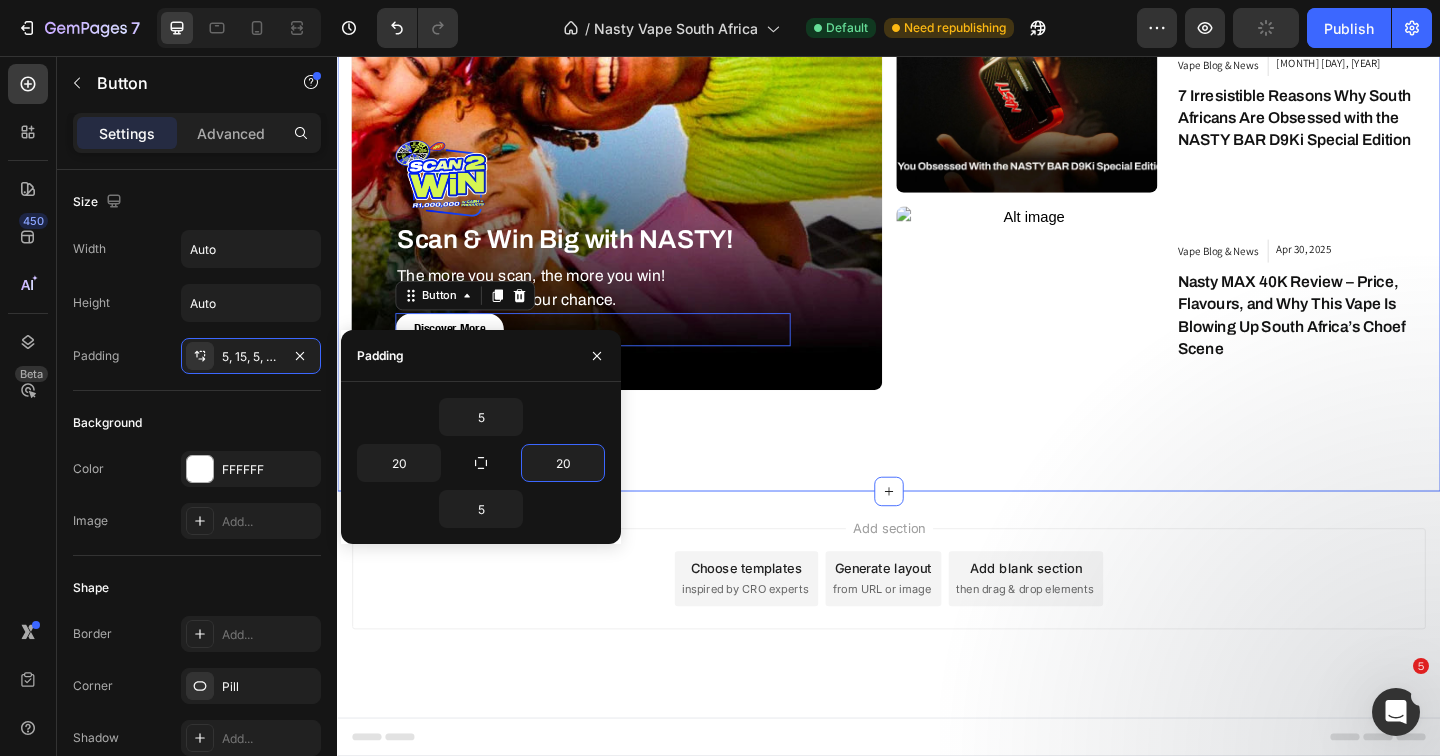 click on "Latest Info Heading Featured News Text block Row Row Image Scan & Win Big with NASTY! Text Block The more you scan, the more you win!  Don’t miss out on your chance. Text block Discover More Button   0 Row Hero Banner Article Image Vape Blog & News Article Category Jul 18, 2025 Article Date Row The Ultimate Guide to Nasty Bar Vape in South Africa – Flavours, Puff Count & Prices for 2025 Article Title Row Article List Article Image Vape Blog & News Article Category Jul 19, 2025 Article Date Row 7 Irresistible Reasons Why South Africans Are Obsessed with the NASTY BAR D9Ki Special Edition Article Title Row Article List Article Image Vape Blog & News Article Category Apr 30, 2025 Article Date Row Nasty MAX 40K Review – Price, Flavours, and Why This Vape Is Blowing Up South Africa’s Choef Scene Article Title Row Article List Article List Row Row Section 10" at bounding box center (937, 94) 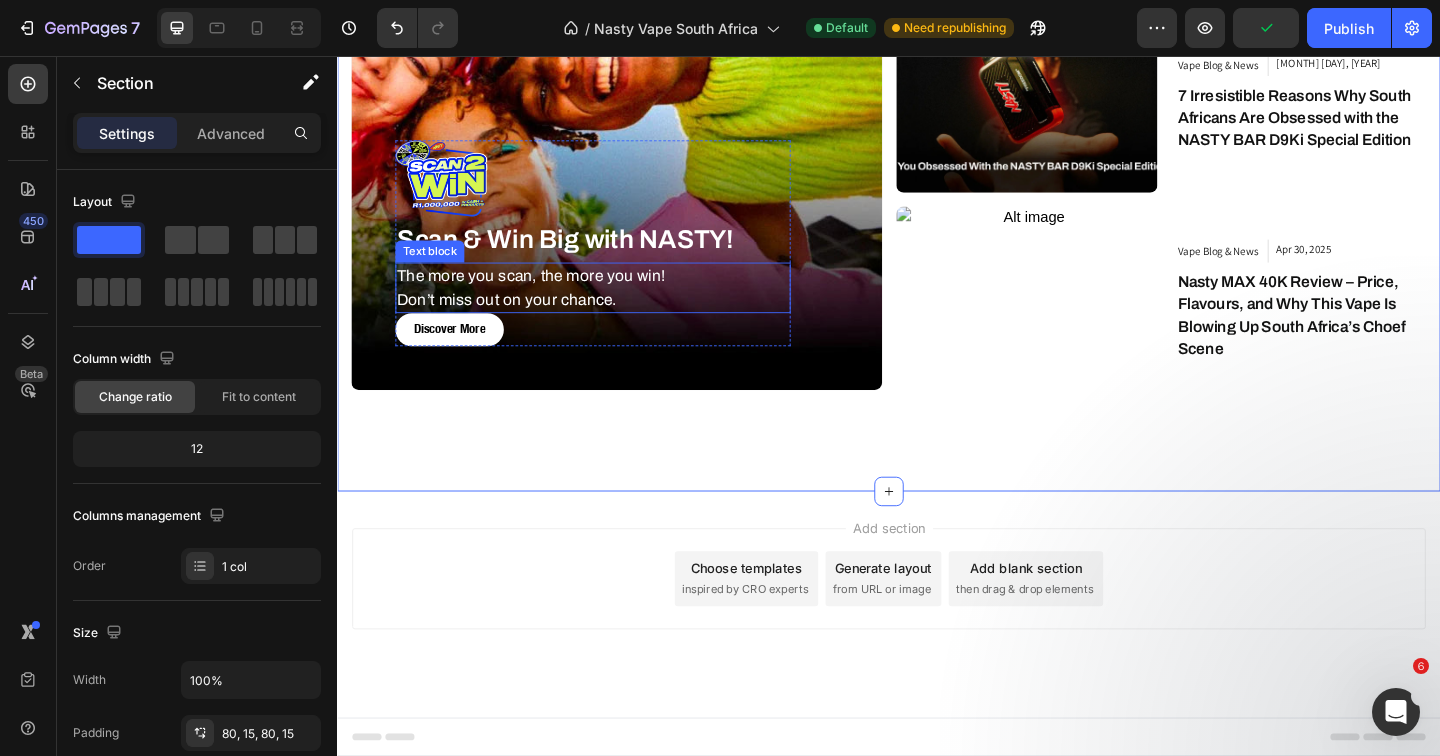 scroll, scrollTop: 6378, scrollLeft: 0, axis: vertical 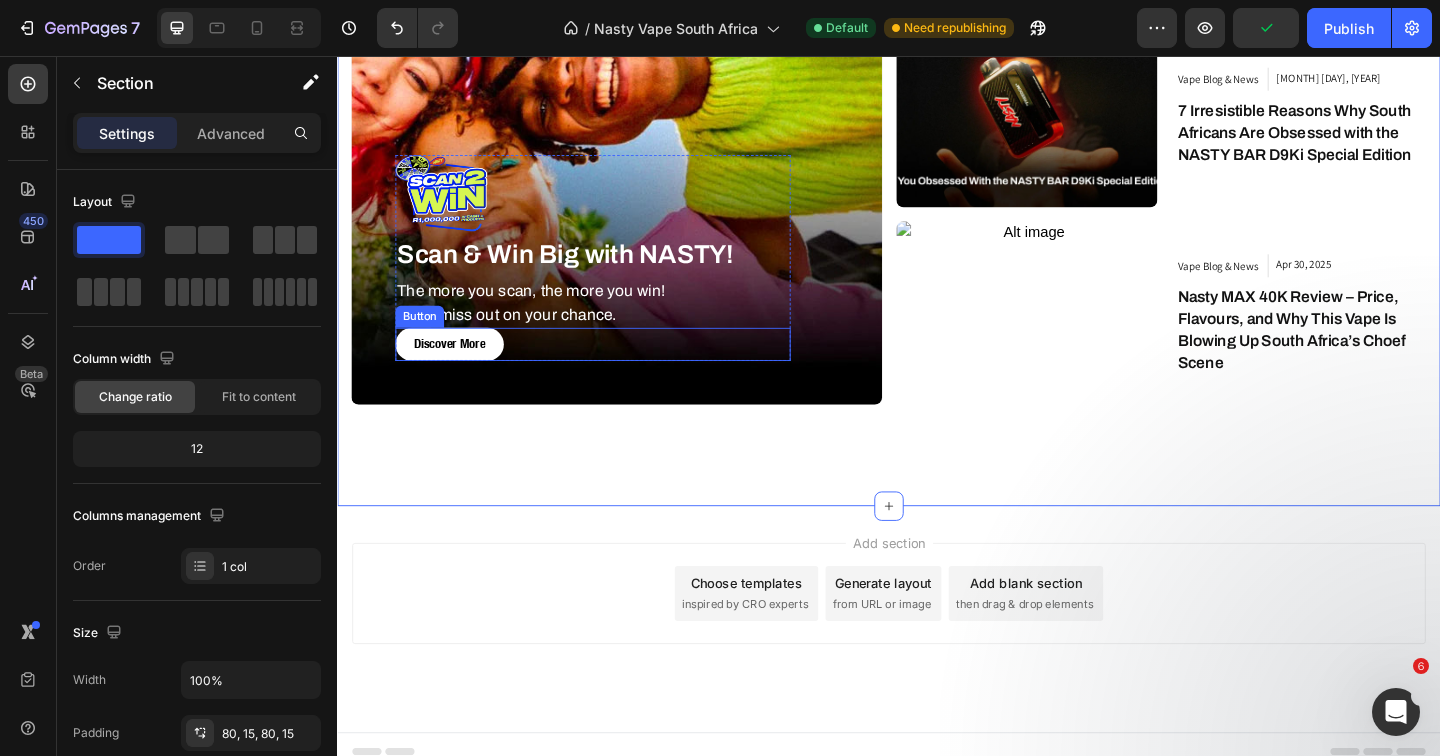 click on "Discover More Button" at bounding box center (615, 369) 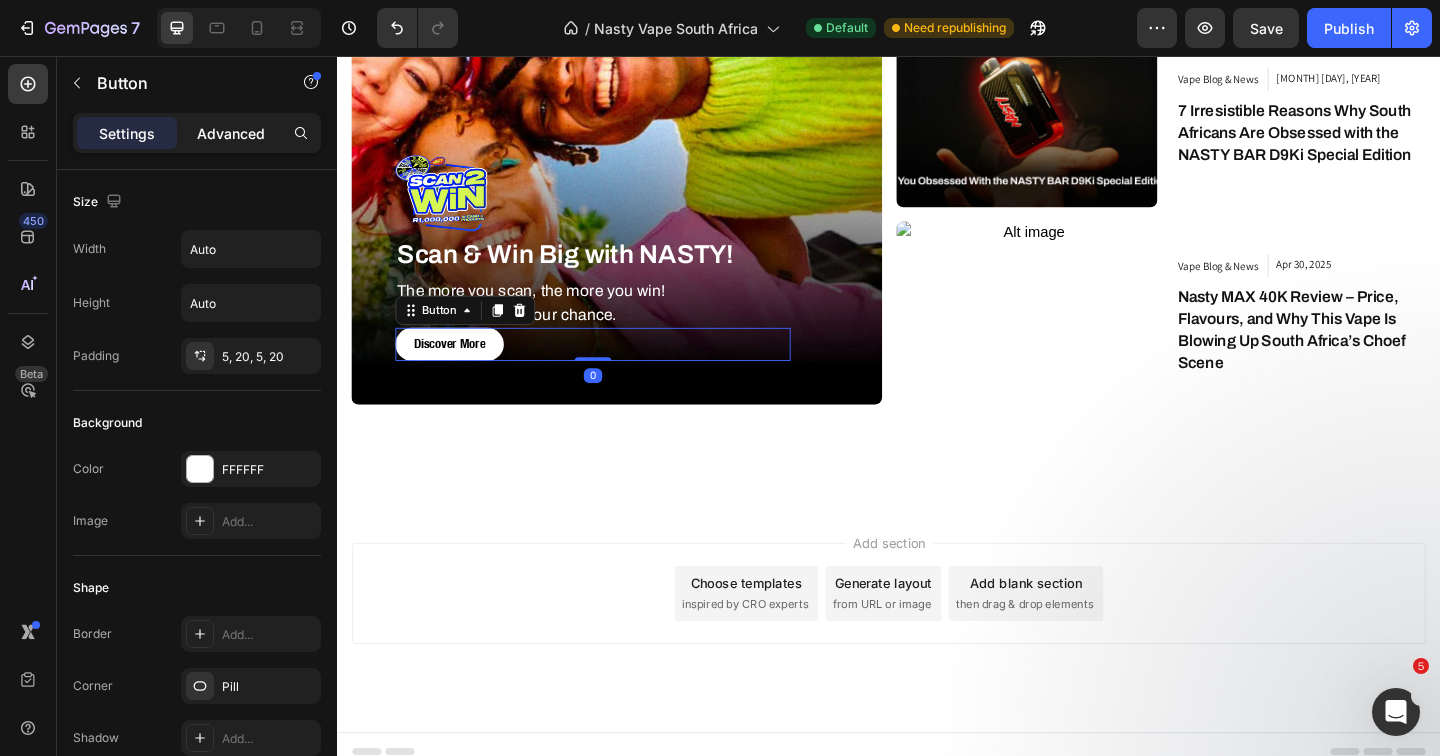 click on "Advanced" at bounding box center [231, 133] 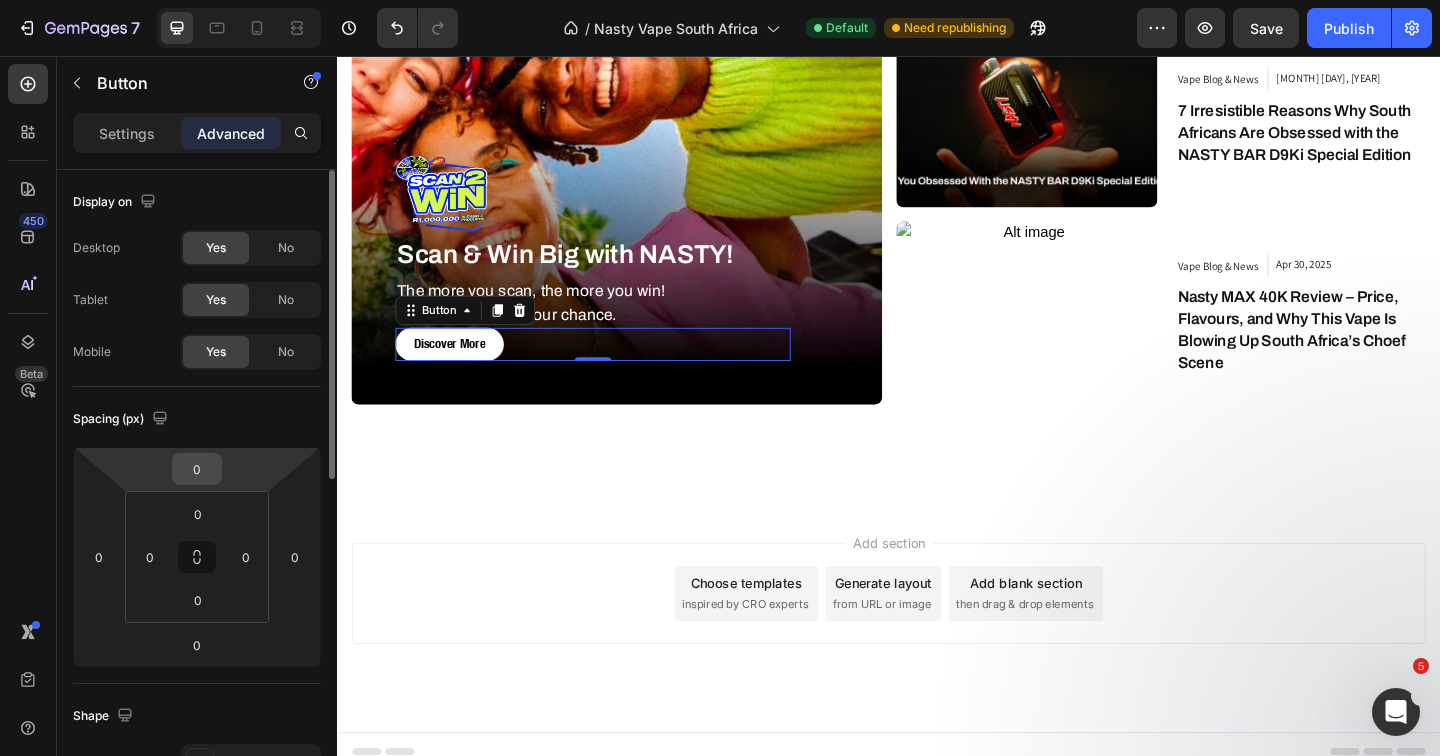 click on "0" at bounding box center (197, 469) 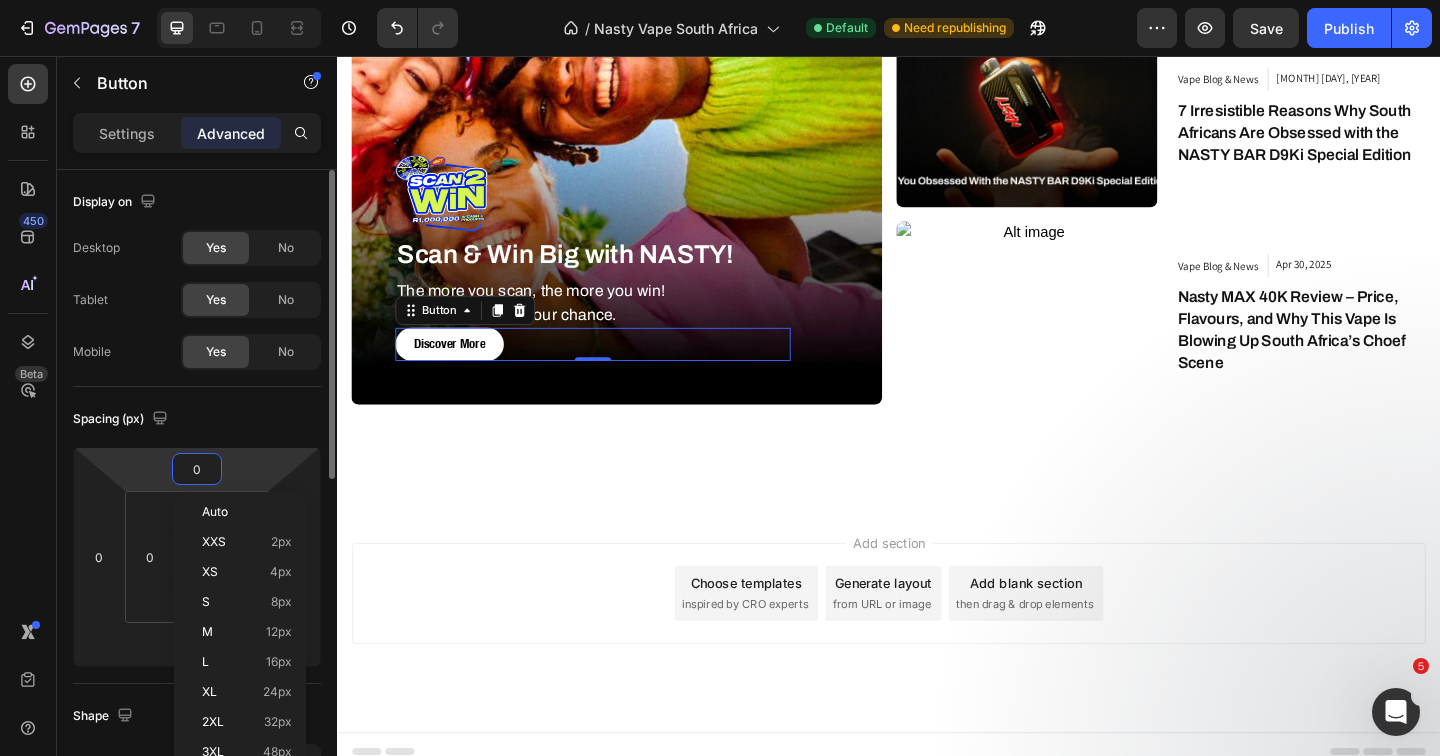 type on "5" 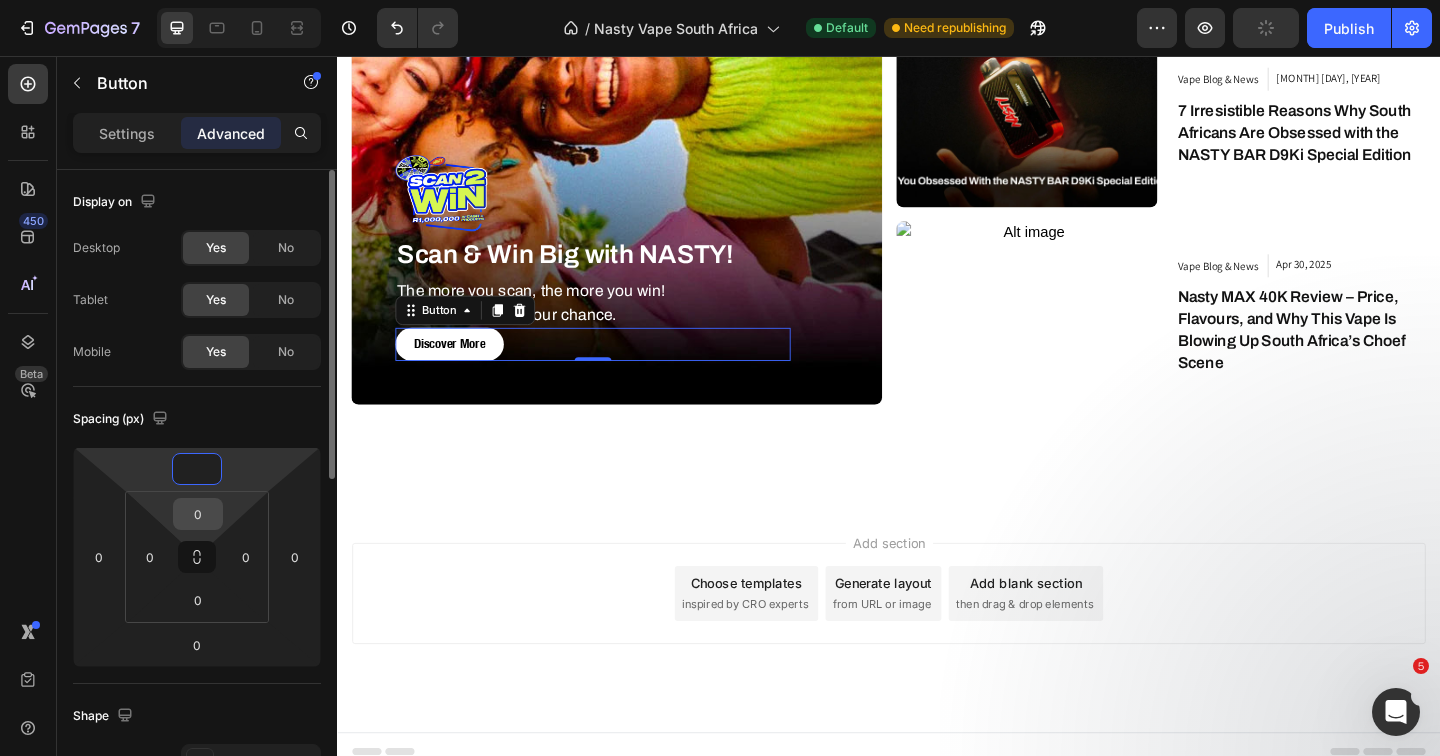 click on "0" at bounding box center [198, 514] 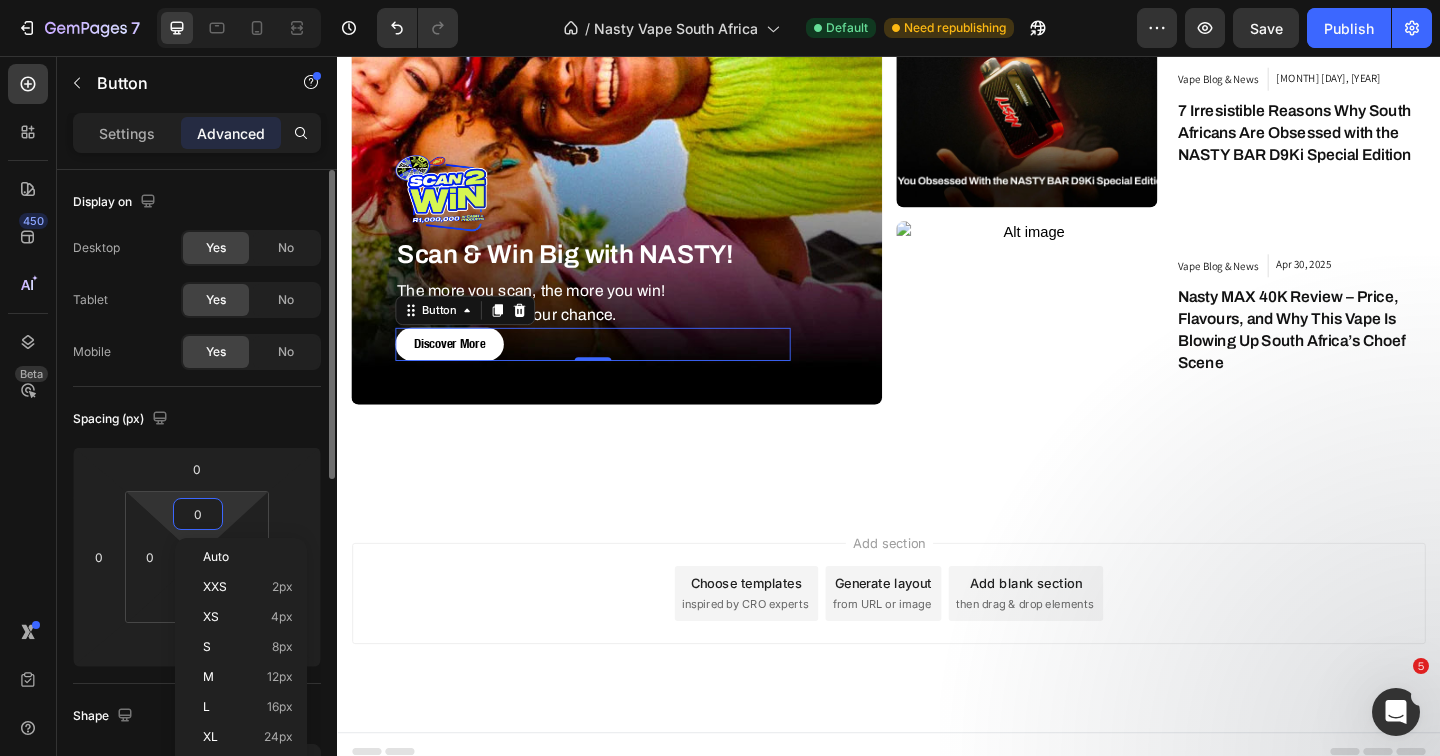 type on "5" 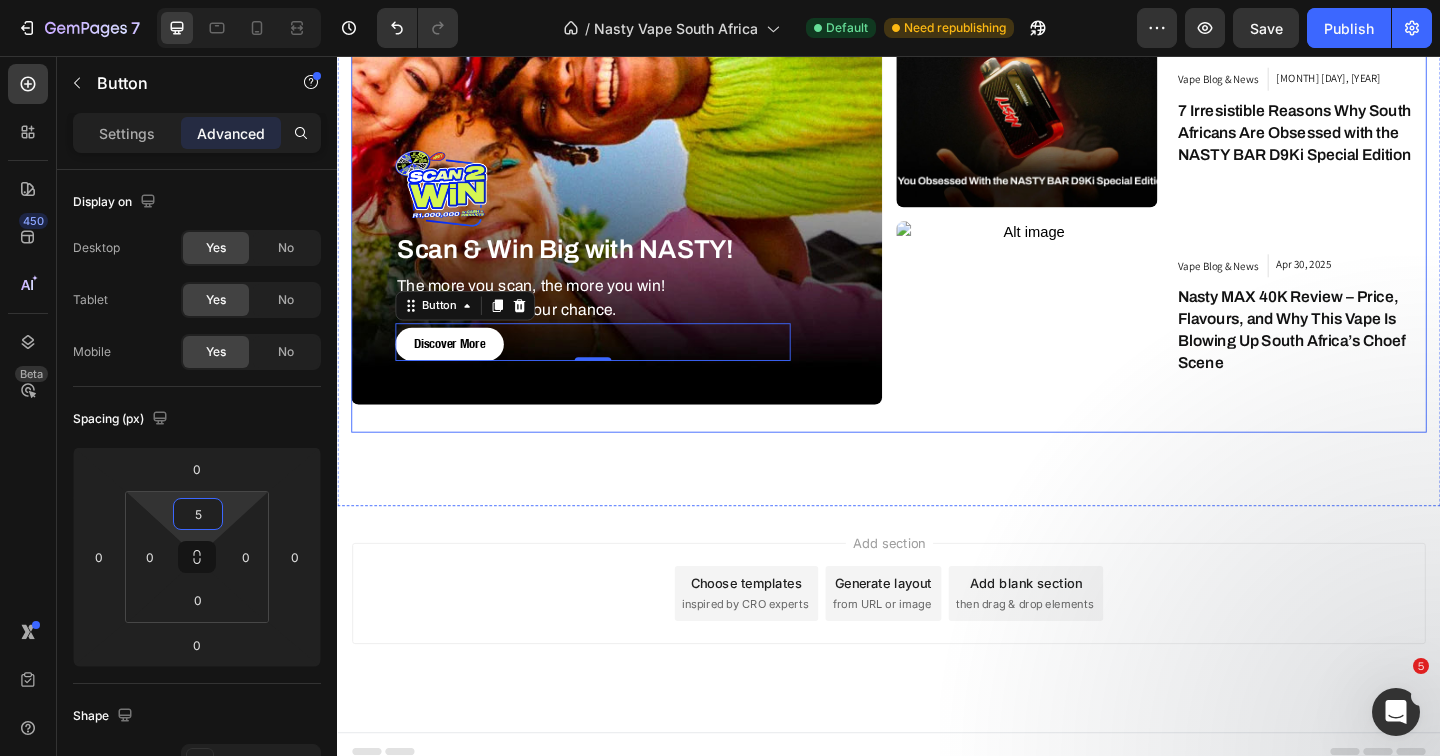 click on "Latest Info Heading Featured News Text block Row Row Image Scan & Win Big with NASTY! Text Block The more you scan, the more you win!  Don’t miss out on your chance. Text block Discover More Button   0 Row Hero Banner Article Image Vape Blog & News Article Category Jul 18, 2025 Article Date Row The Ultimate Guide to Nasty Bar Vape in South Africa – Flavours, Puff Count & Prices for 2025 Article Title Row Article List Article Image Vape Blog & News Article Category Jul 19, 2025 Article Date Row 7 Irresistible Reasons Why South Africans Are Obsessed with the NASTY BAR D9Ki Special Edition Article Title Row Article List Article Image Vape Blog & News Article Category Apr 30, 2025 Article Date Row Nasty MAX 40K Review – Price, Flavours, and Why This Vape Is Blowing Up South Africa’s Choef Scene Article Title Row Article List Article List Row" at bounding box center (937, 110) 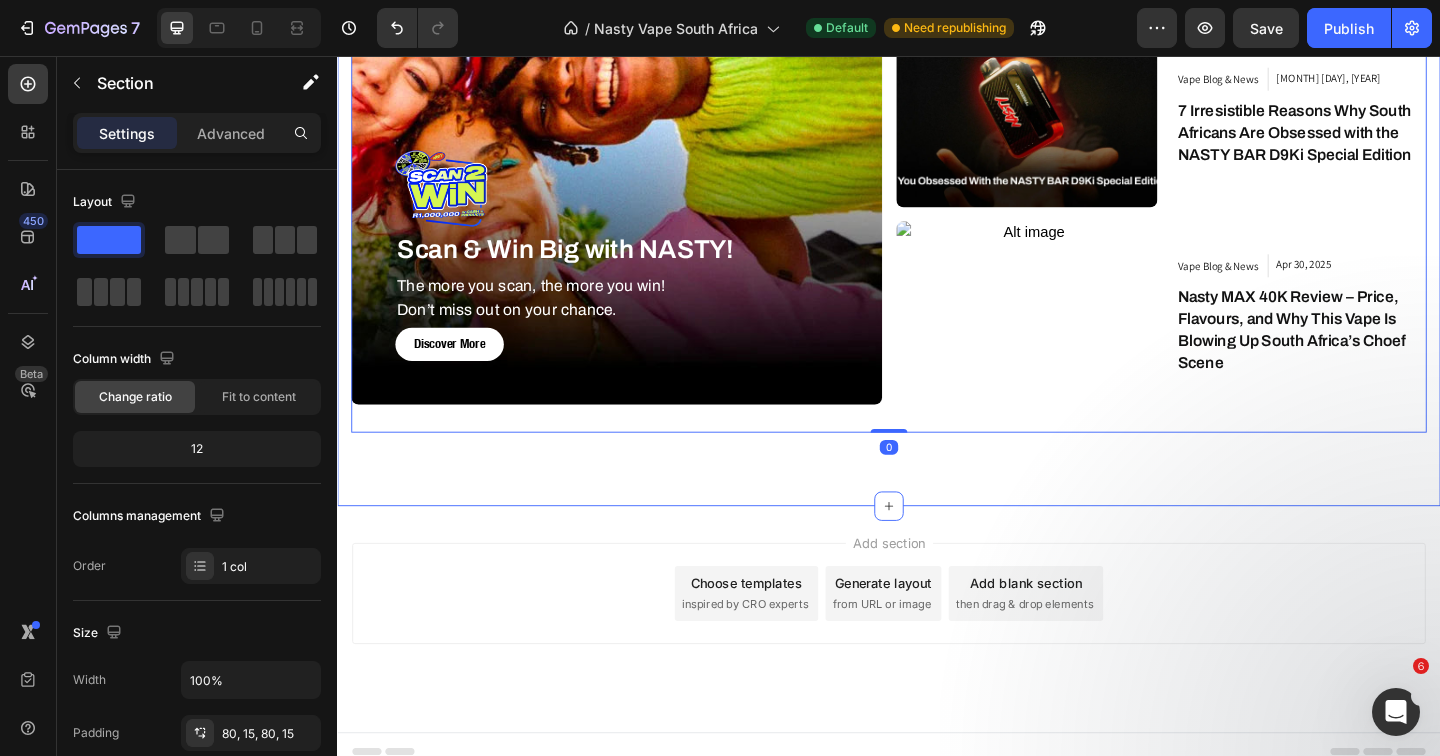 click on "Jul 18, [YEAR] Article Date Row The Ultimate Guide to Nasty Bar Vape in South Africa – Flavours, Puff Count & Prices for [YEAR] Article Title Row Article List Article Image Vape Blog & News Article Category Jul 19, [YEAR] Article Date Row 7 Irresistible Reasons Why South Africans Are Obsessed with the NASTY BAR D9Ki Special Edition Article Title Row Article List Article Image Vape Blog & News Article Category Apr 30, [YEAR] Article Date Row Nasty MAX 40K Review – Price, Flavours, and Why This Vape Is Blowing Up South Africa’s Choef Scene Article Title Row Article List Article List Row Row 0 Section 10" at bounding box center (937, 110) 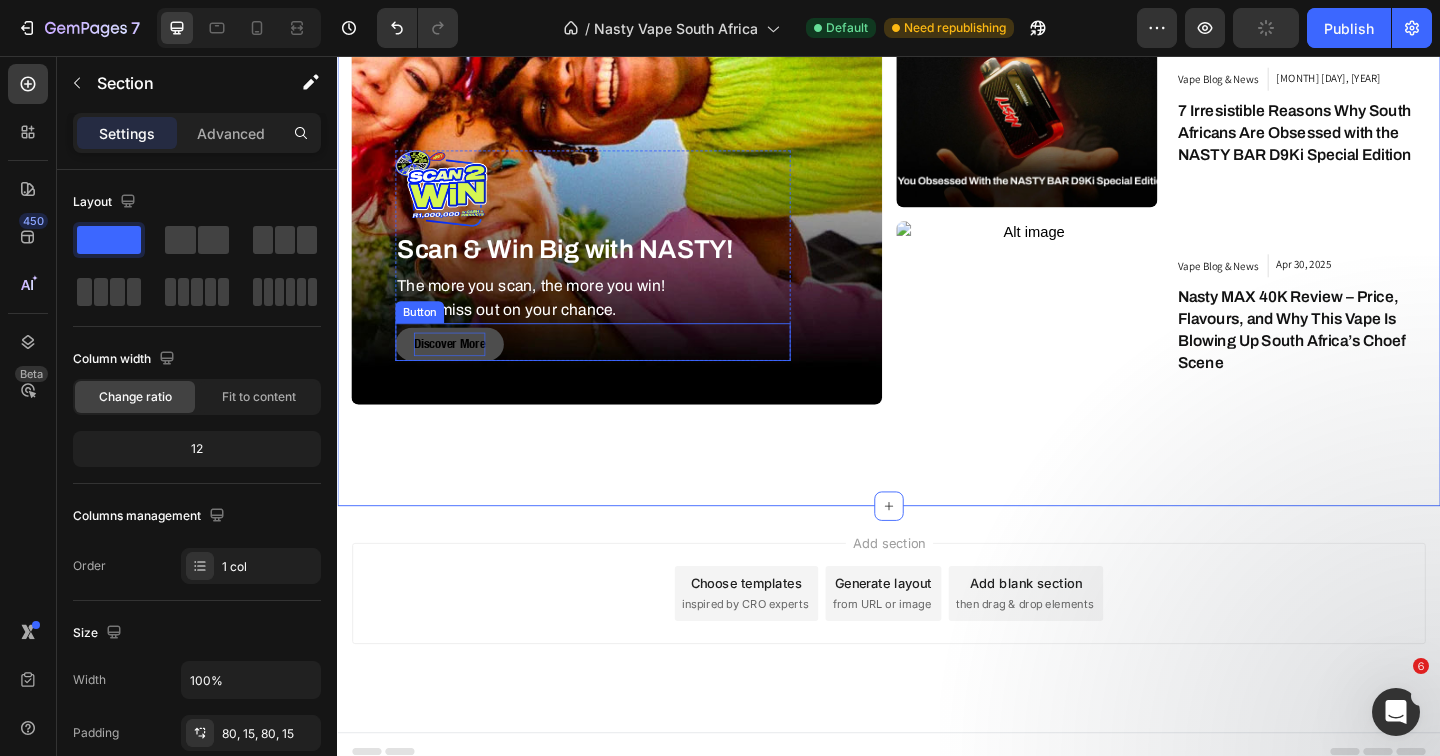 click on "Discover More" at bounding box center (459, 369) 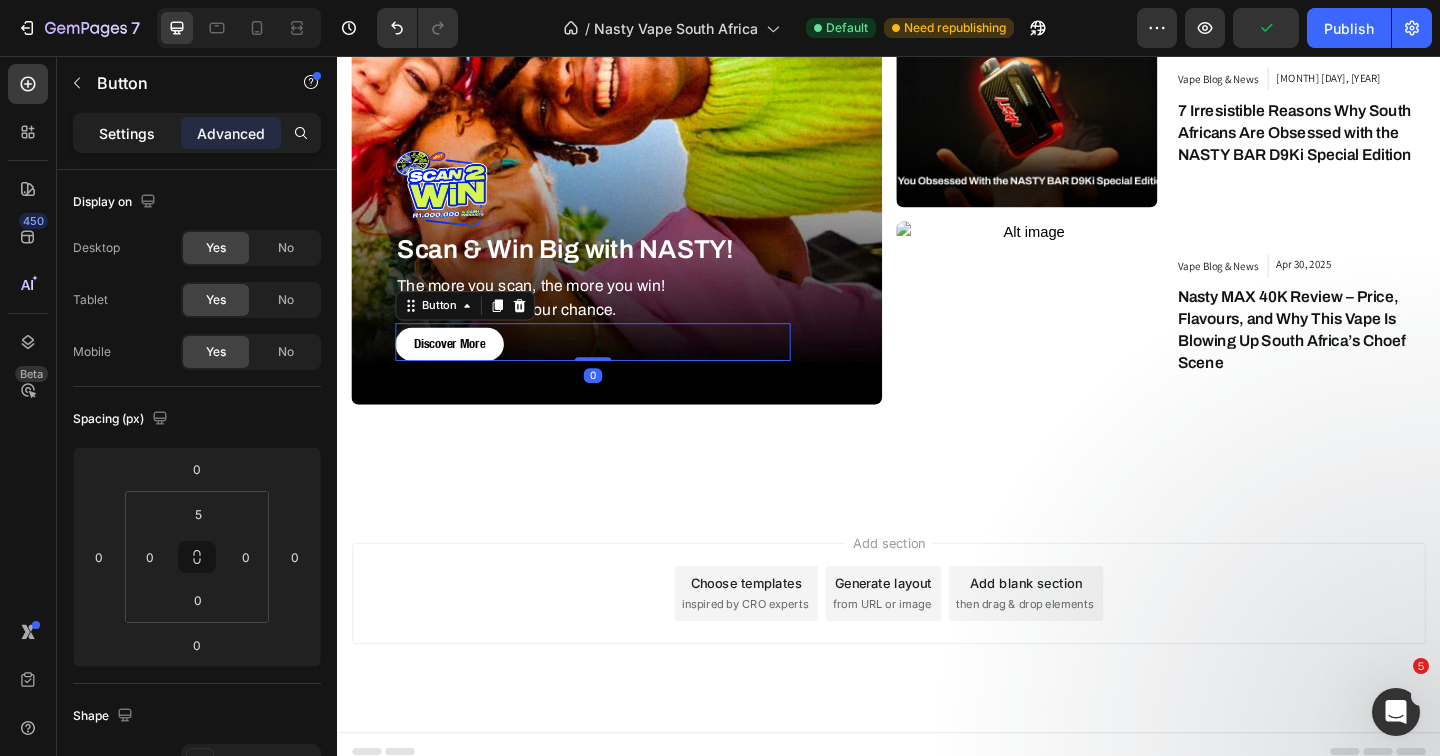 click on "Settings" at bounding box center [127, 133] 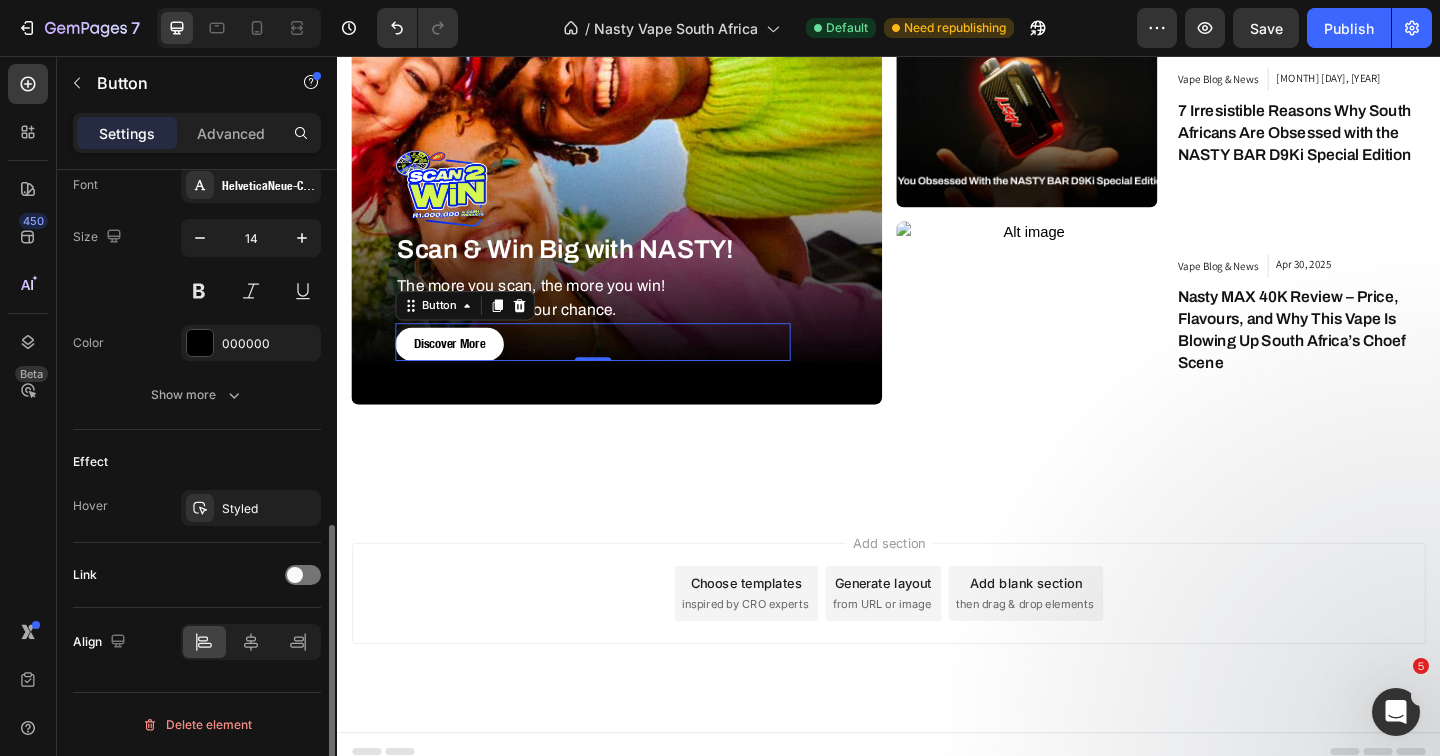 scroll, scrollTop: 0, scrollLeft: 0, axis: both 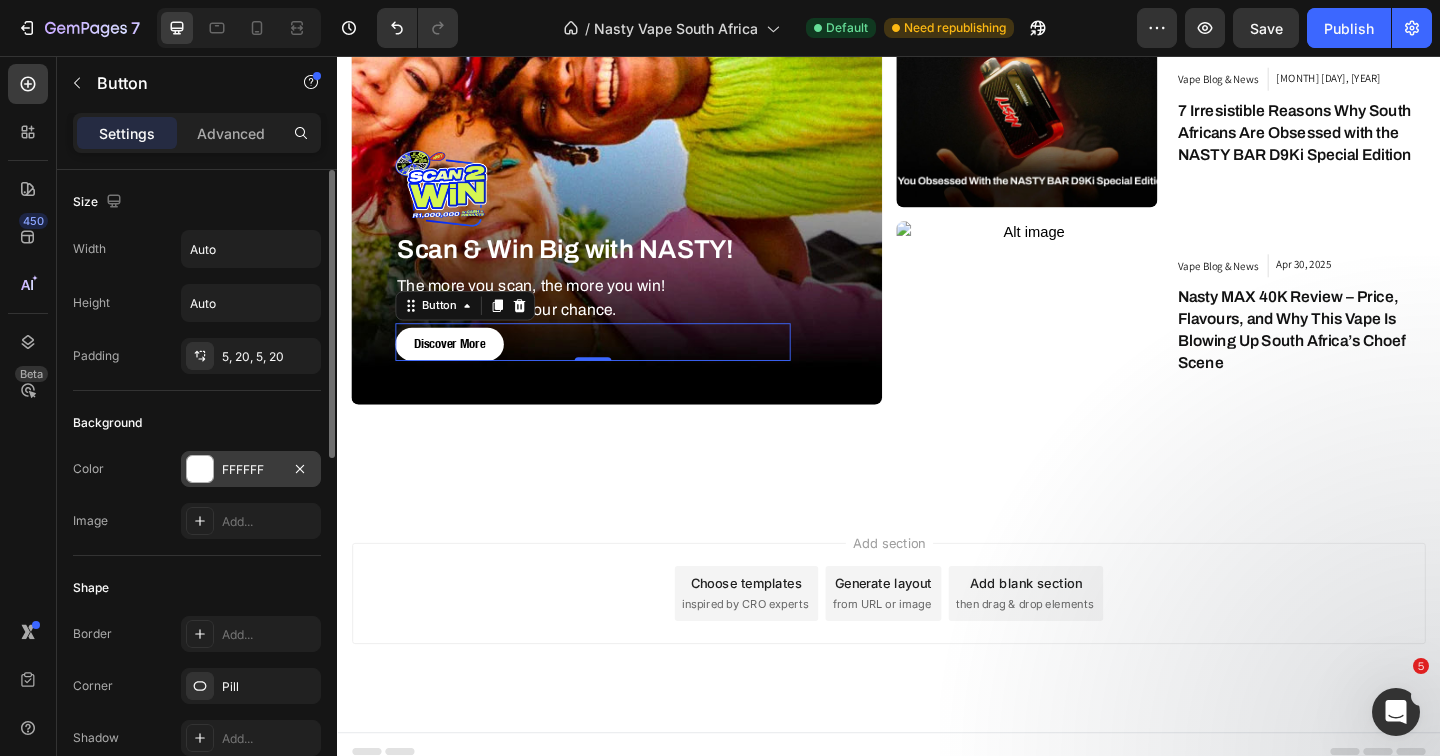 click on "FFFFFF" at bounding box center [251, 469] 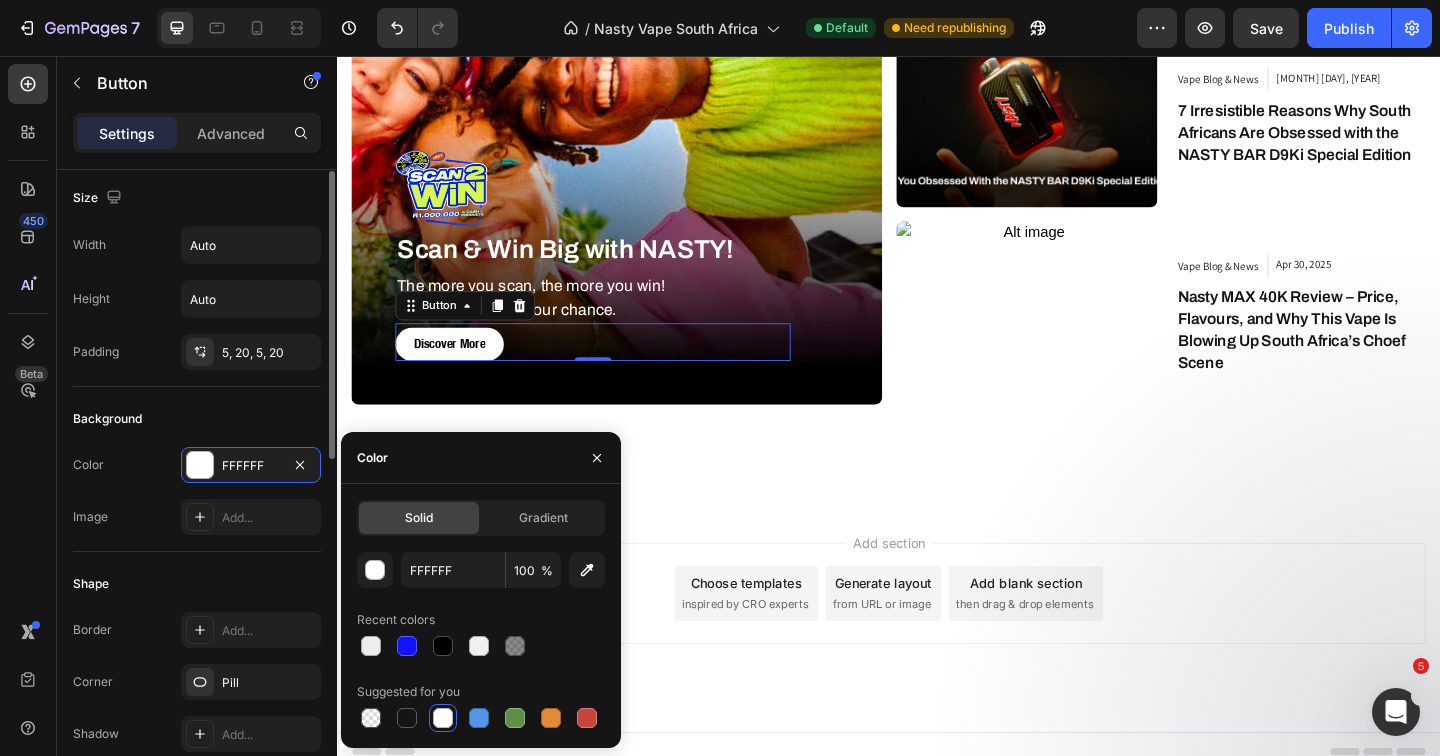 scroll, scrollTop: 8, scrollLeft: 0, axis: vertical 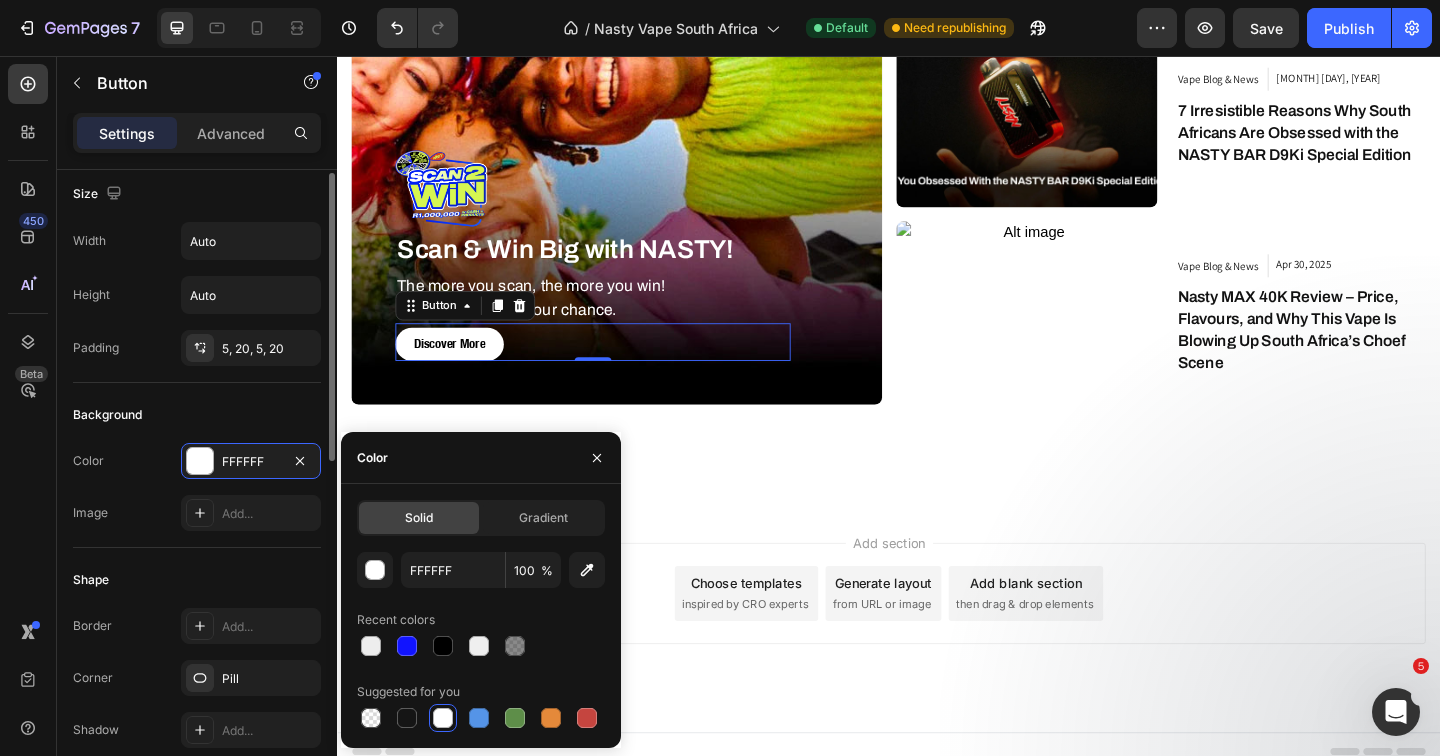 click on "Background" at bounding box center (197, 415) 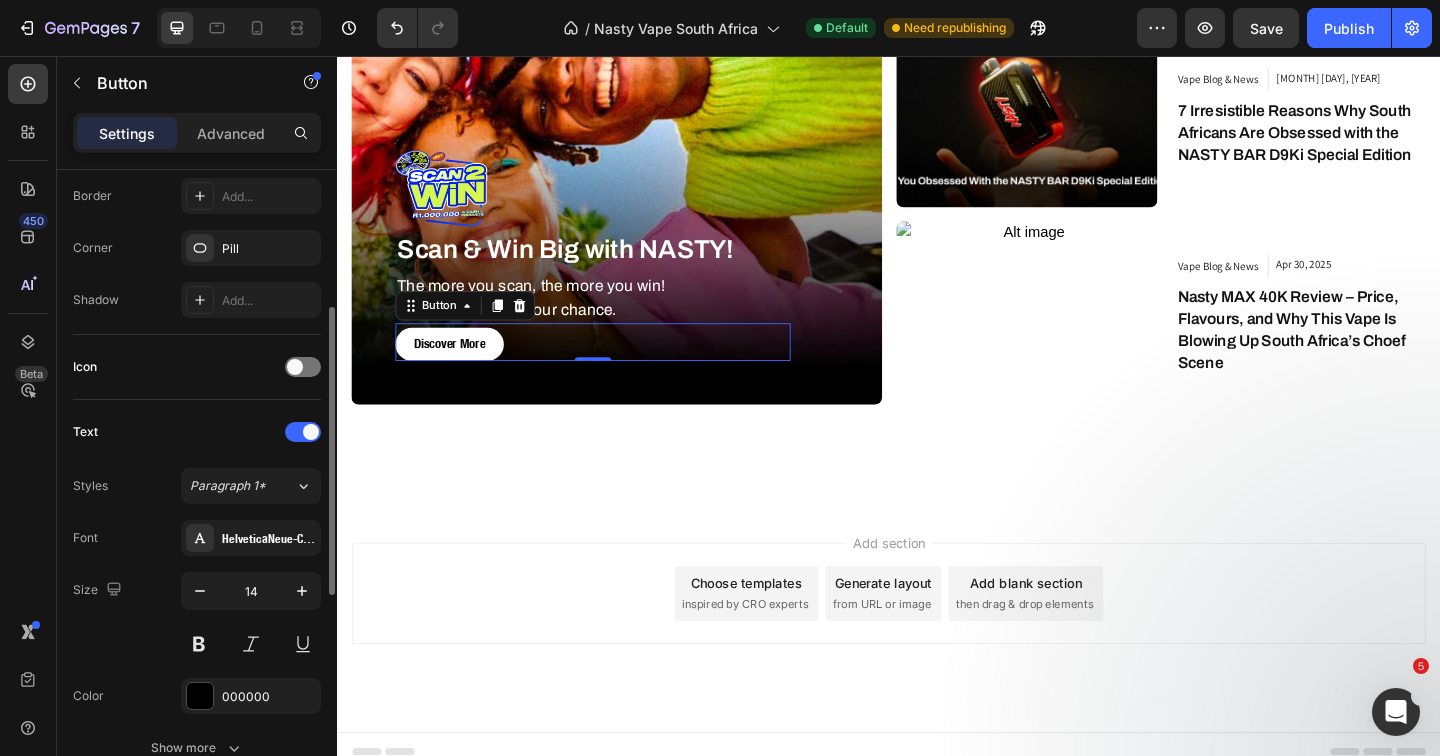 scroll, scrollTop: 264, scrollLeft: 0, axis: vertical 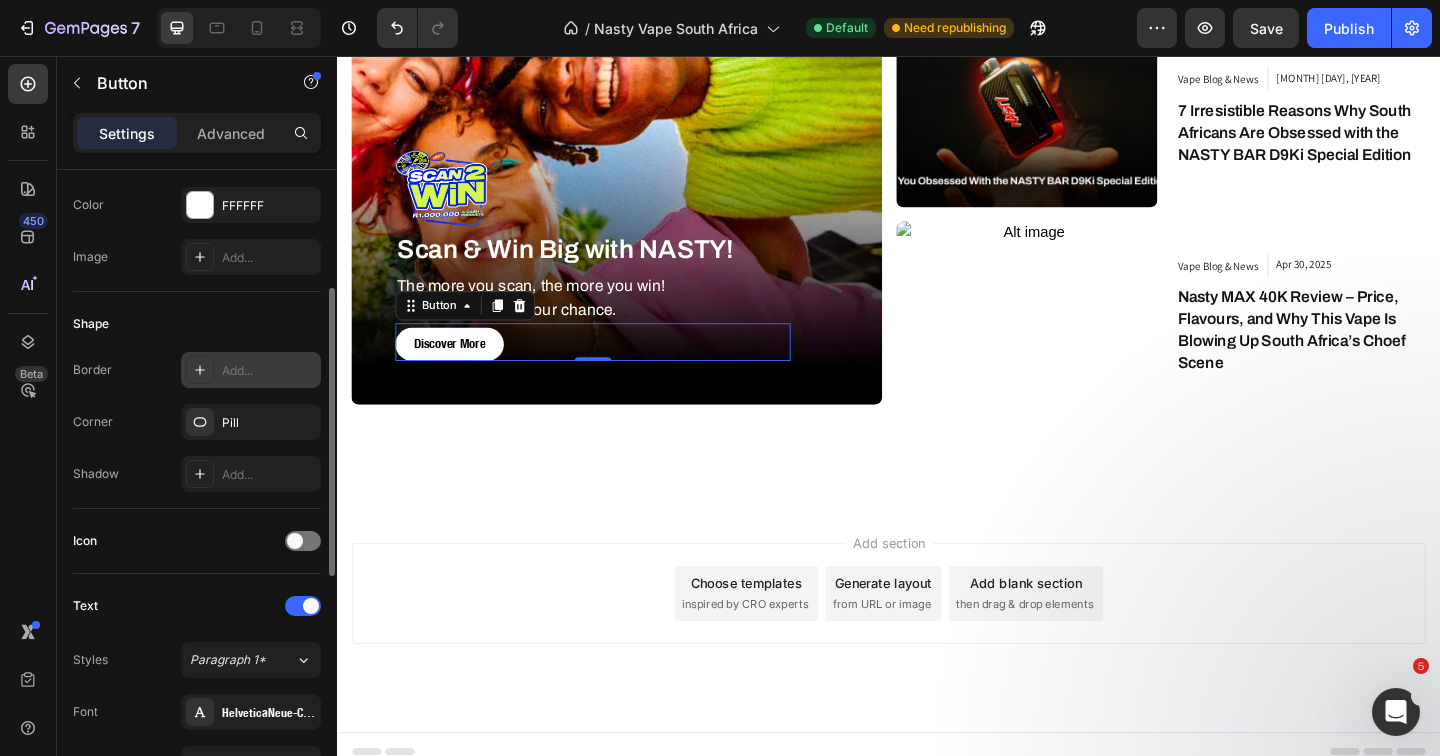 click on "Add..." at bounding box center (269, 371) 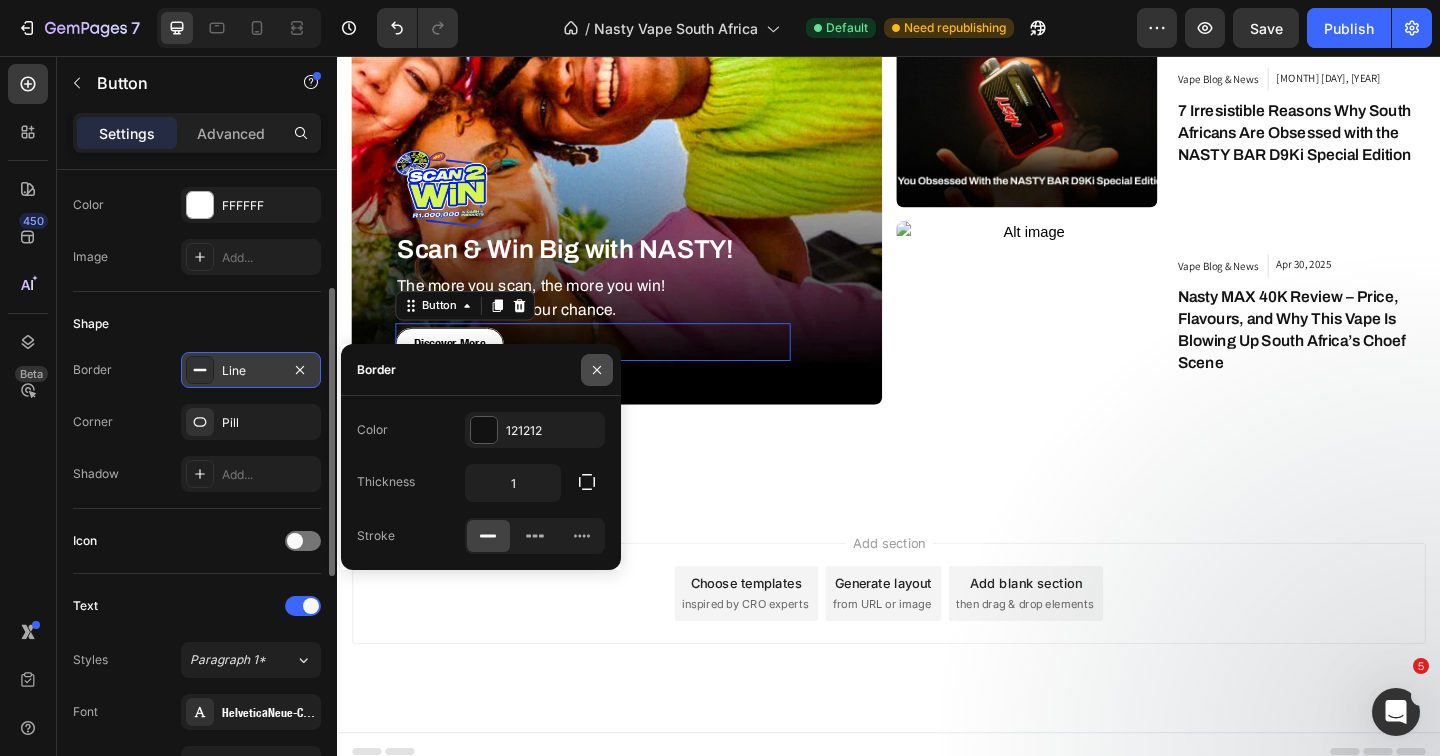 click 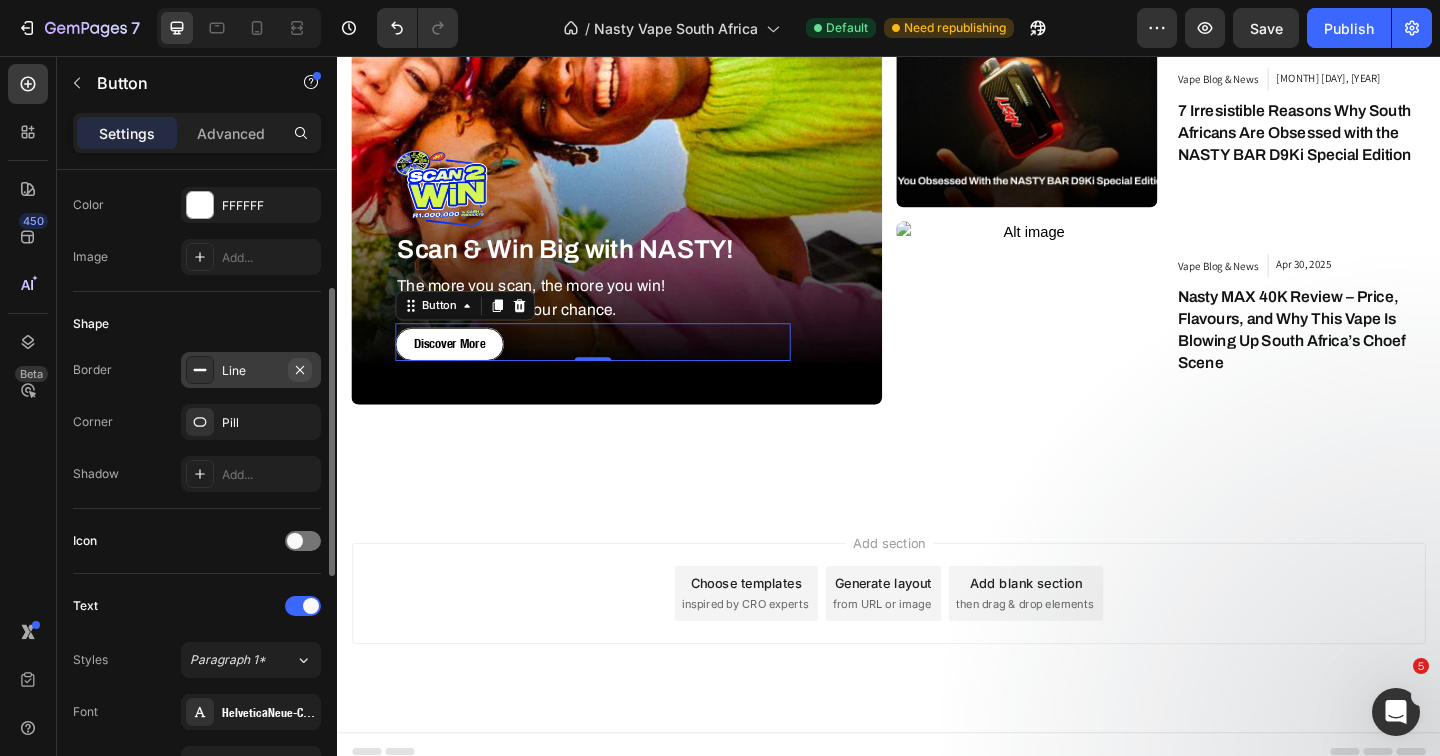 click 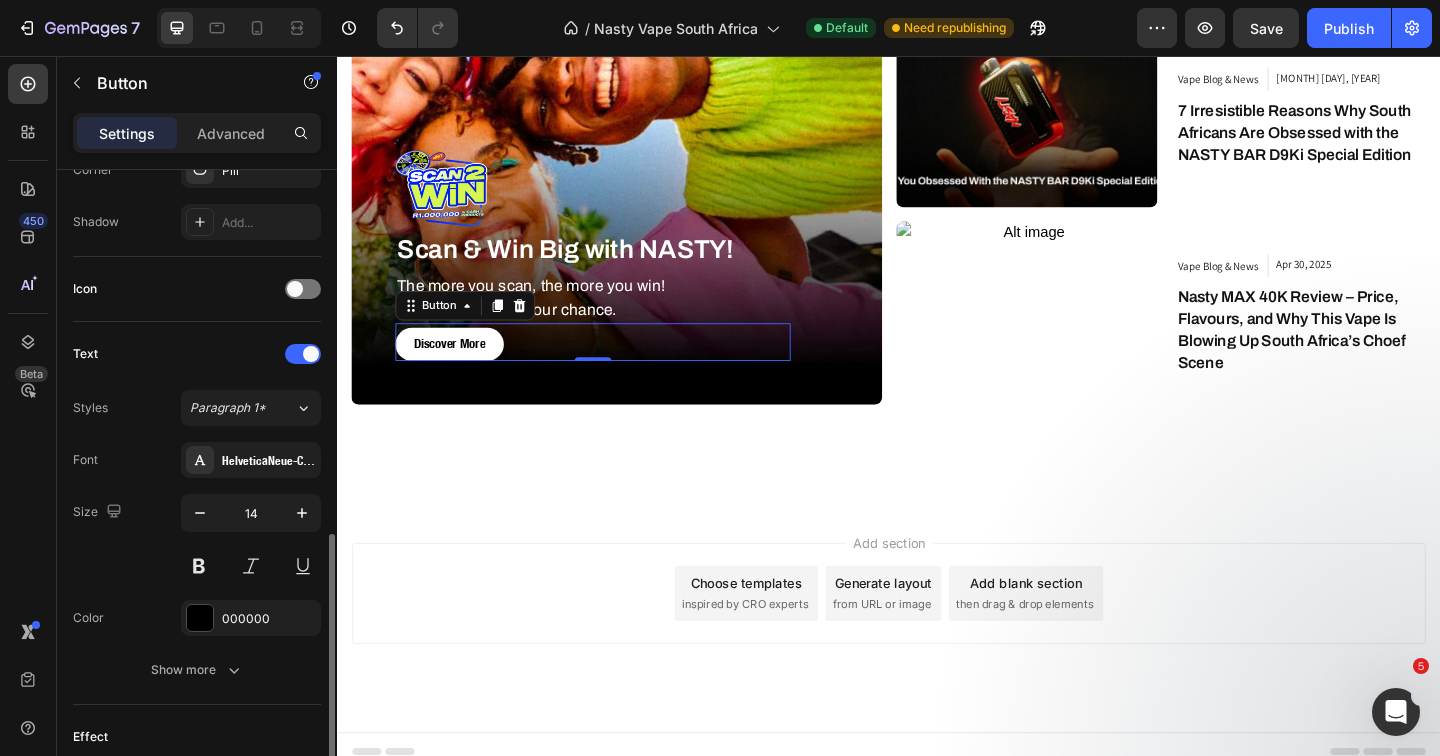 scroll, scrollTop: 608, scrollLeft: 0, axis: vertical 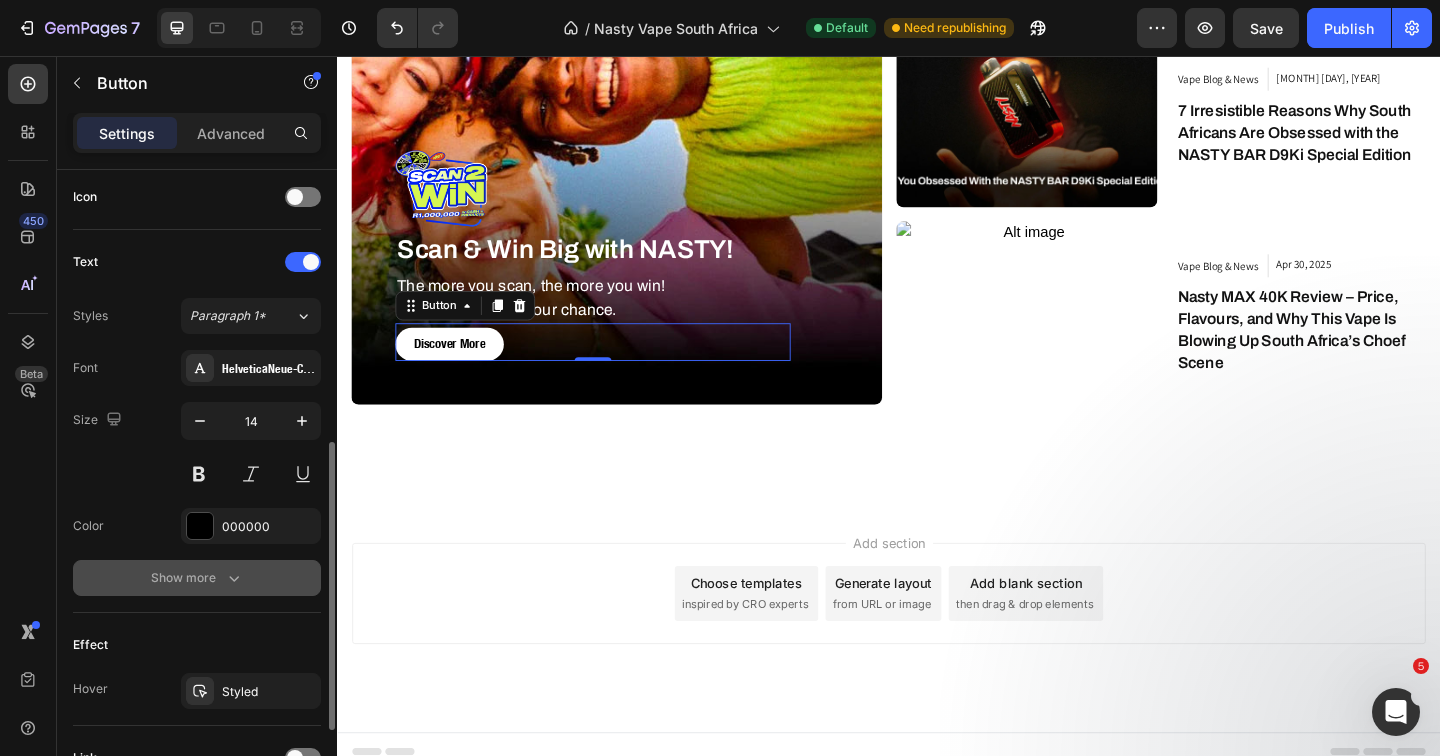 click 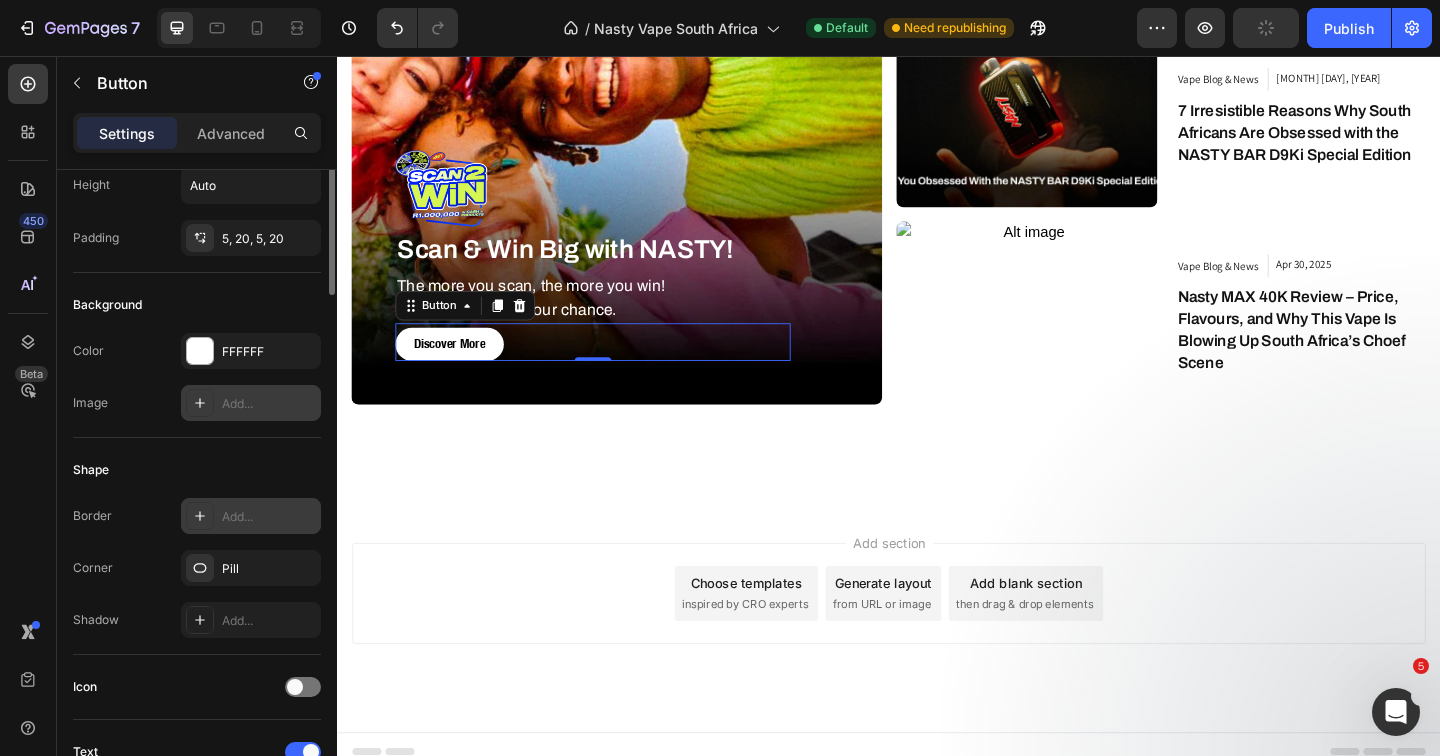 scroll, scrollTop: 0, scrollLeft: 0, axis: both 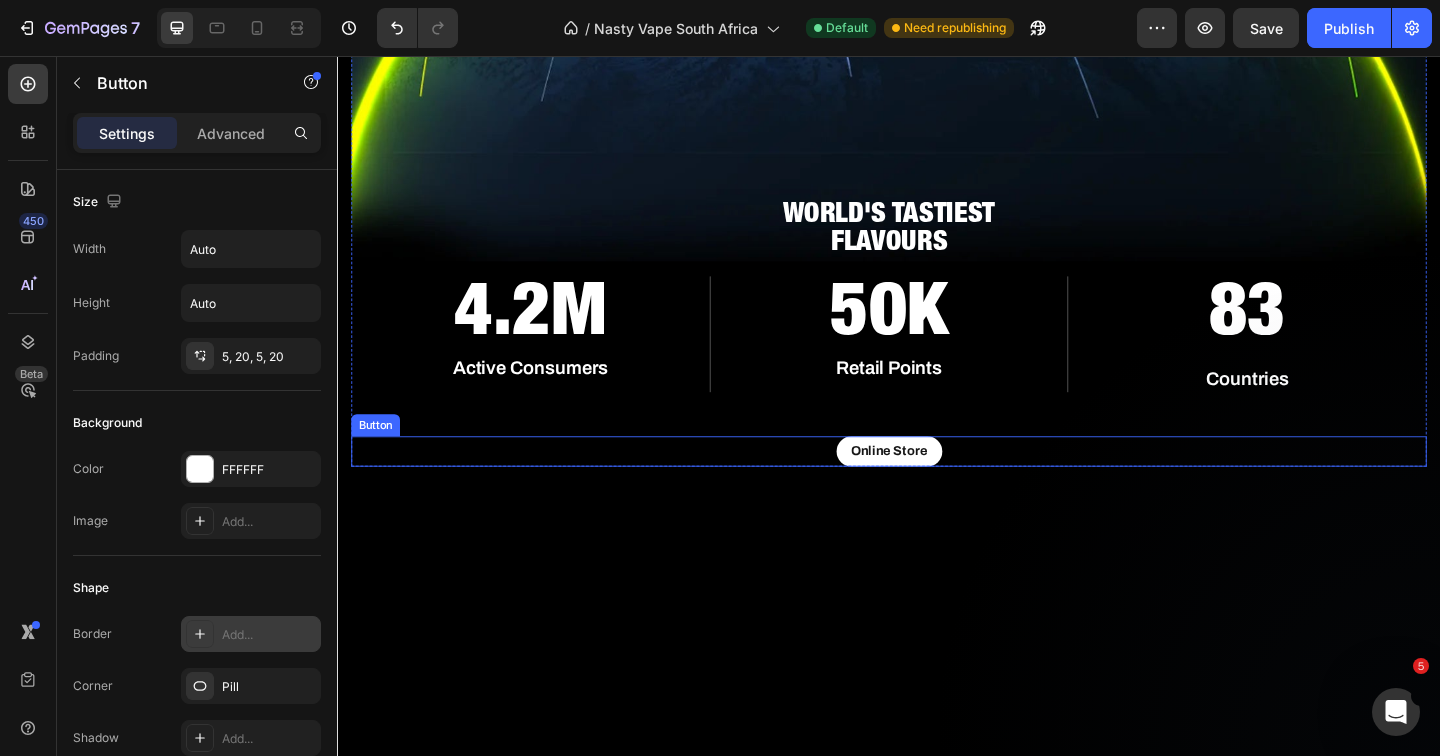 click on "Online Store Button" at bounding box center [937, 486] 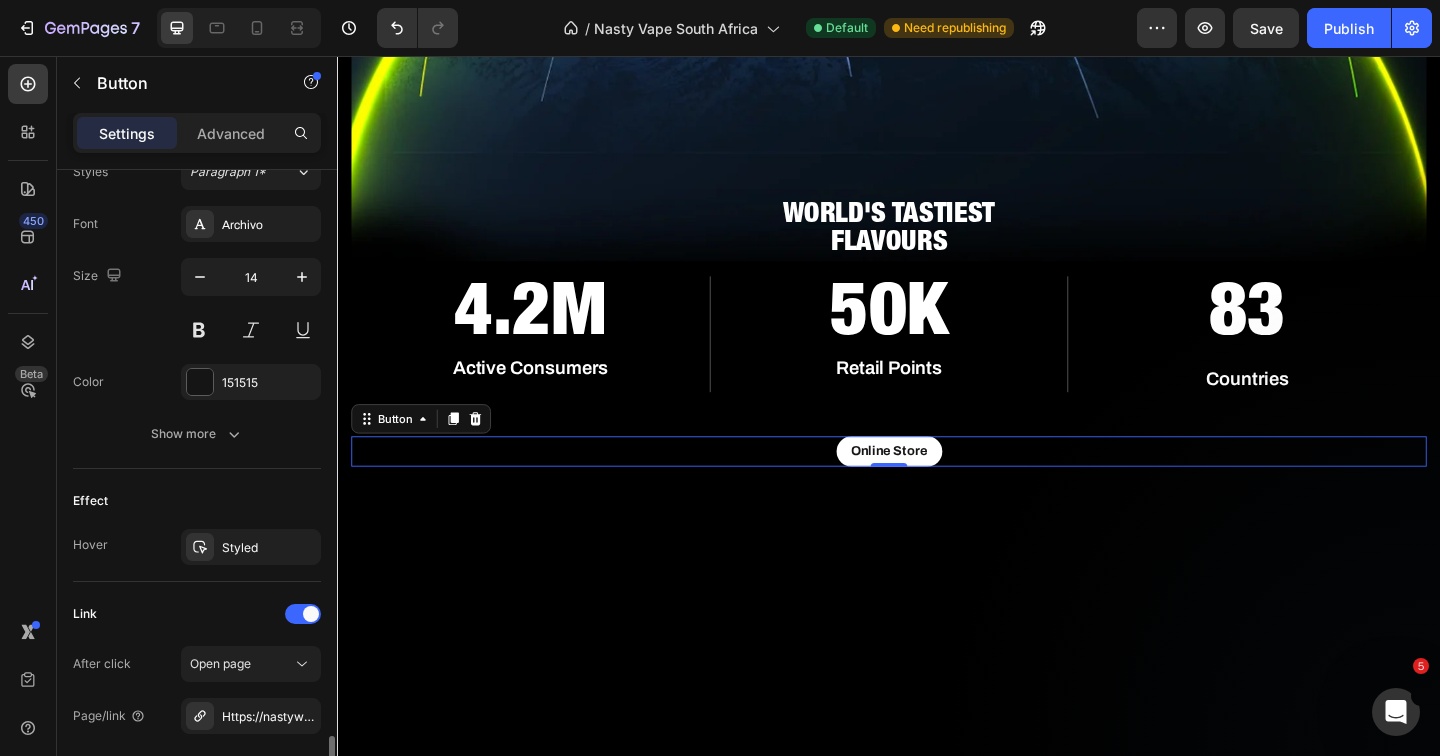 scroll, scrollTop: 939, scrollLeft: 0, axis: vertical 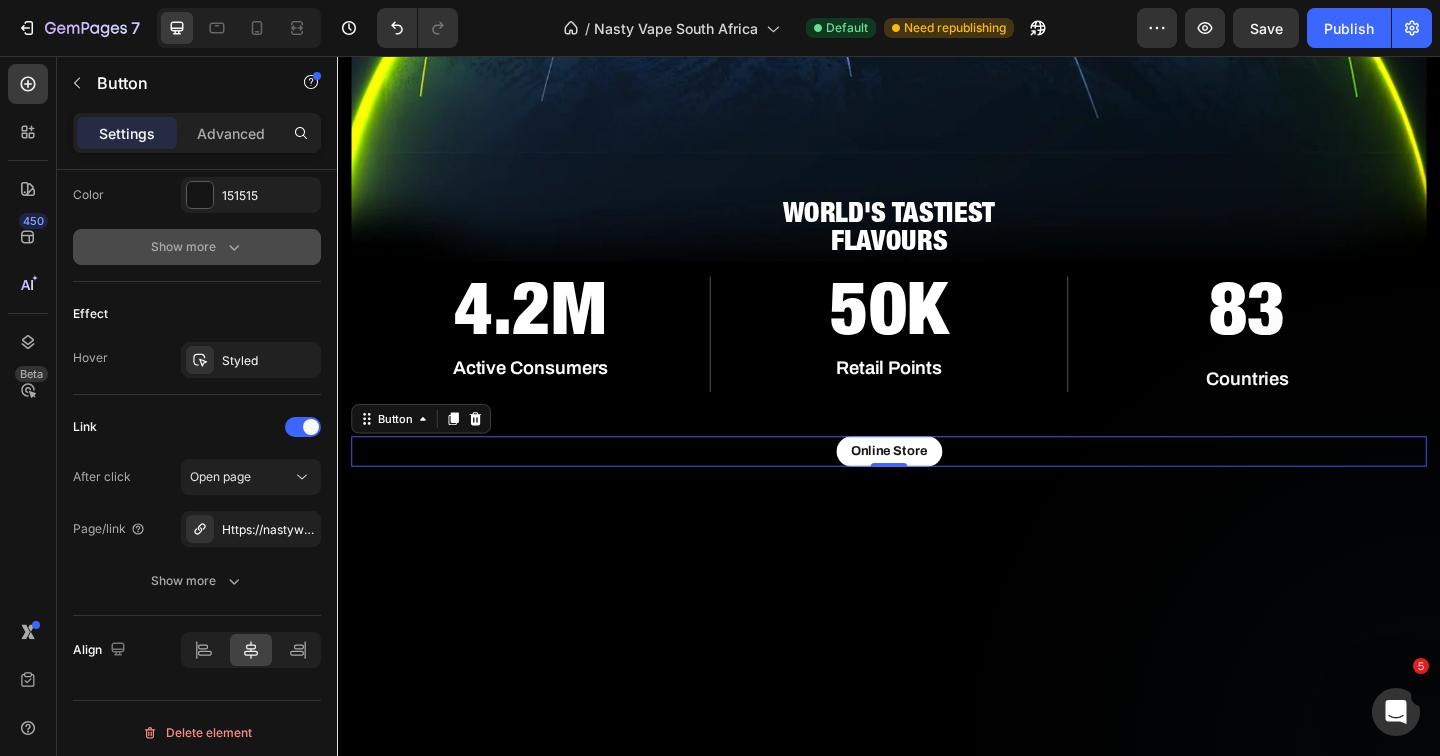 click on "Show more" at bounding box center [197, 247] 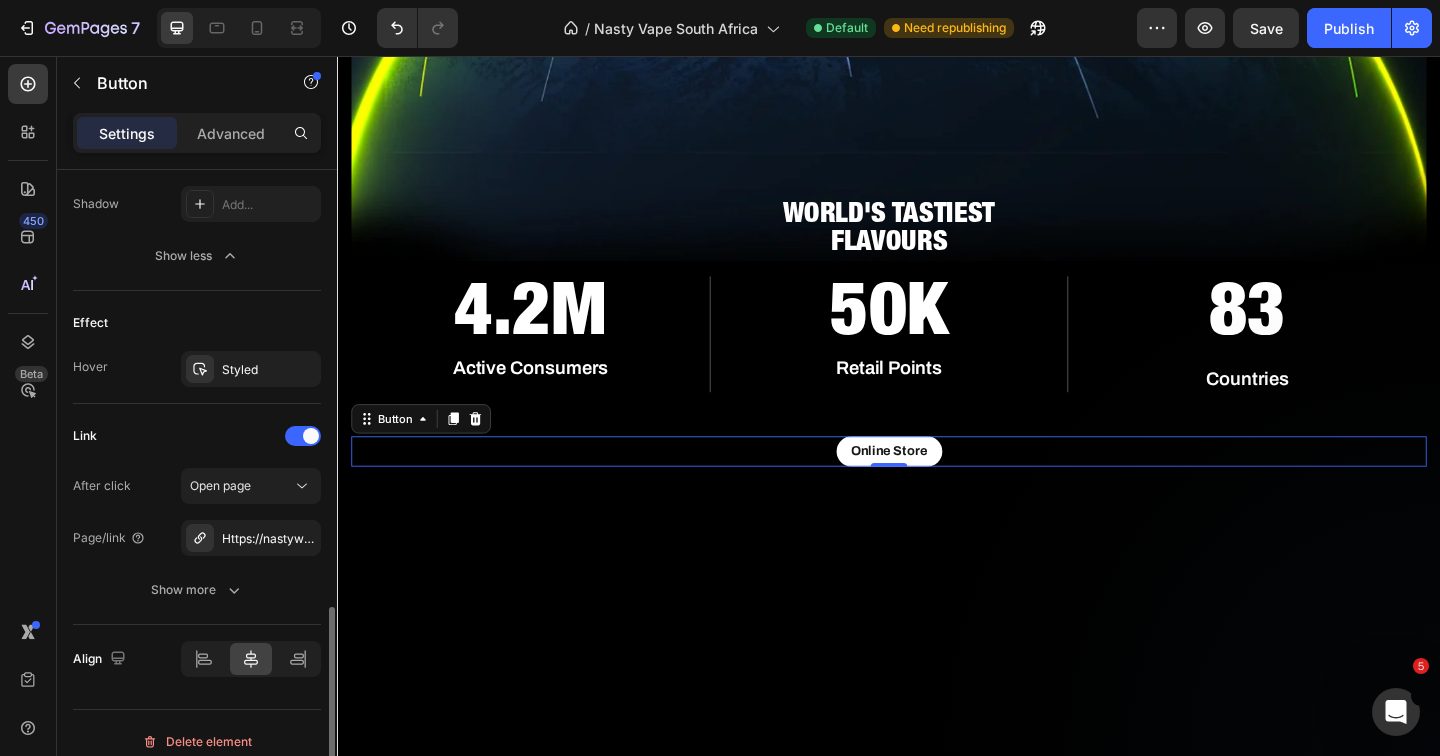 scroll, scrollTop: 1211, scrollLeft: 0, axis: vertical 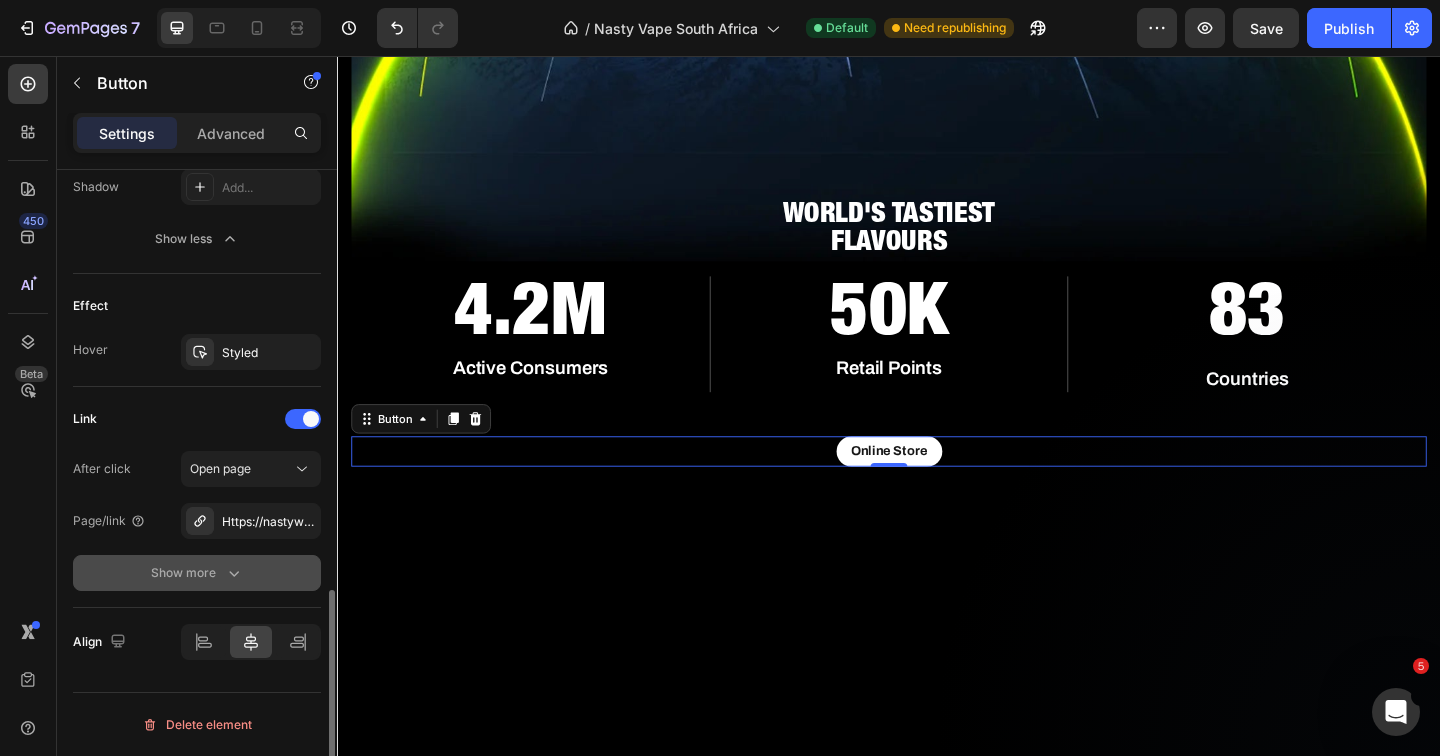 click on "Show more" 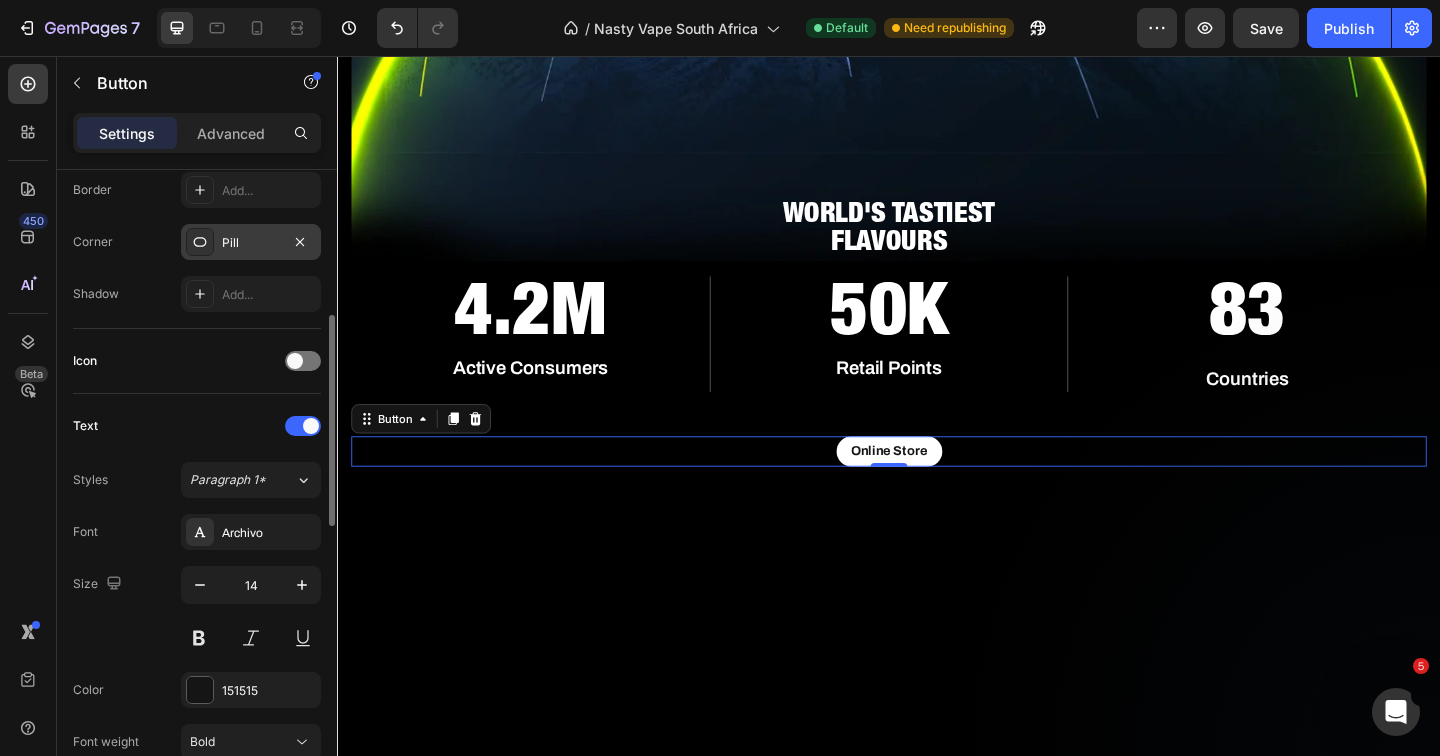 scroll, scrollTop: 0, scrollLeft: 0, axis: both 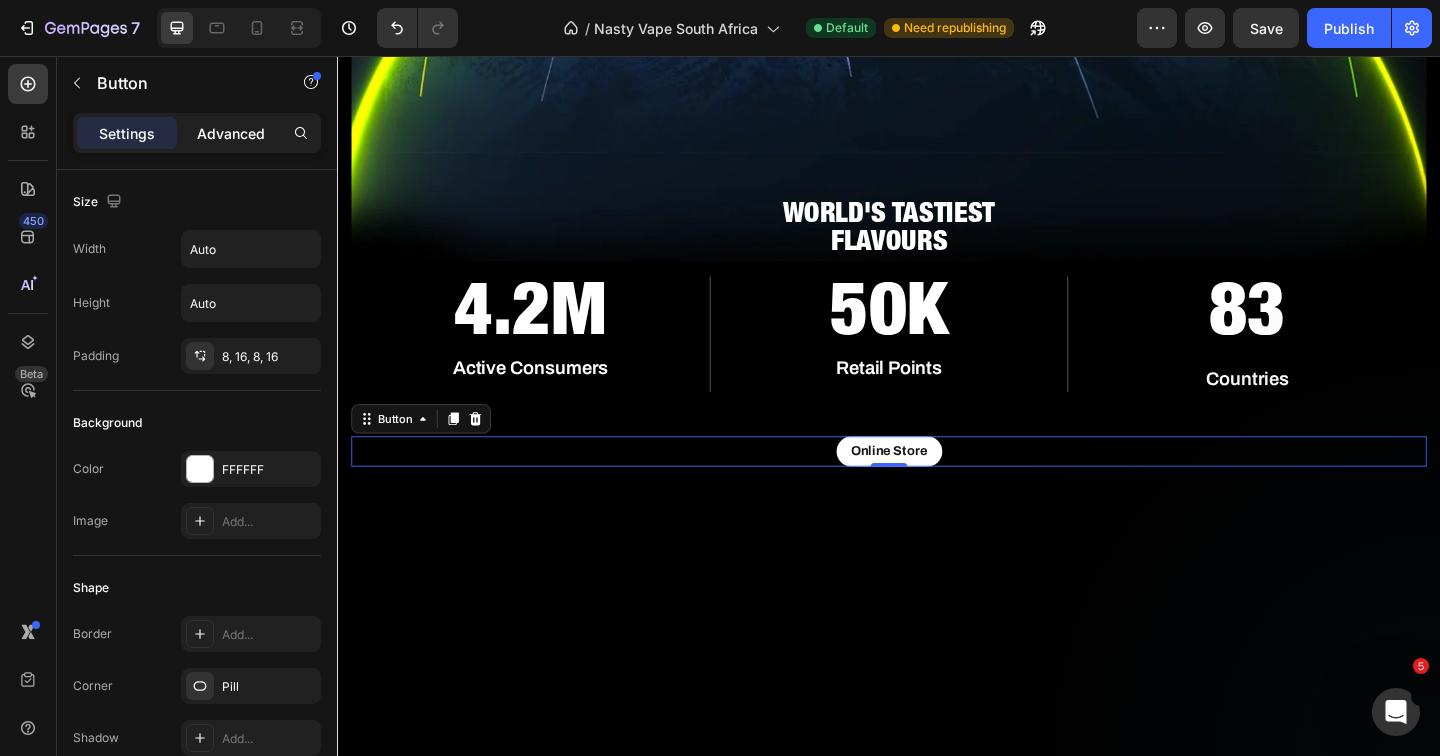 click on "Advanced" at bounding box center (231, 133) 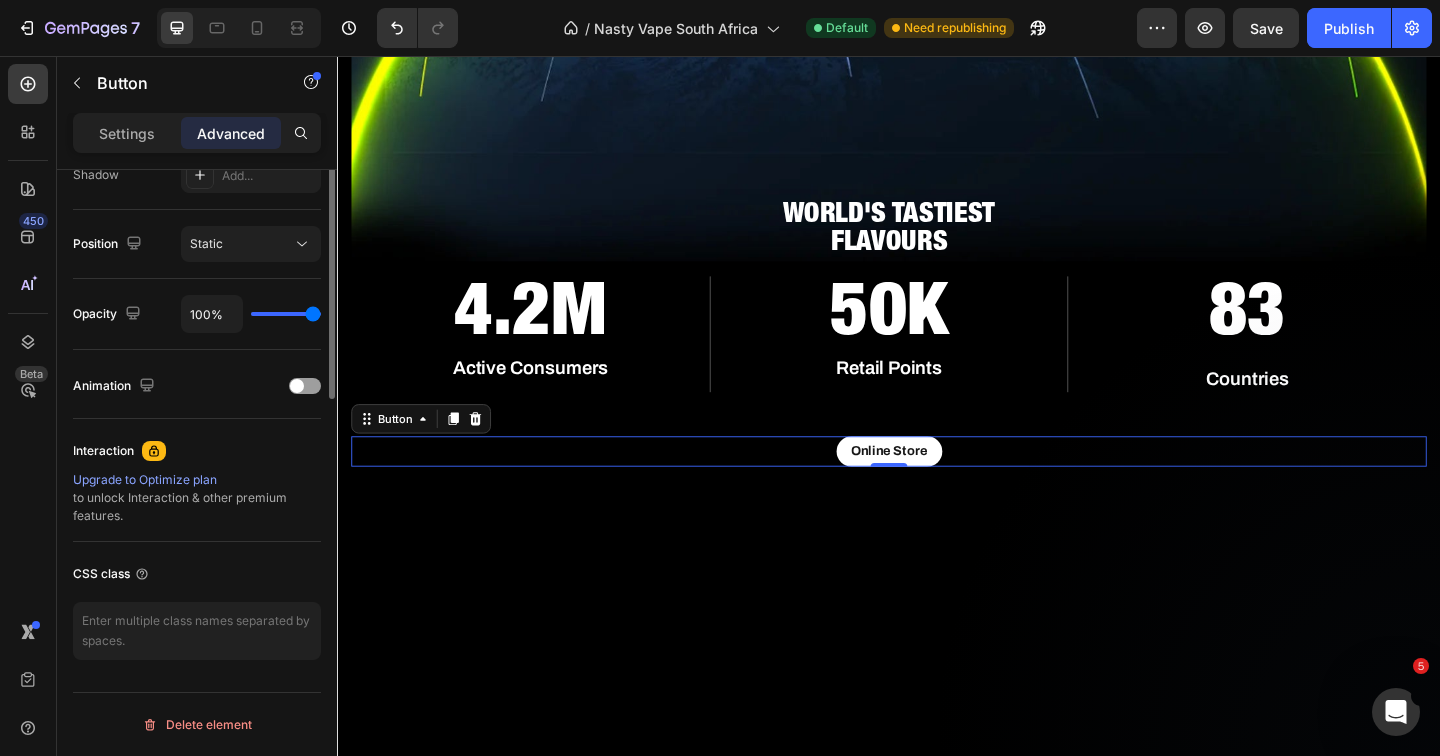 scroll, scrollTop: 0, scrollLeft: 0, axis: both 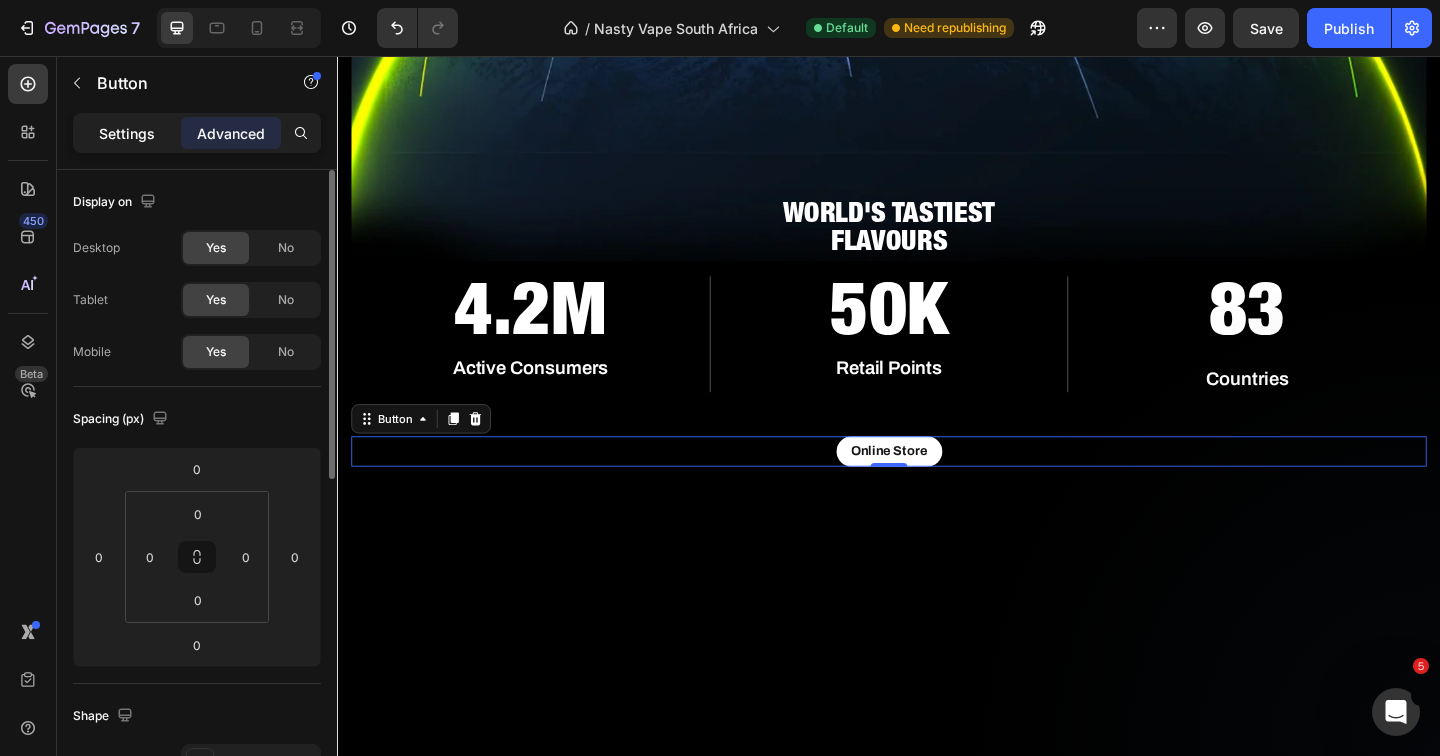 click on "Settings" 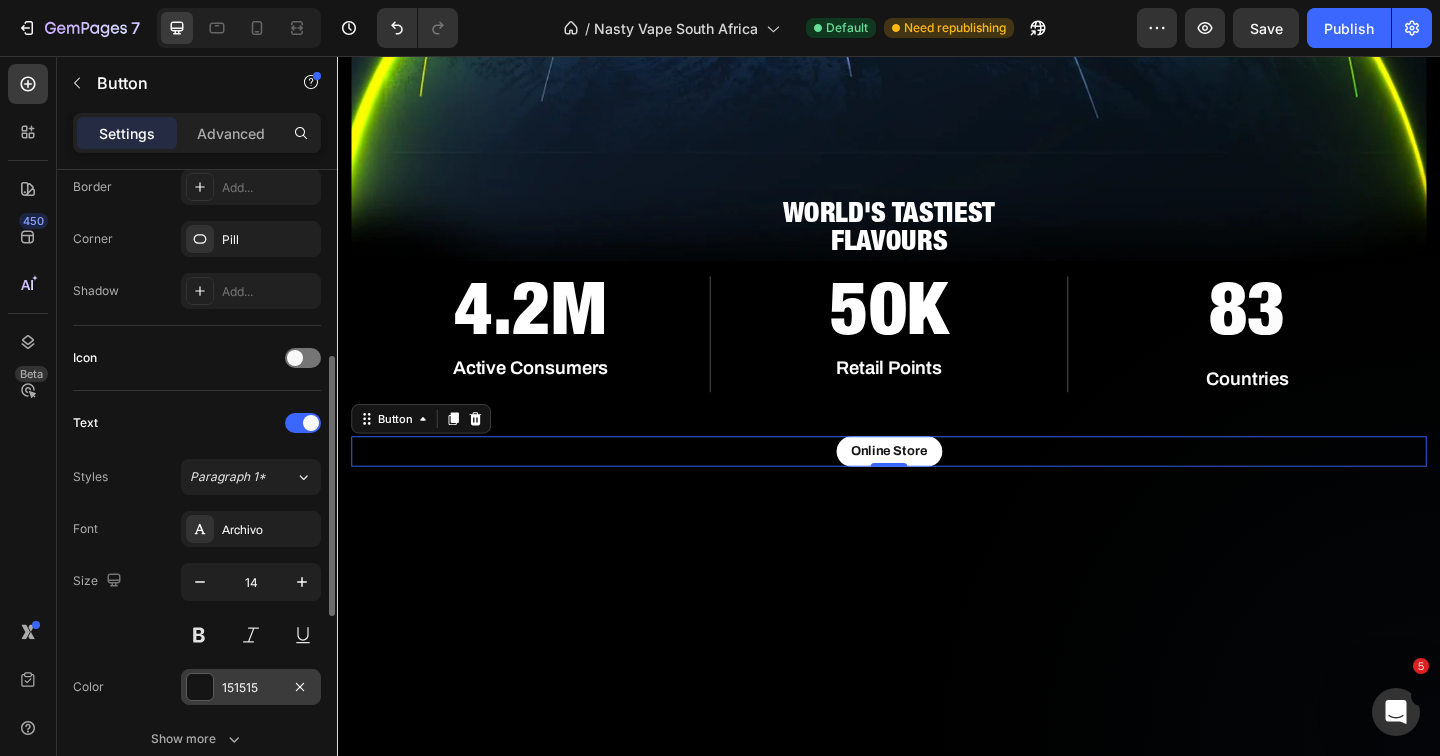 scroll, scrollTop: 621, scrollLeft: 0, axis: vertical 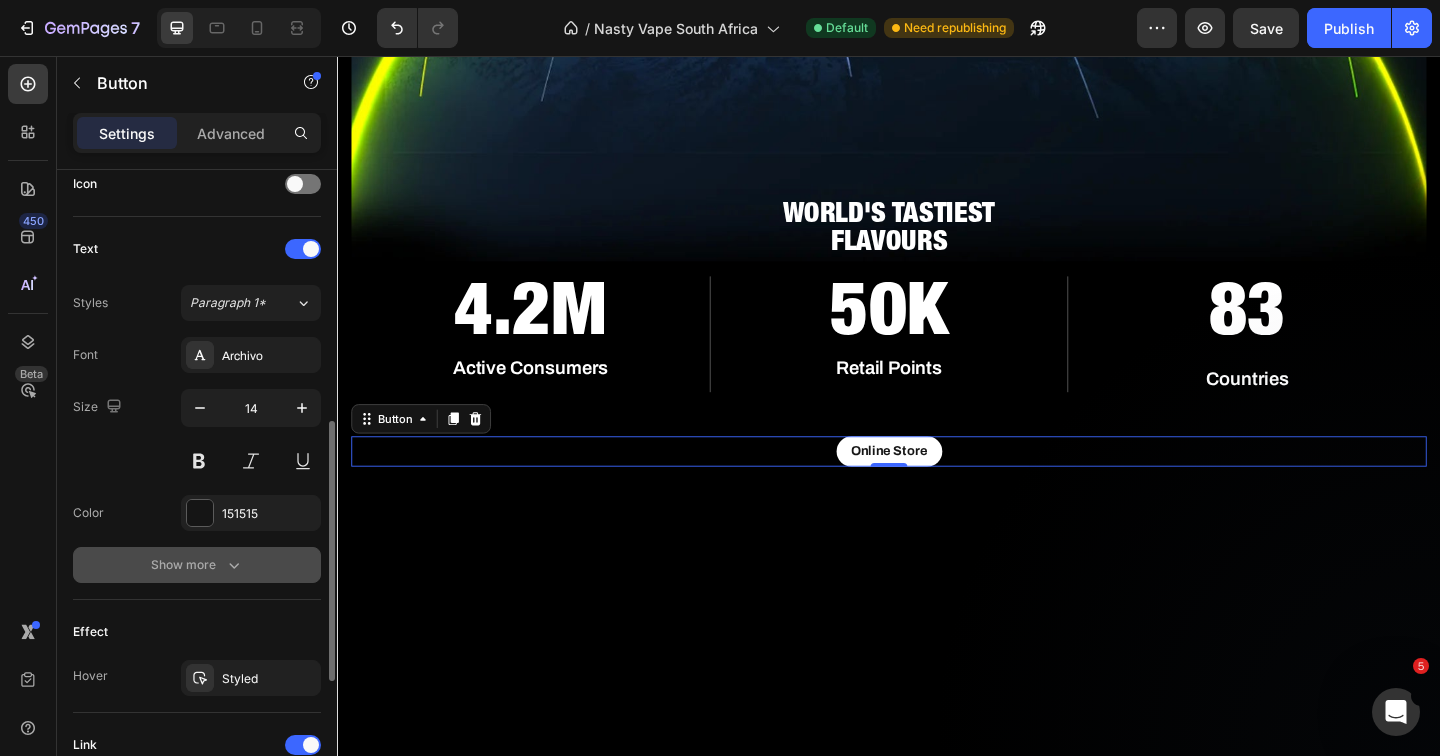 click 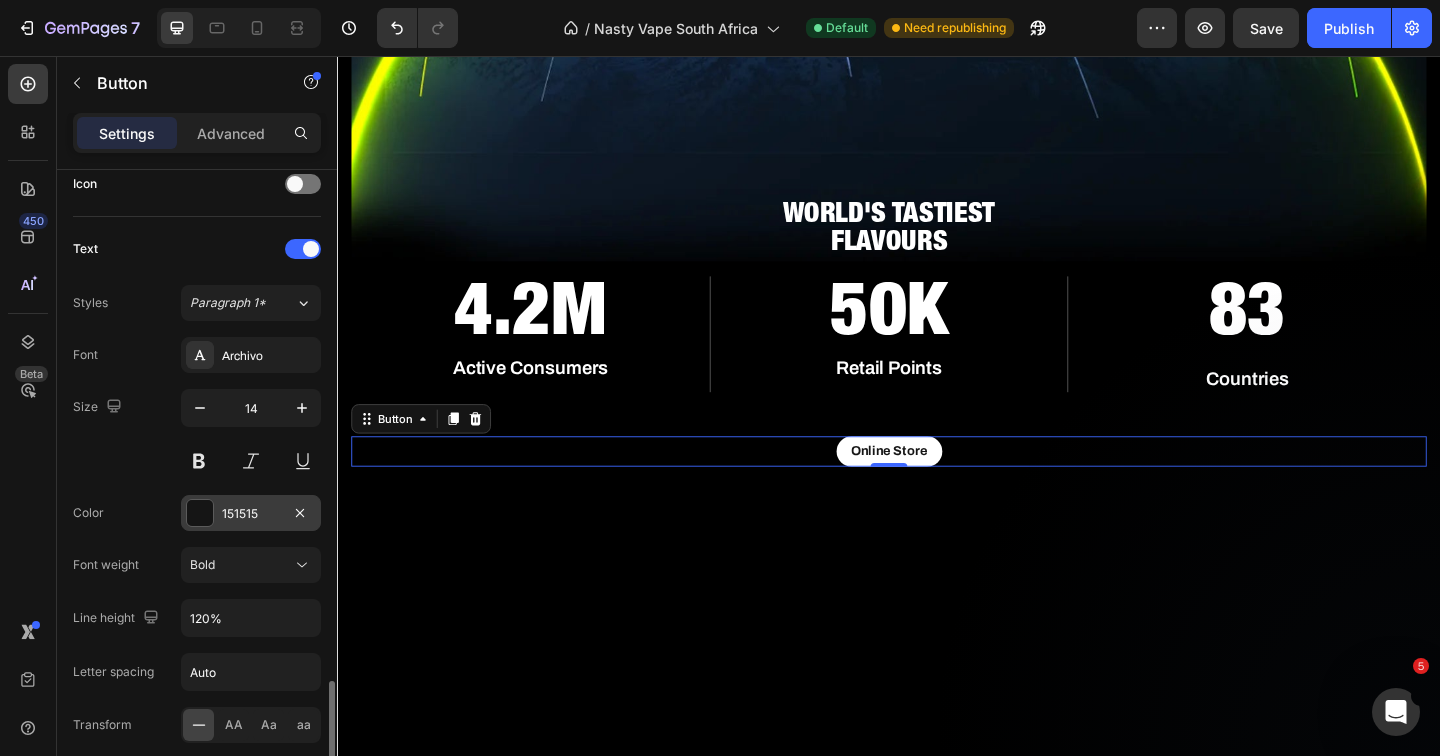scroll, scrollTop: 841, scrollLeft: 0, axis: vertical 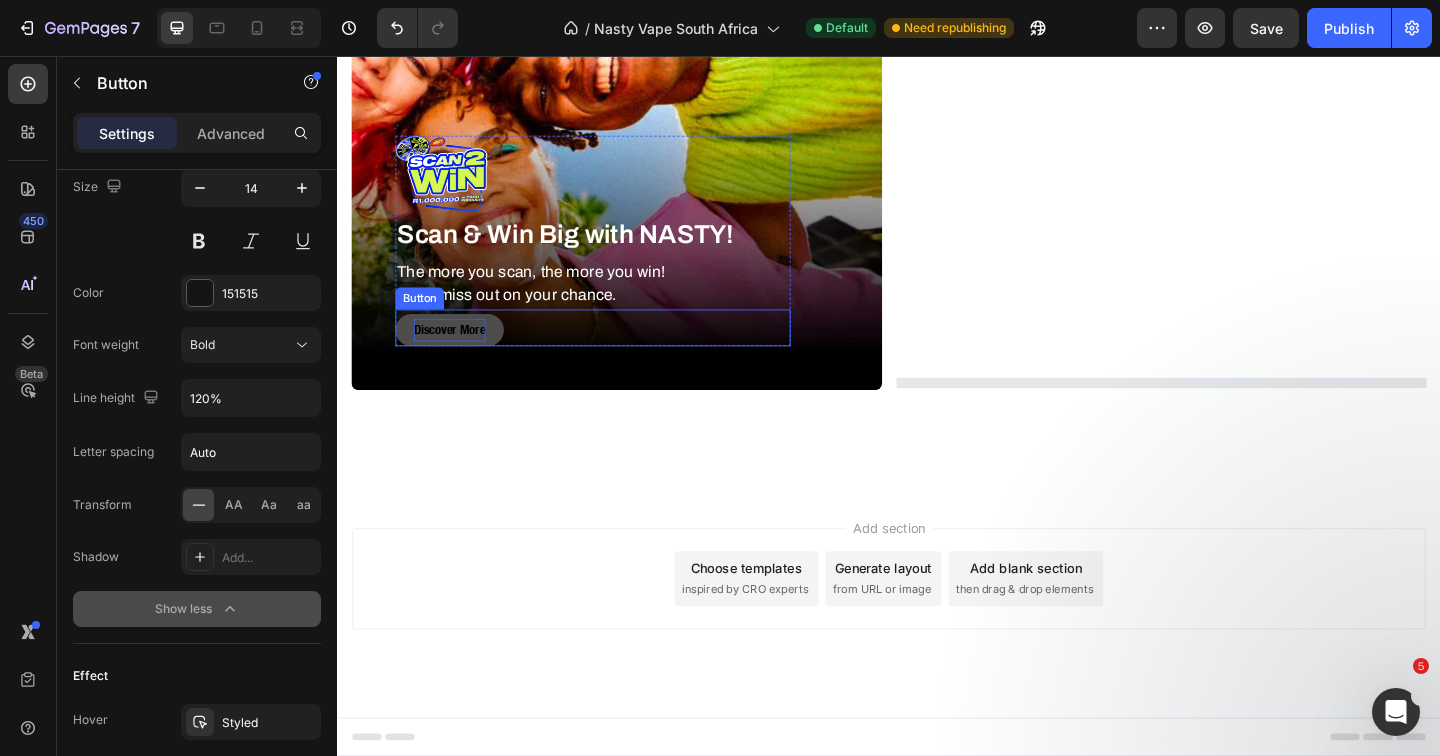 click on "Discover More" at bounding box center (459, 354) 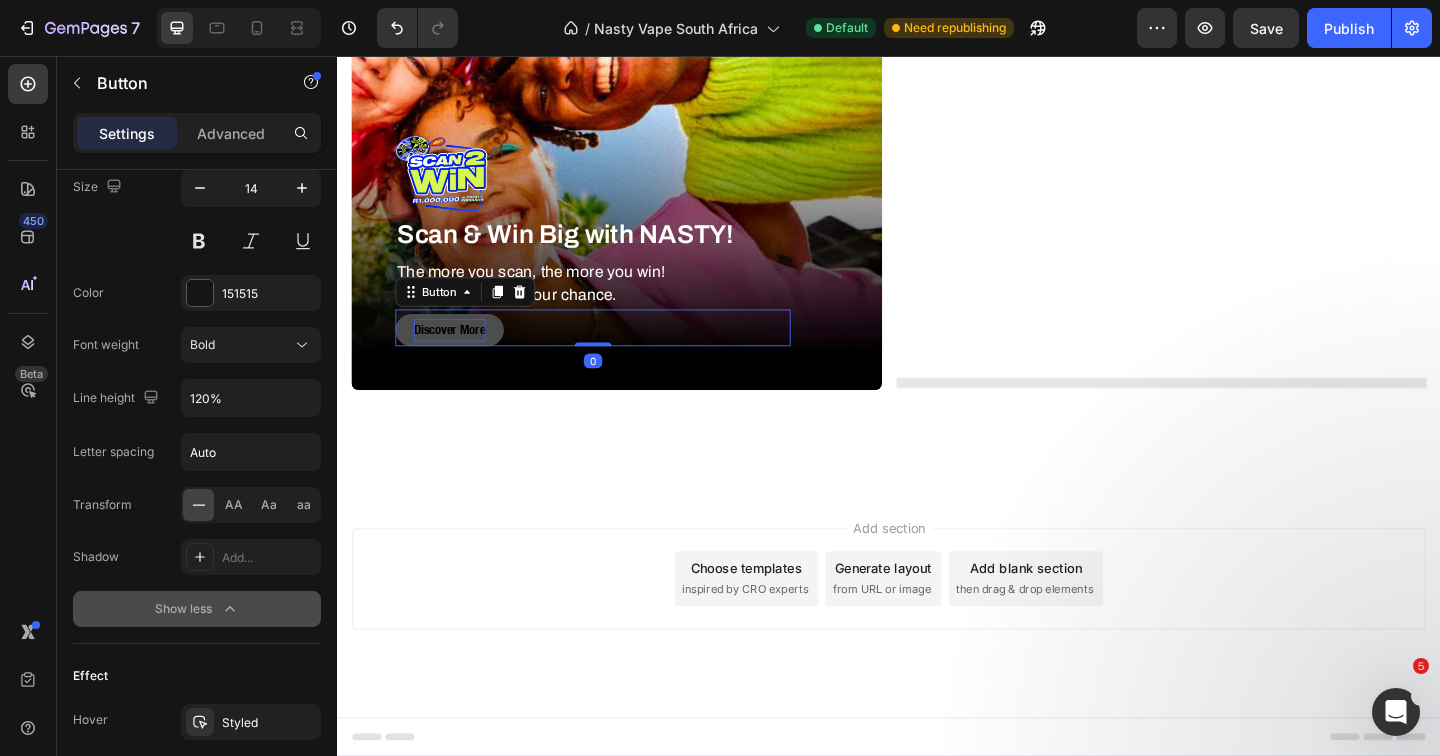 scroll, scrollTop: 791, scrollLeft: 0, axis: vertical 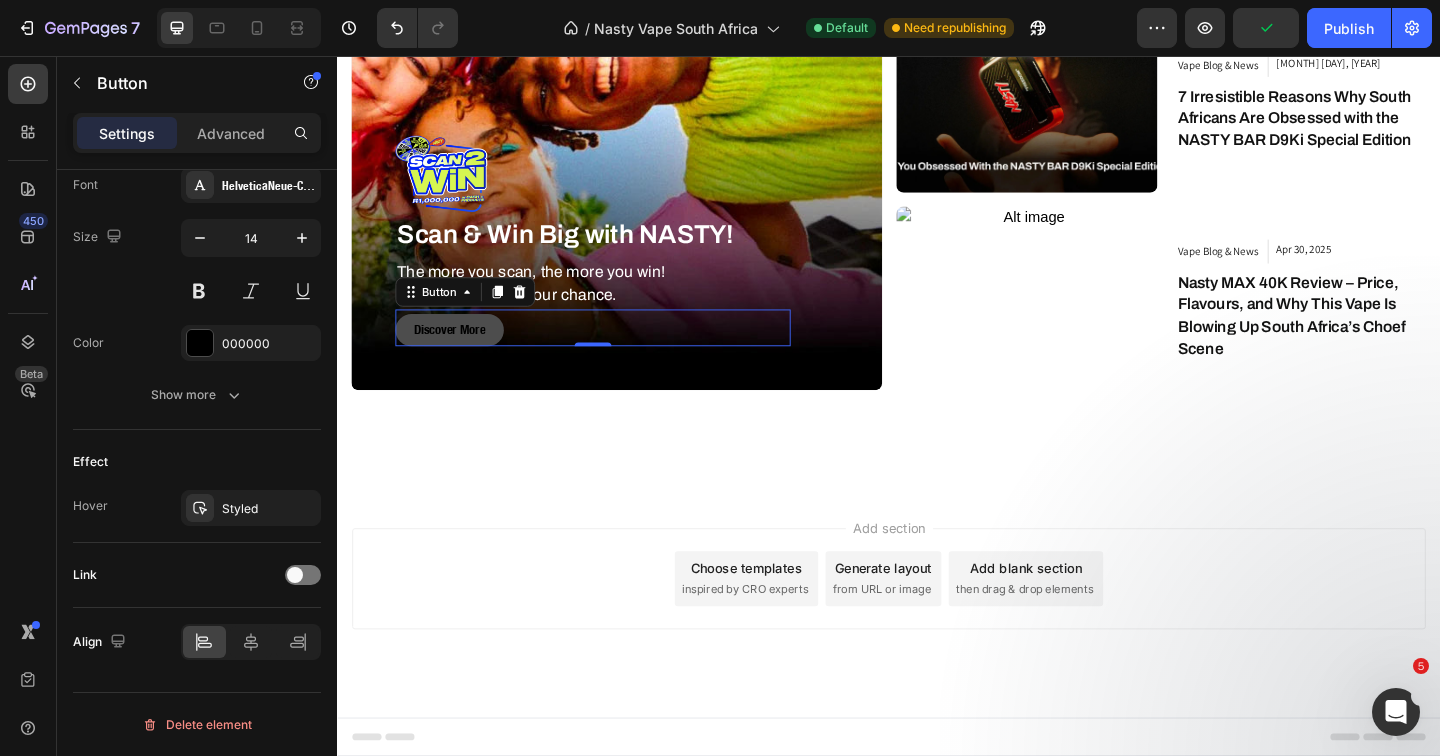 click on "Discover More" at bounding box center (459, 354) 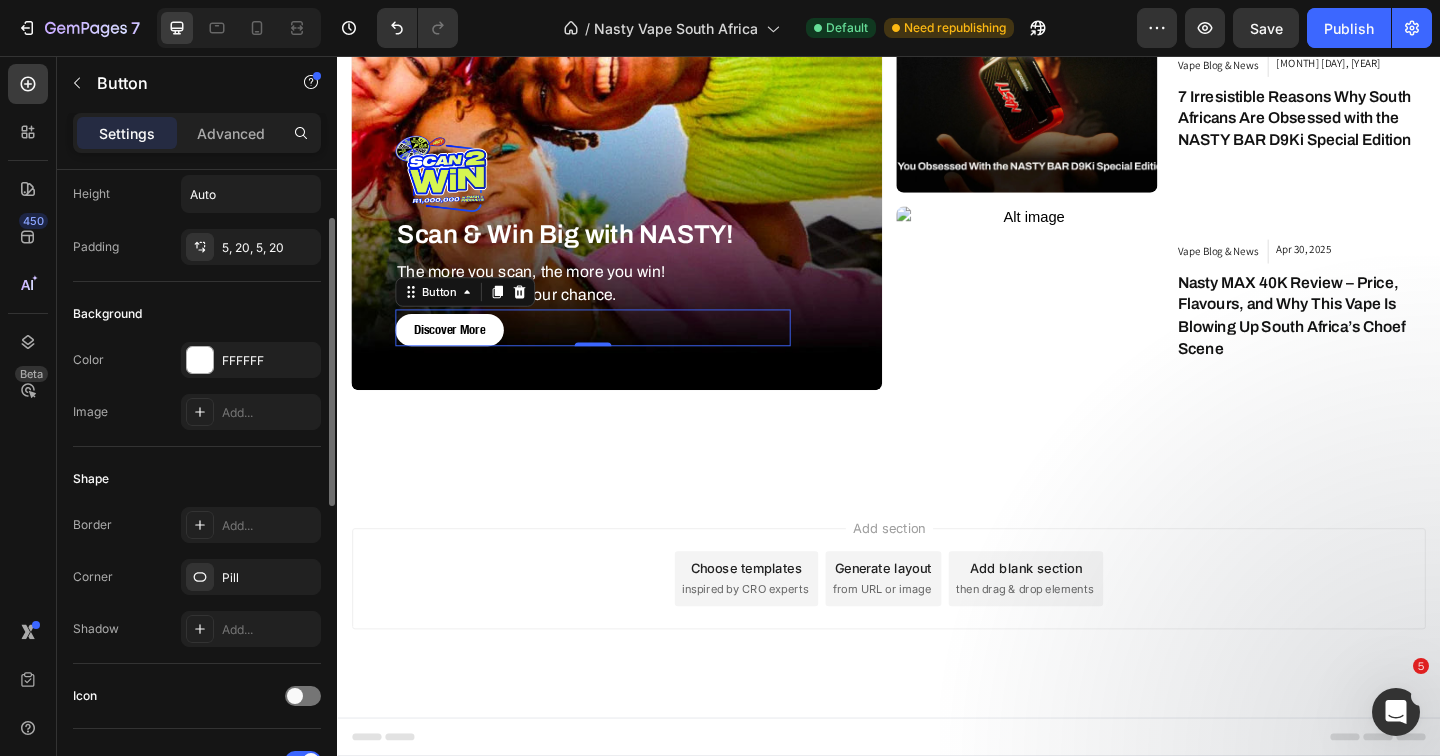 scroll, scrollTop: 0, scrollLeft: 0, axis: both 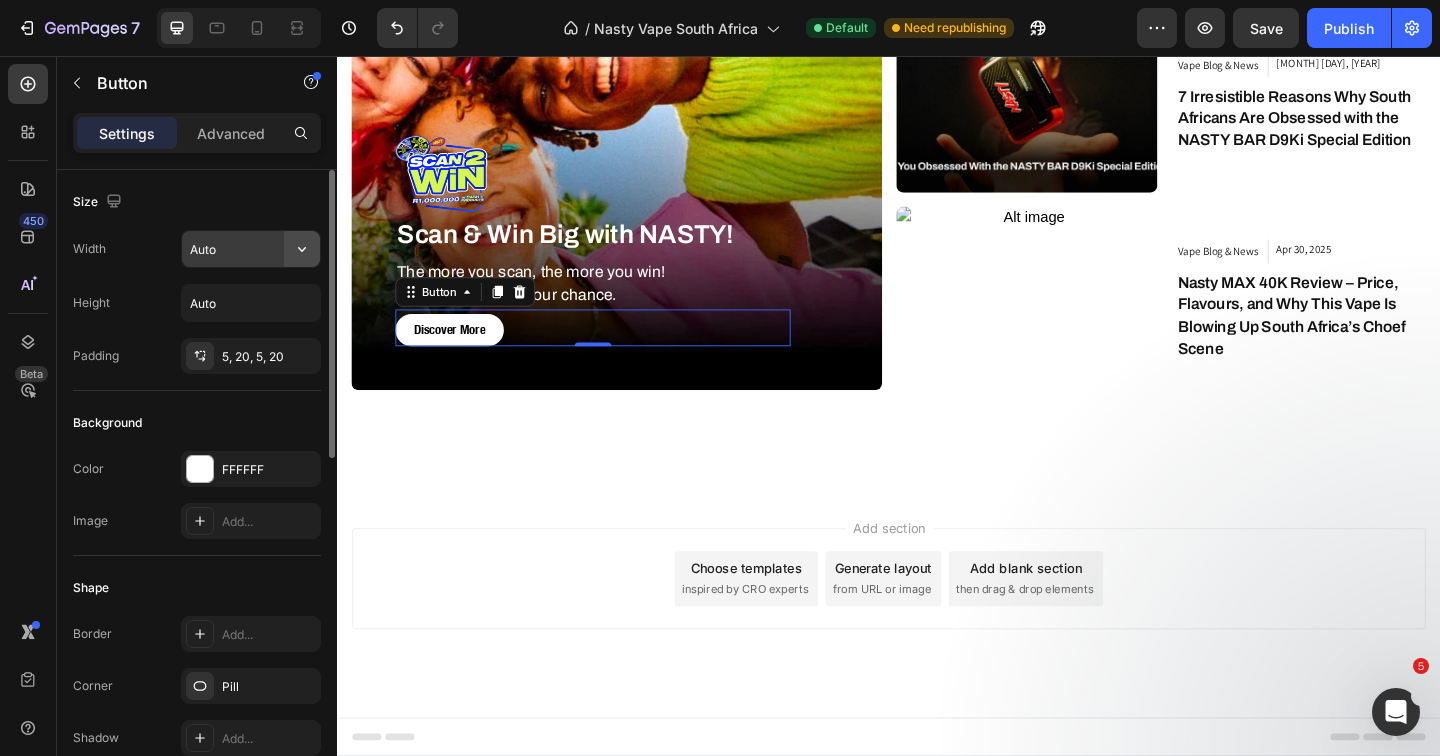 click 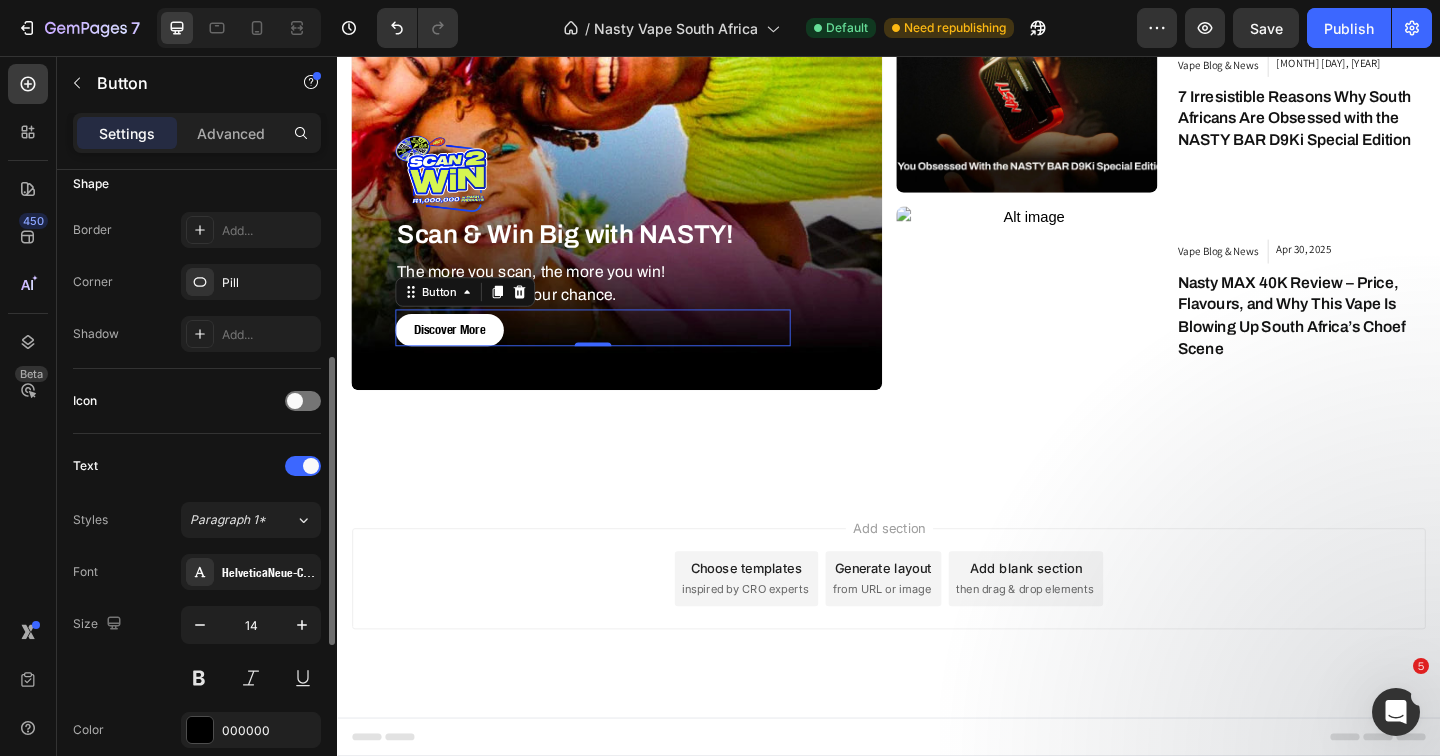 scroll, scrollTop: 627, scrollLeft: 0, axis: vertical 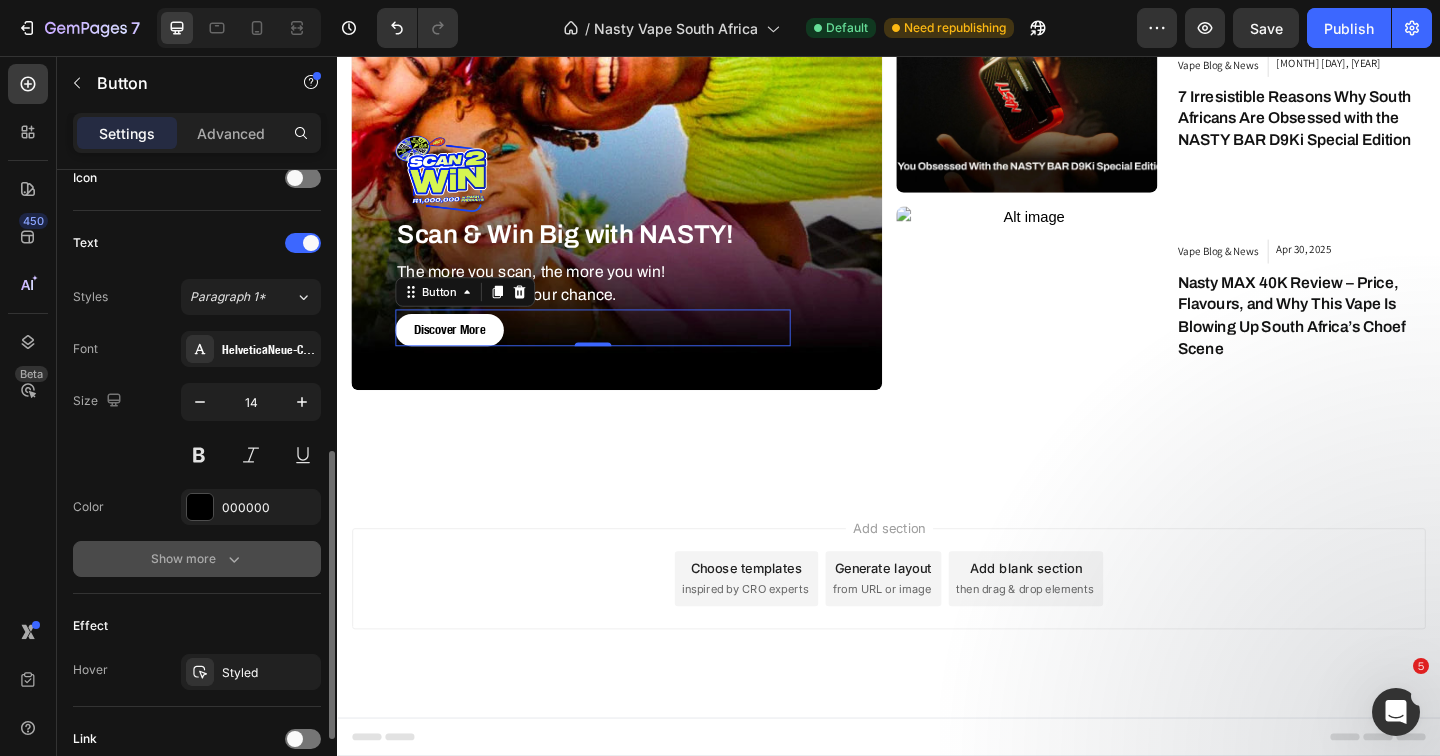 click on "Show more" at bounding box center [197, 559] 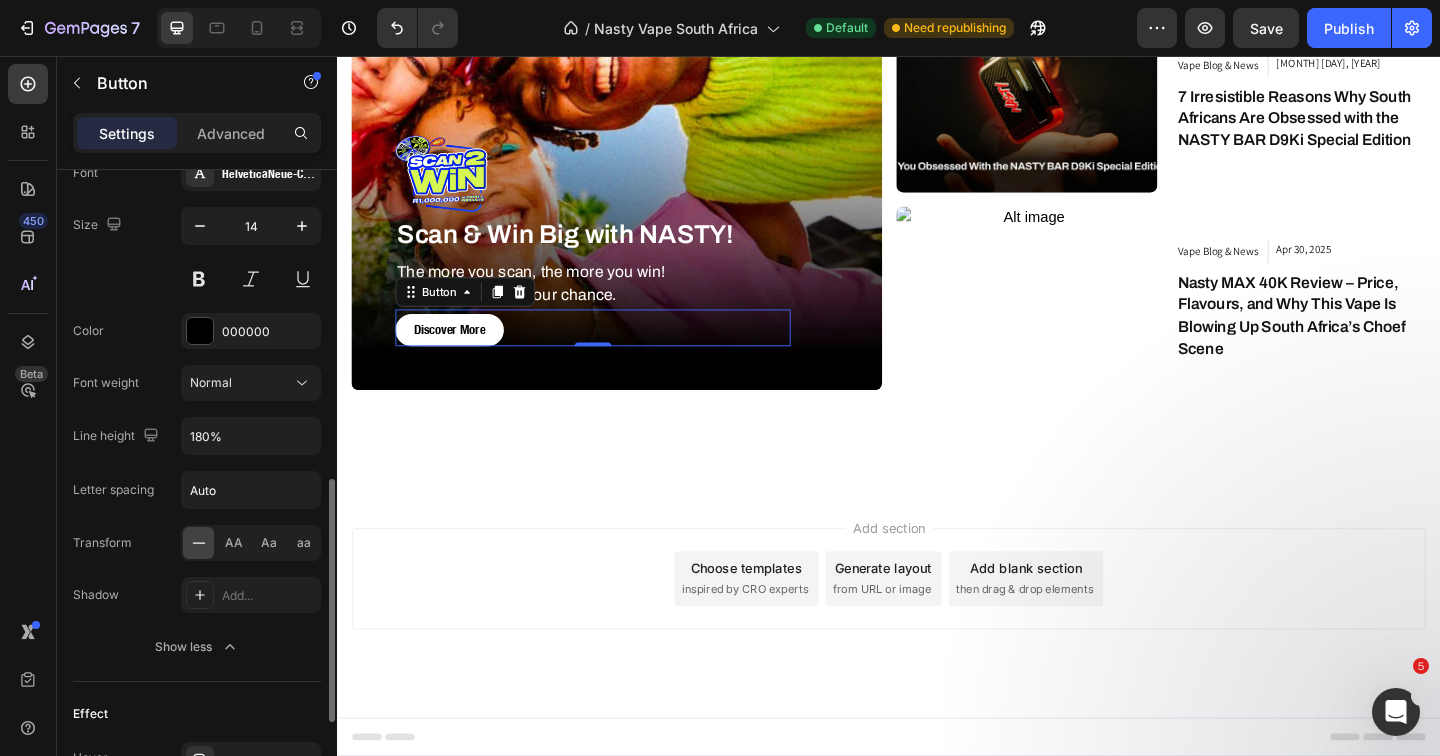 scroll, scrollTop: 1027, scrollLeft: 0, axis: vertical 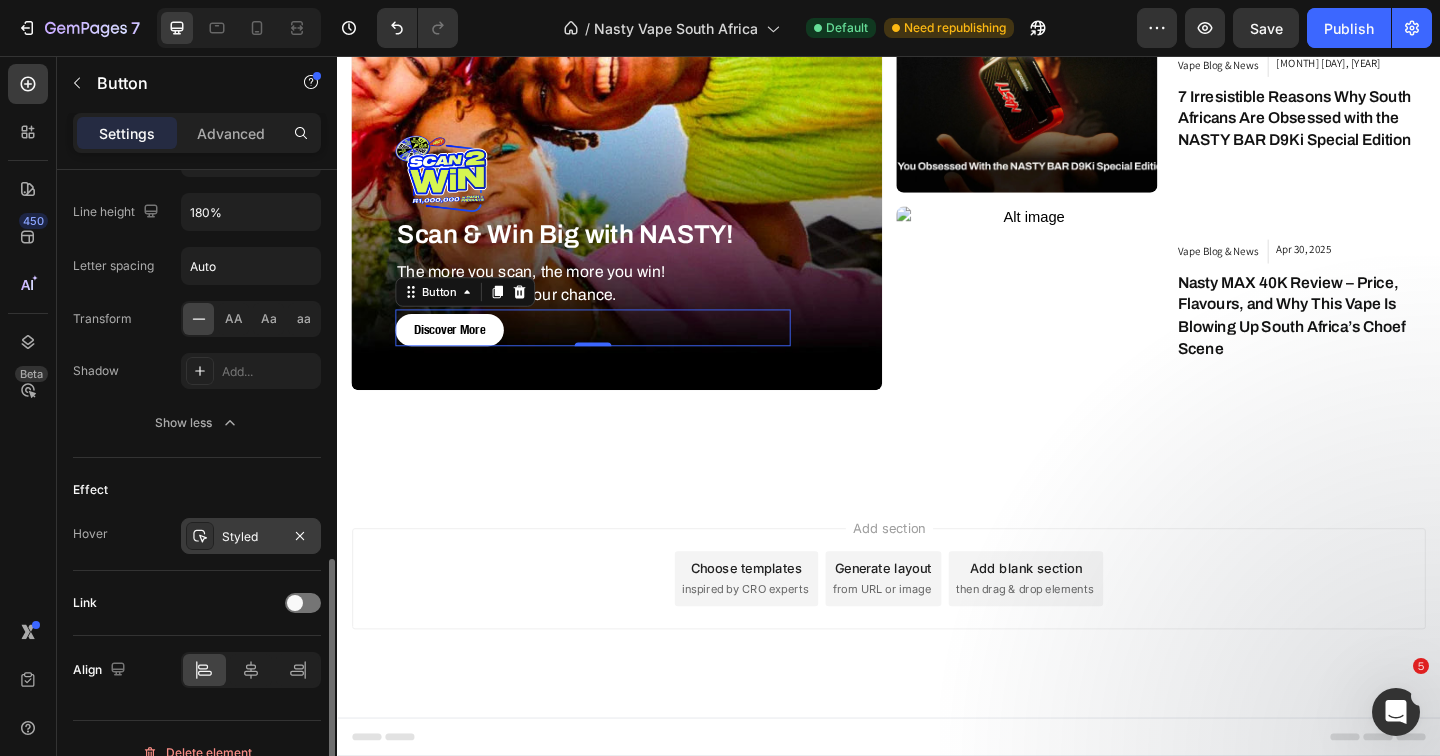 click on "Styled" at bounding box center [251, 537] 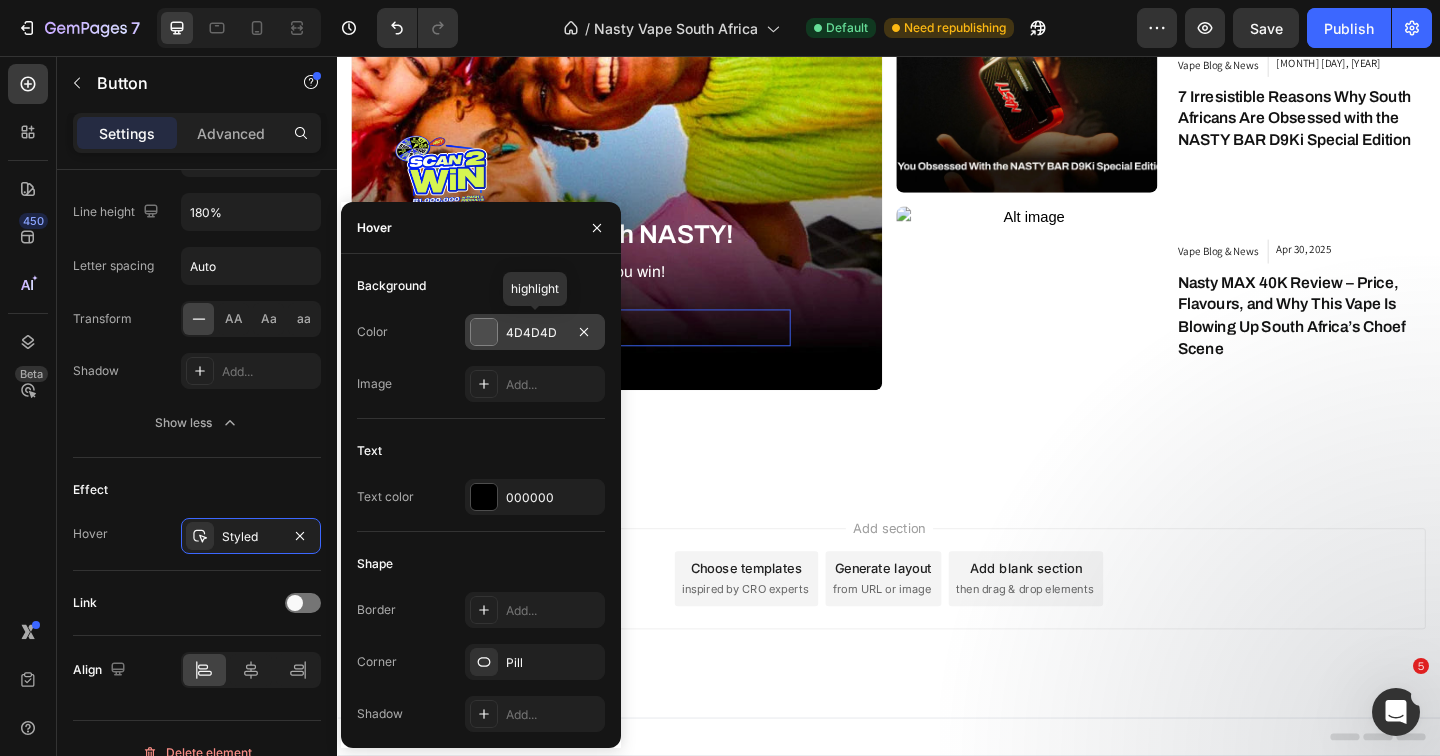 click at bounding box center (484, 332) 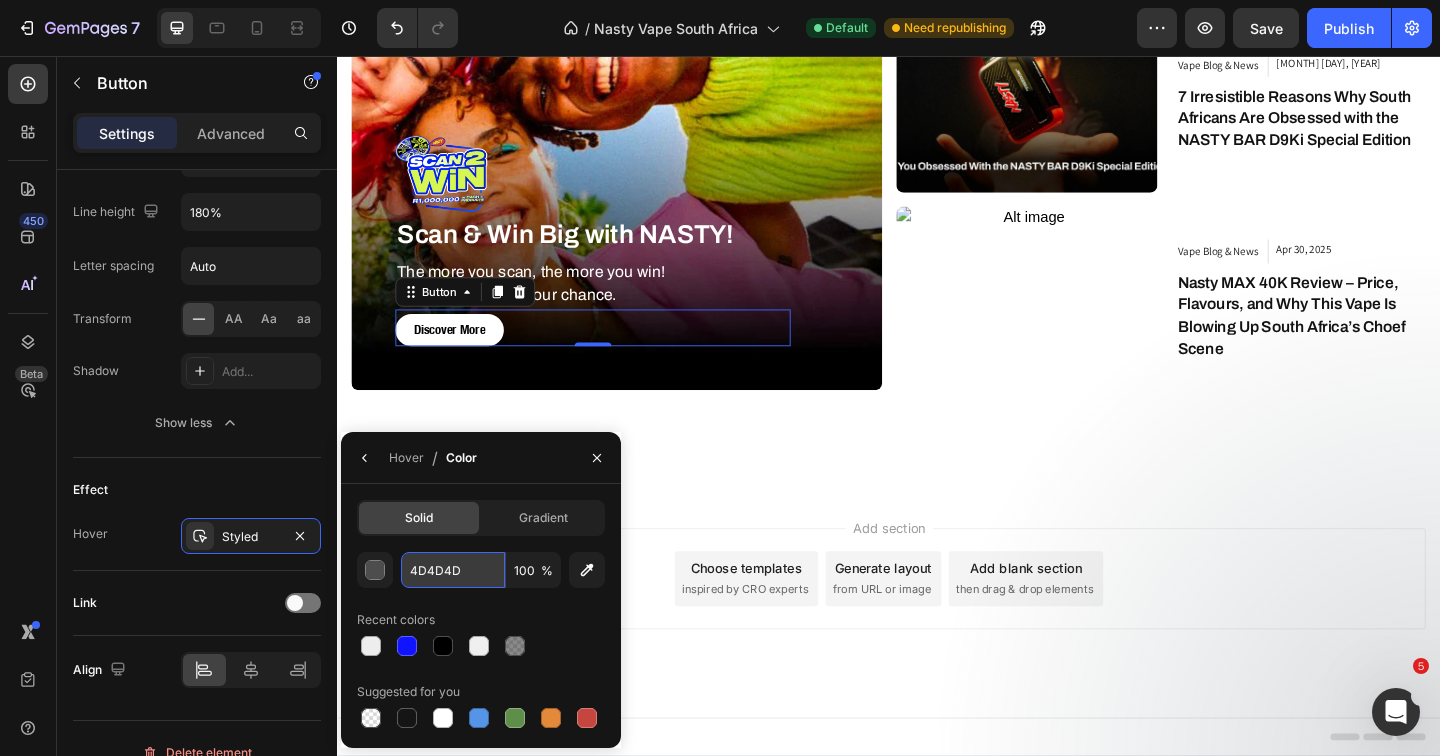 click on "4D4D4D" at bounding box center [453, 570] 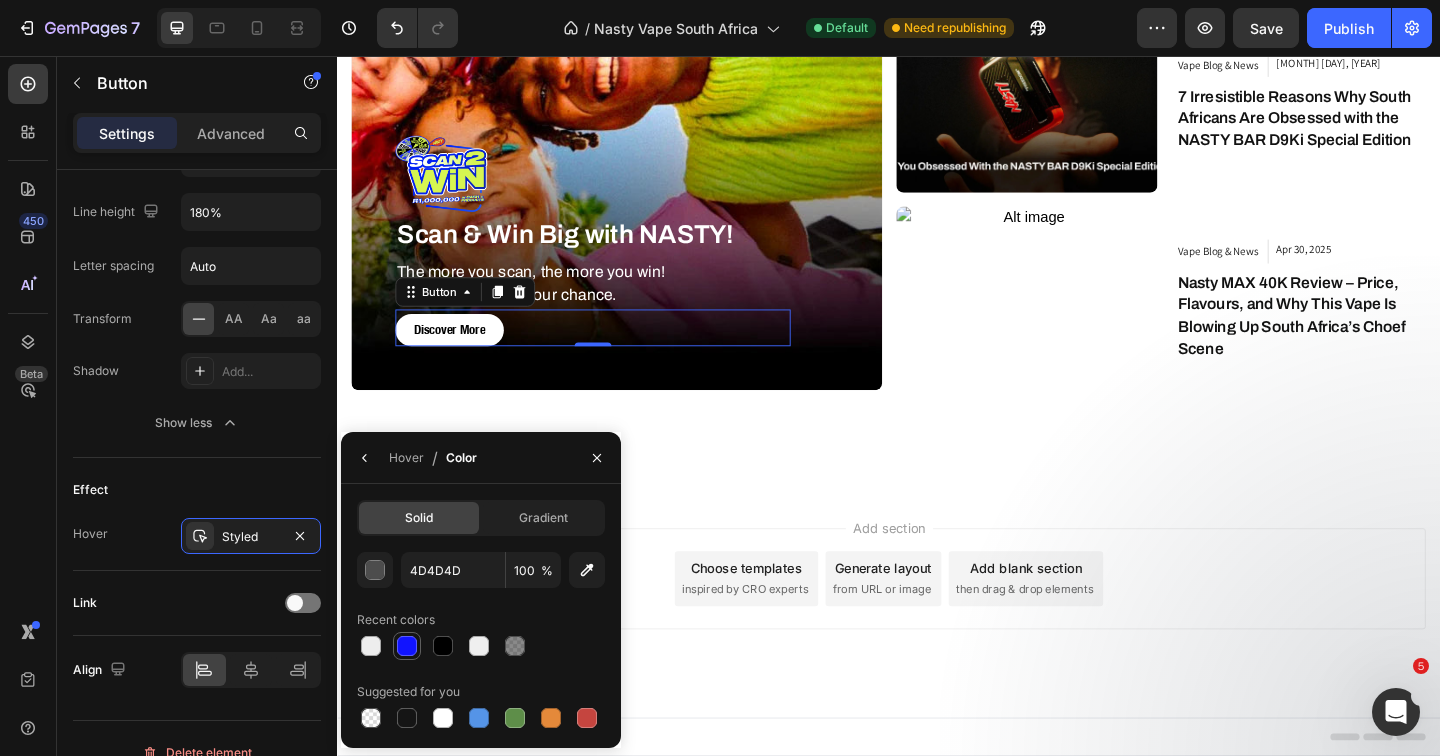 click at bounding box center [407, 646] 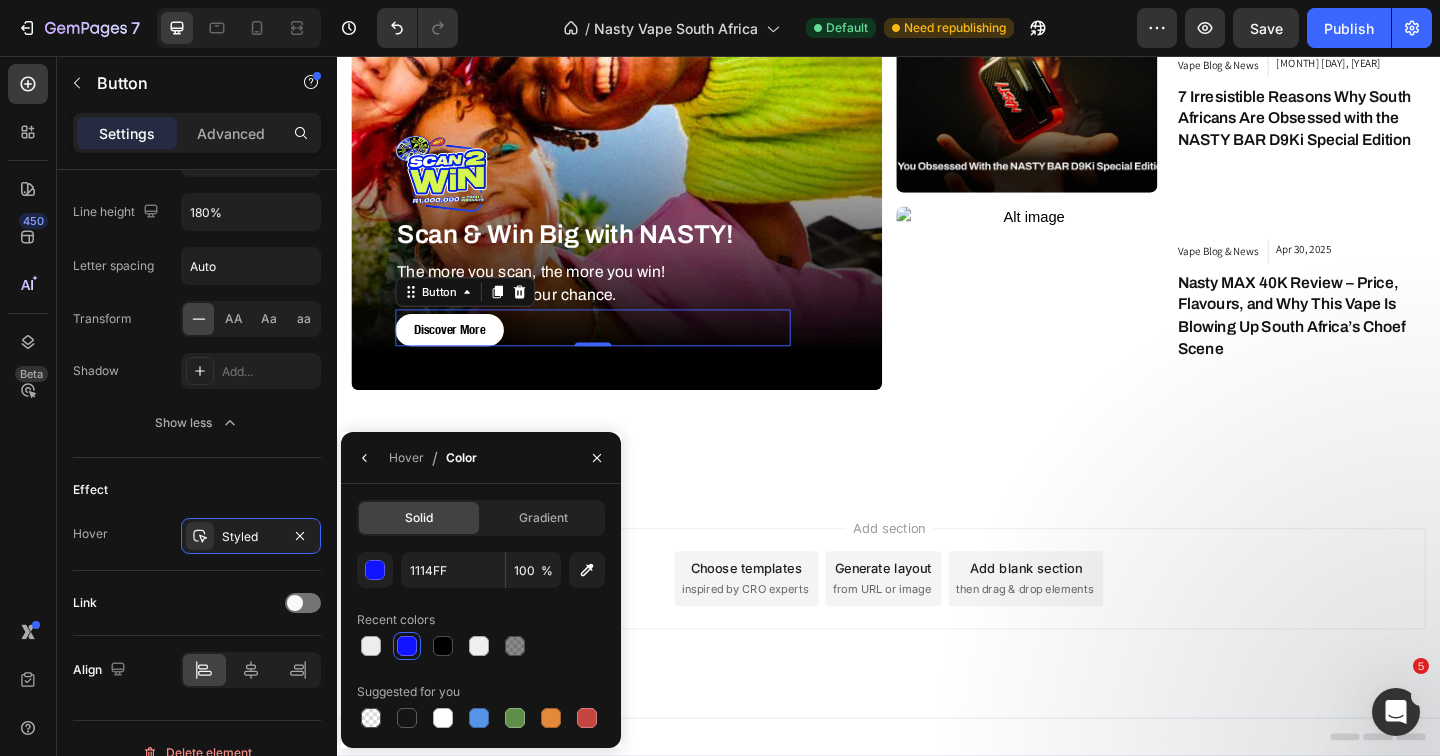 click 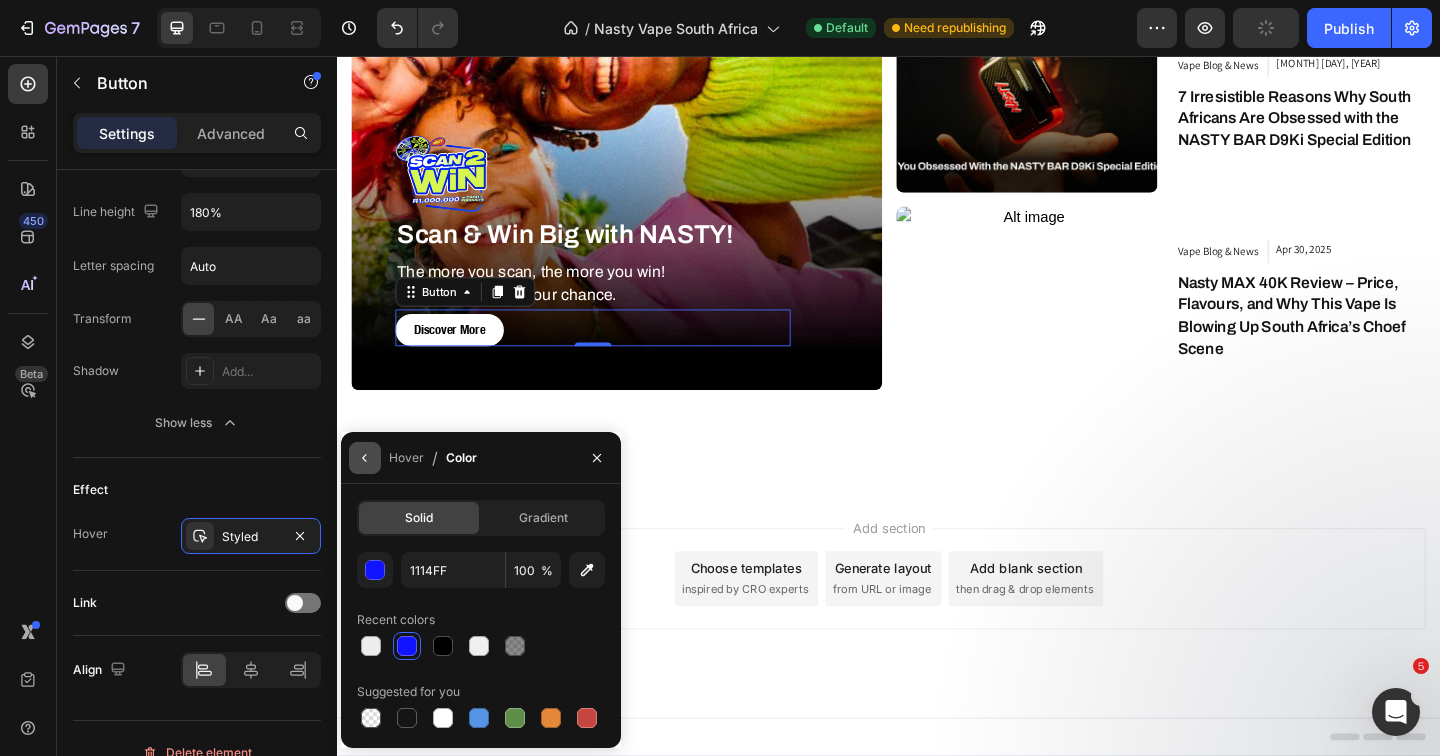 click at bounding box center (365, 458) 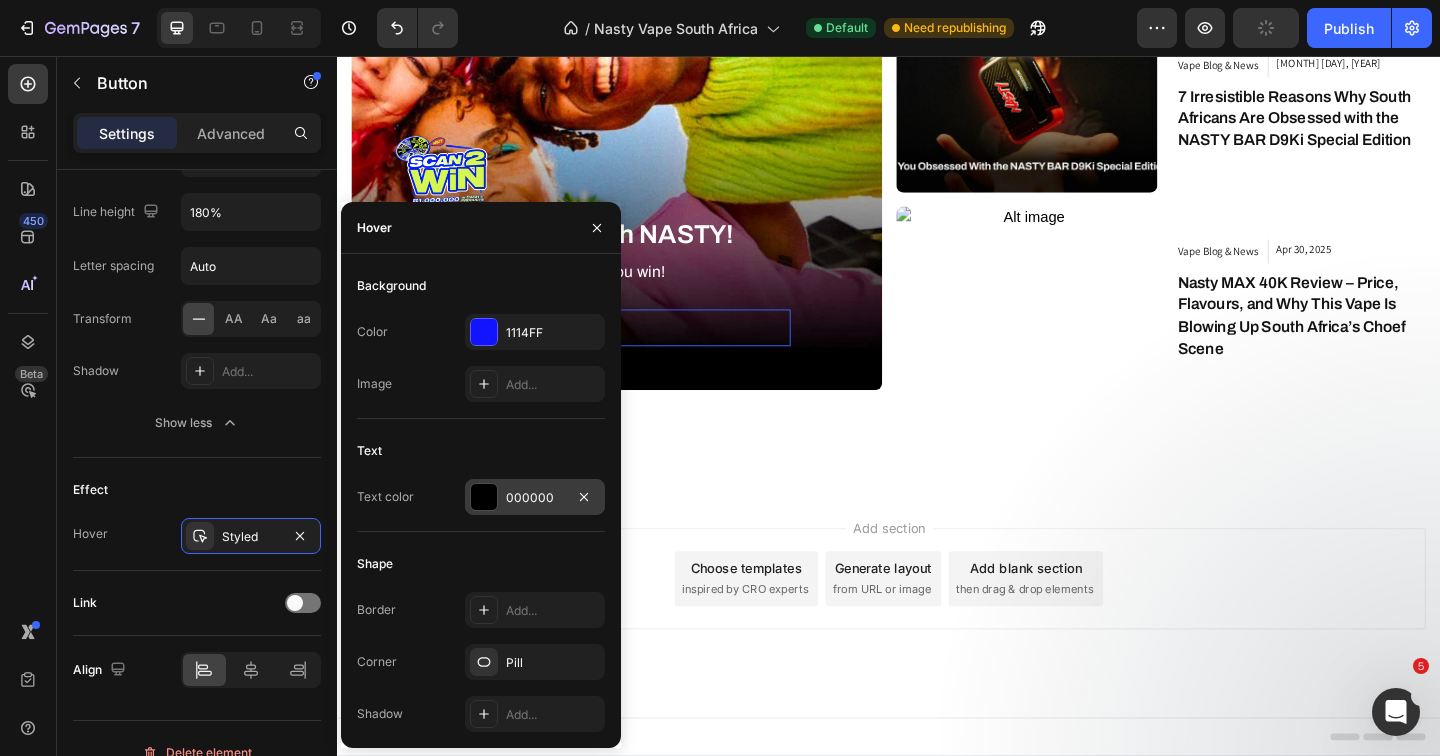 click on "000000" at bounding box center [535, 497] 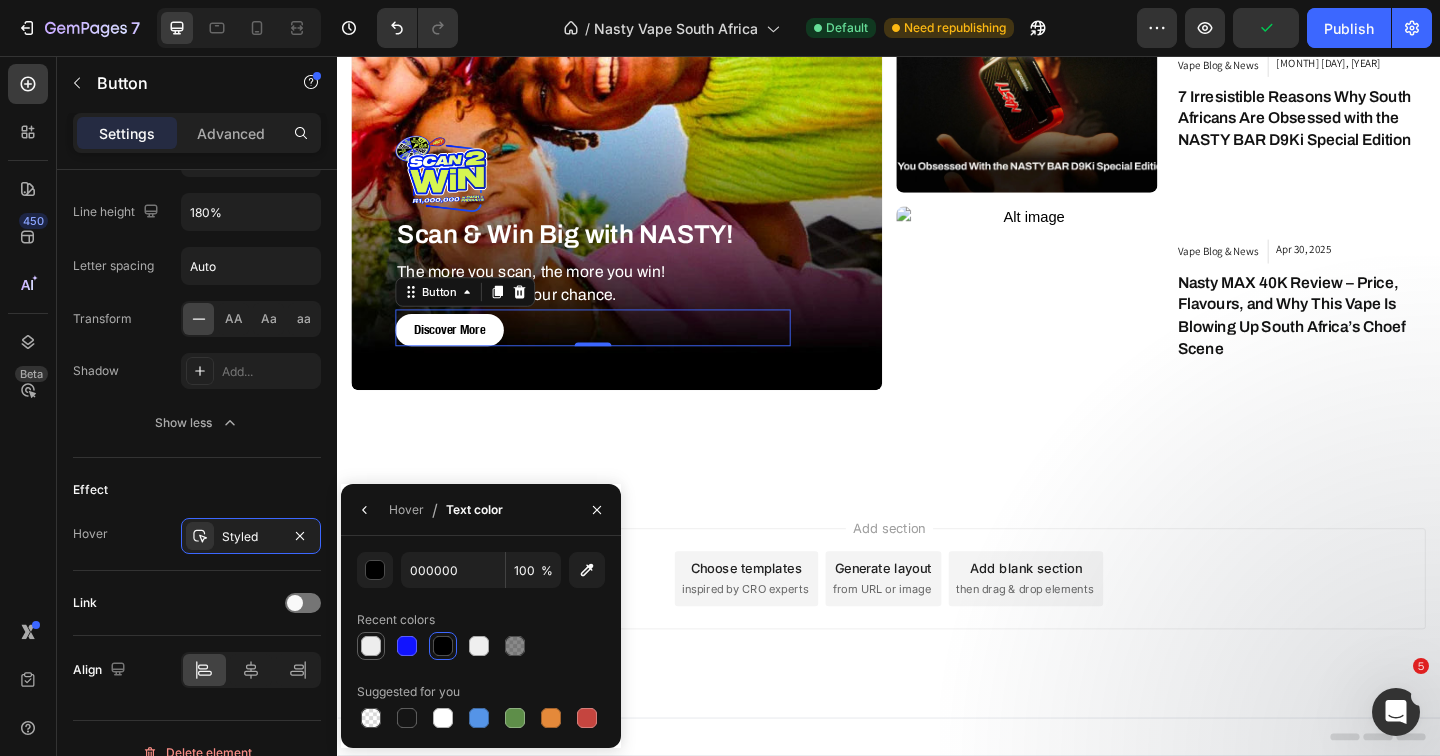 click at bounding box center [371, 646] 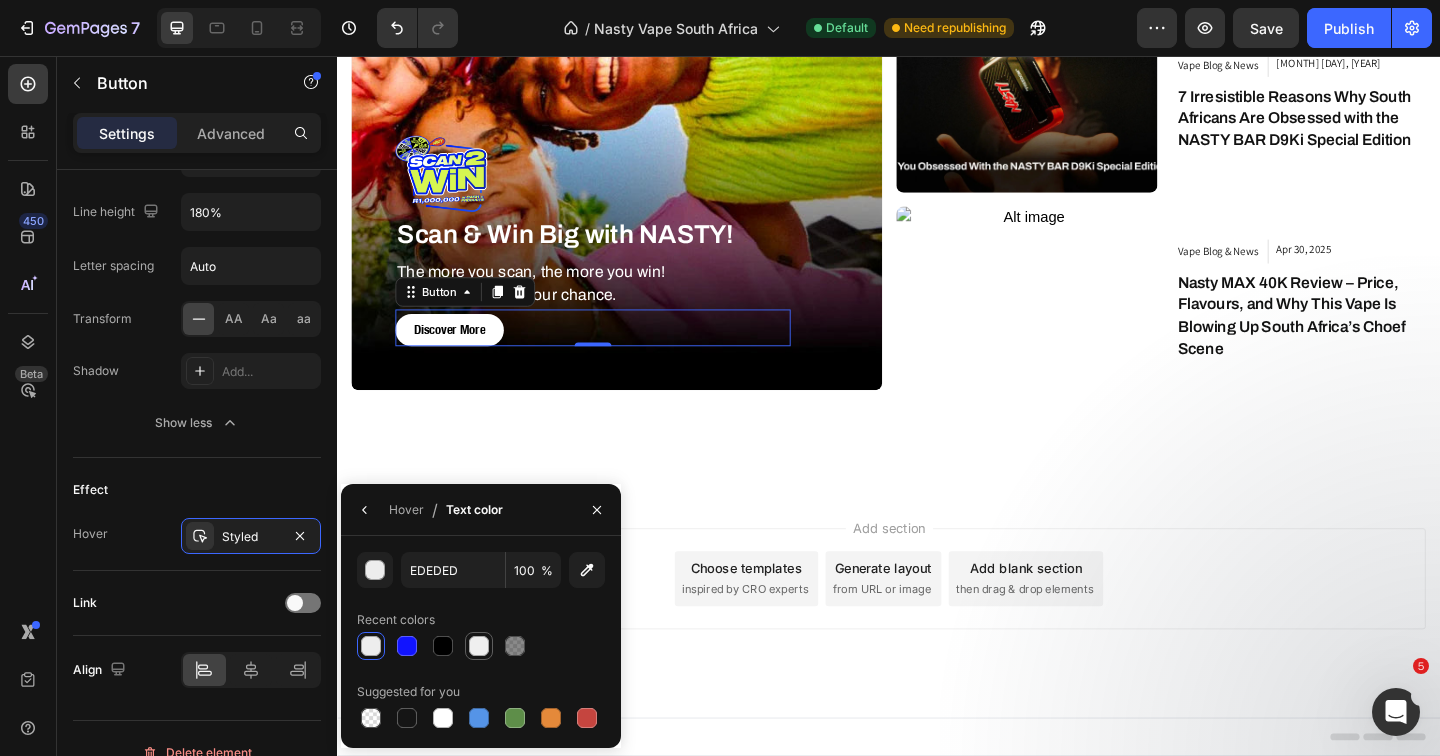 click at bounding box center (479, 646) 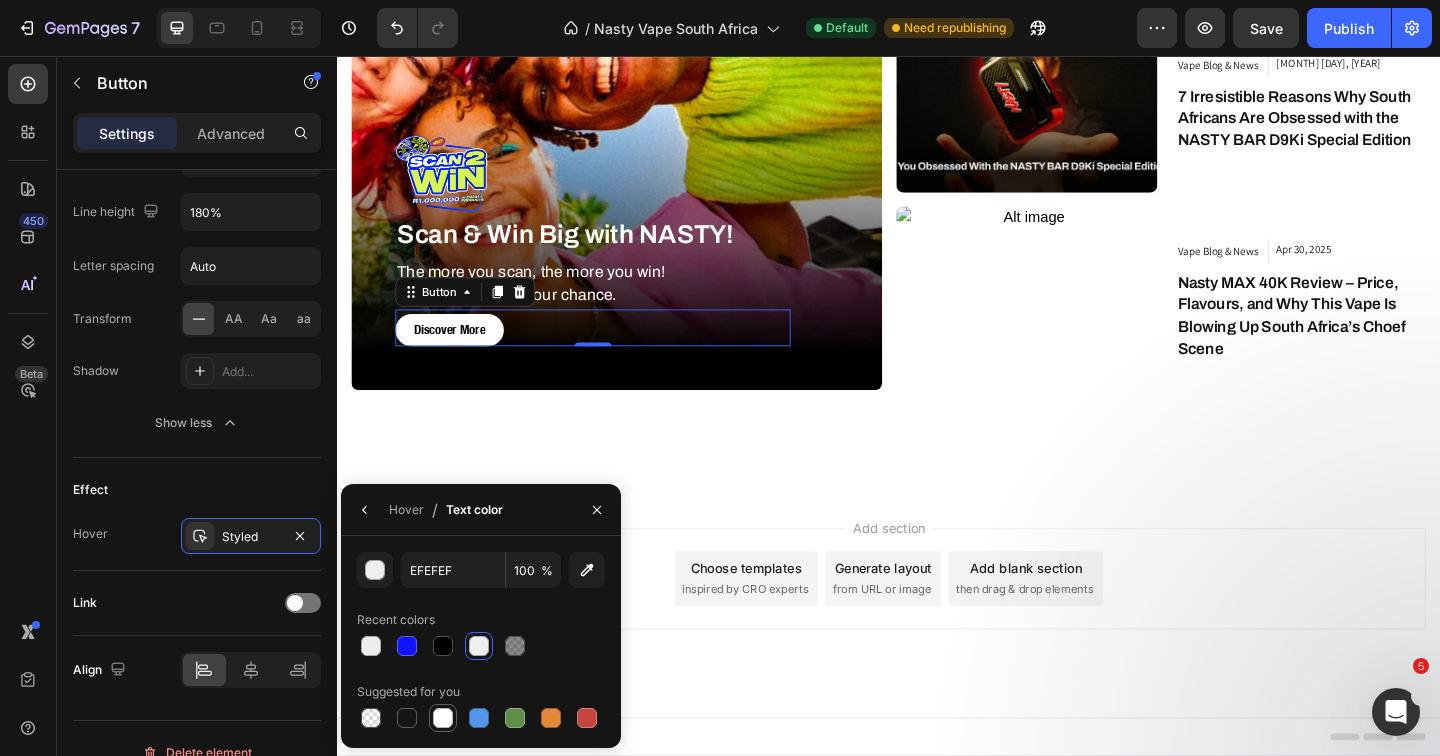 click at bounding box center (443, 718) 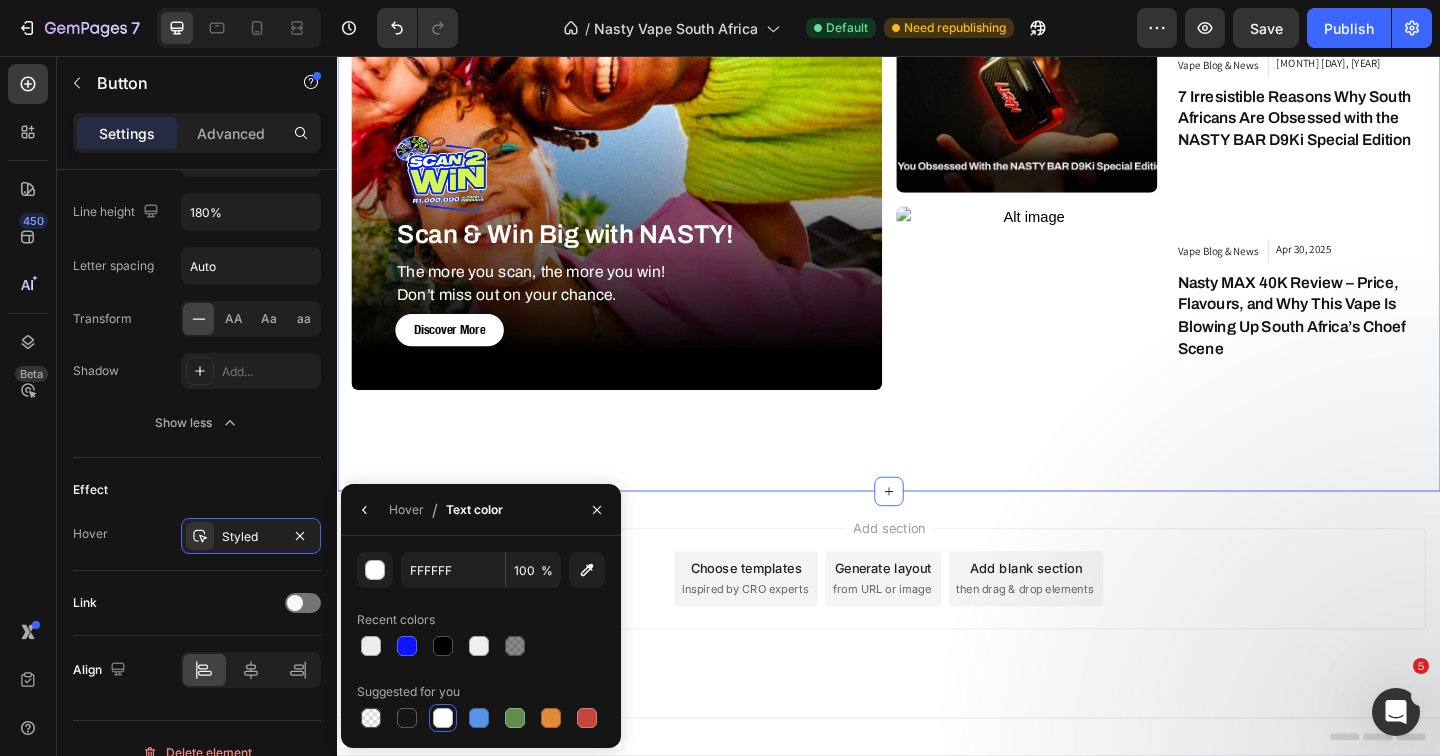 click on "Jul 18, [YEAR] Article Date Row The Ultimate Guide to Nasty Bar Vape in South Africa – Flavours, Puff Count & Prices for [YEAR] Article Title Row Article List Article Image Vape Blog & News Article Category Jul 19, [YEAR] Article Date Row 7 Irresistible Reasons Why South Africans Are Obsessed with the NASTY BAR D9Ki Special Edition Article Title Row Article List Article Image Vape Blog & News Article Category Apr 30, [YEAR] Article Date Row Nasty MAX 40K Review – Price, Flavours, and Why This Vape Is Blowing Up South Africa’s Choef Scene Article Title Row Article List Article List Row Section 10 Create Theme Section AI Content Write with GemAI What would you like to describe here? Tone and Voice Persuasive Product NASTY SURGE+ 55K Show more" at bounding box center [937, 94] 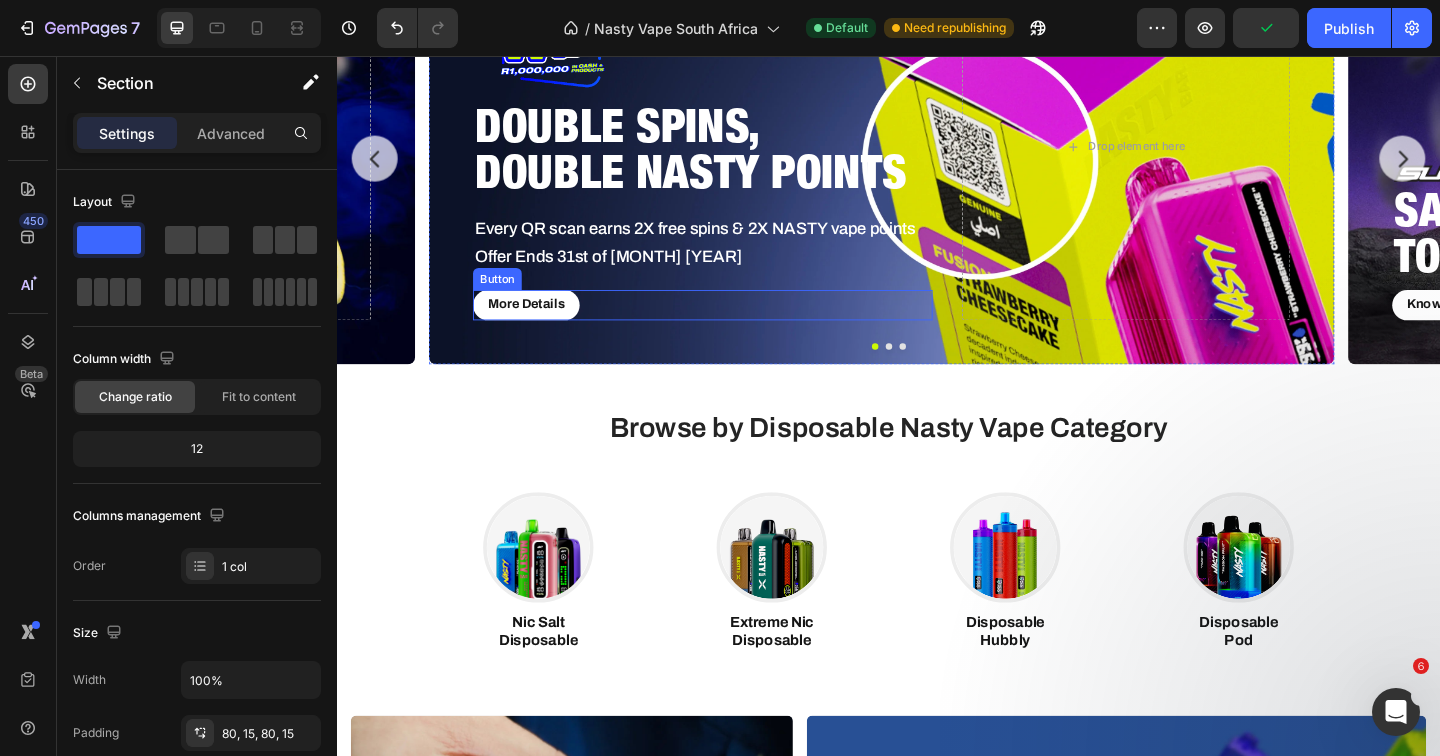 scroll, scrollTop: 36, scrollLeft: 0, axis: vertical 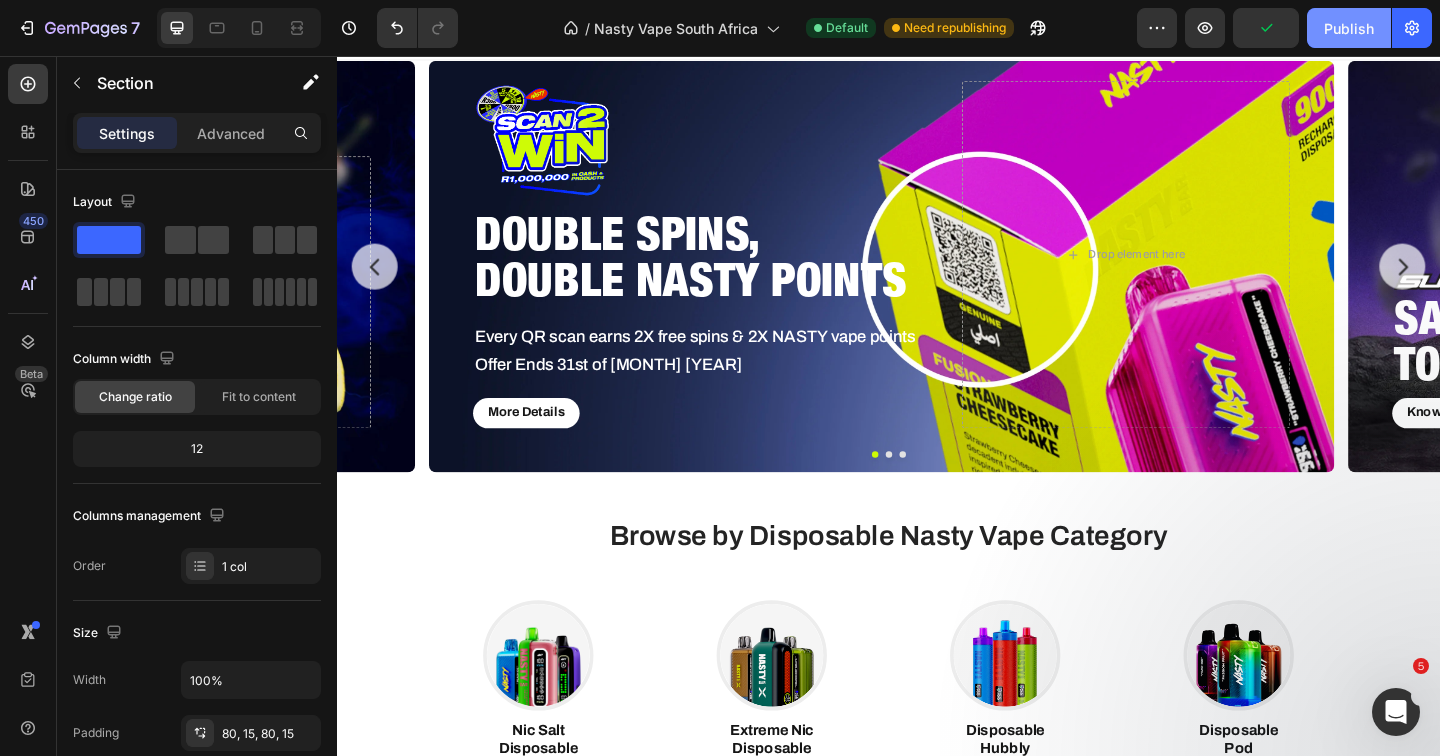 click on "Publish" at bounding box center (1349, 28) 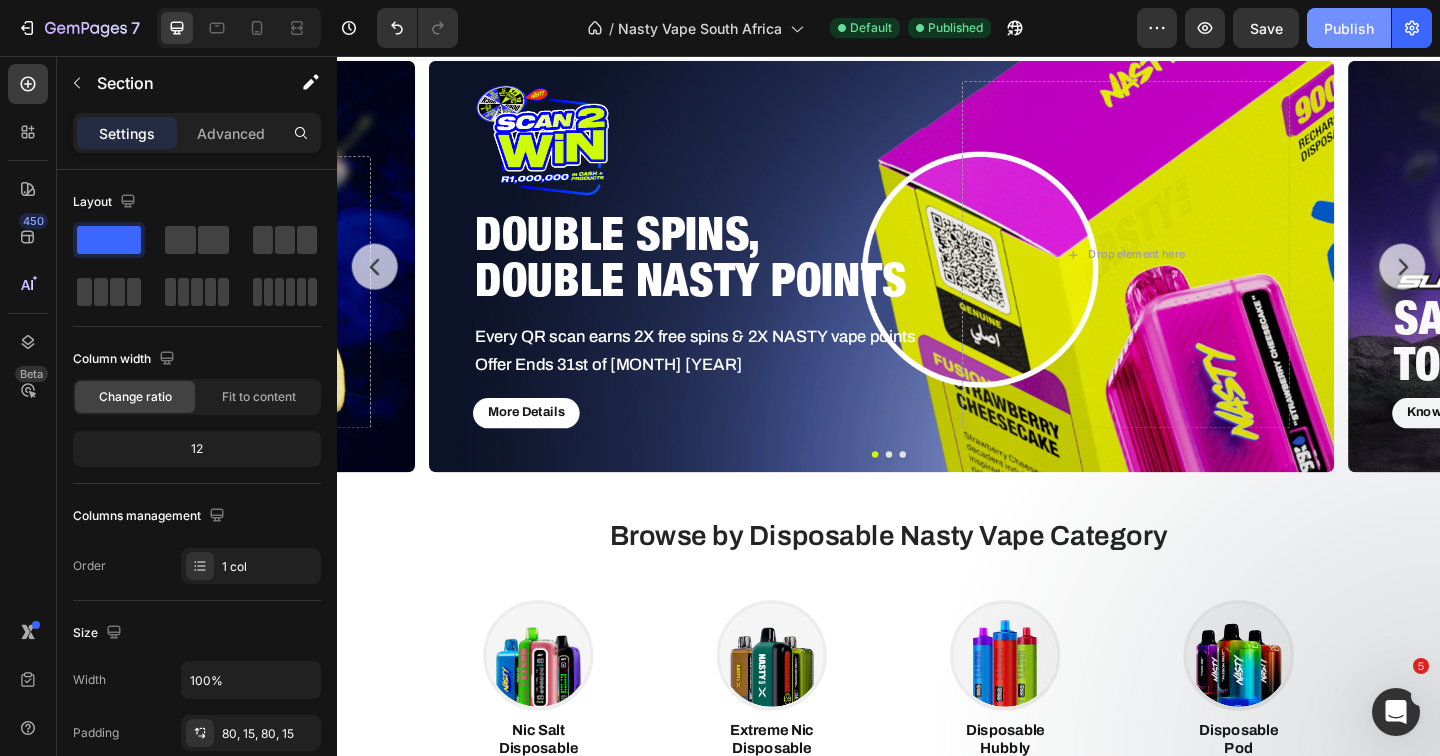 click on "Publish" at bounding box center (1349, 28) 